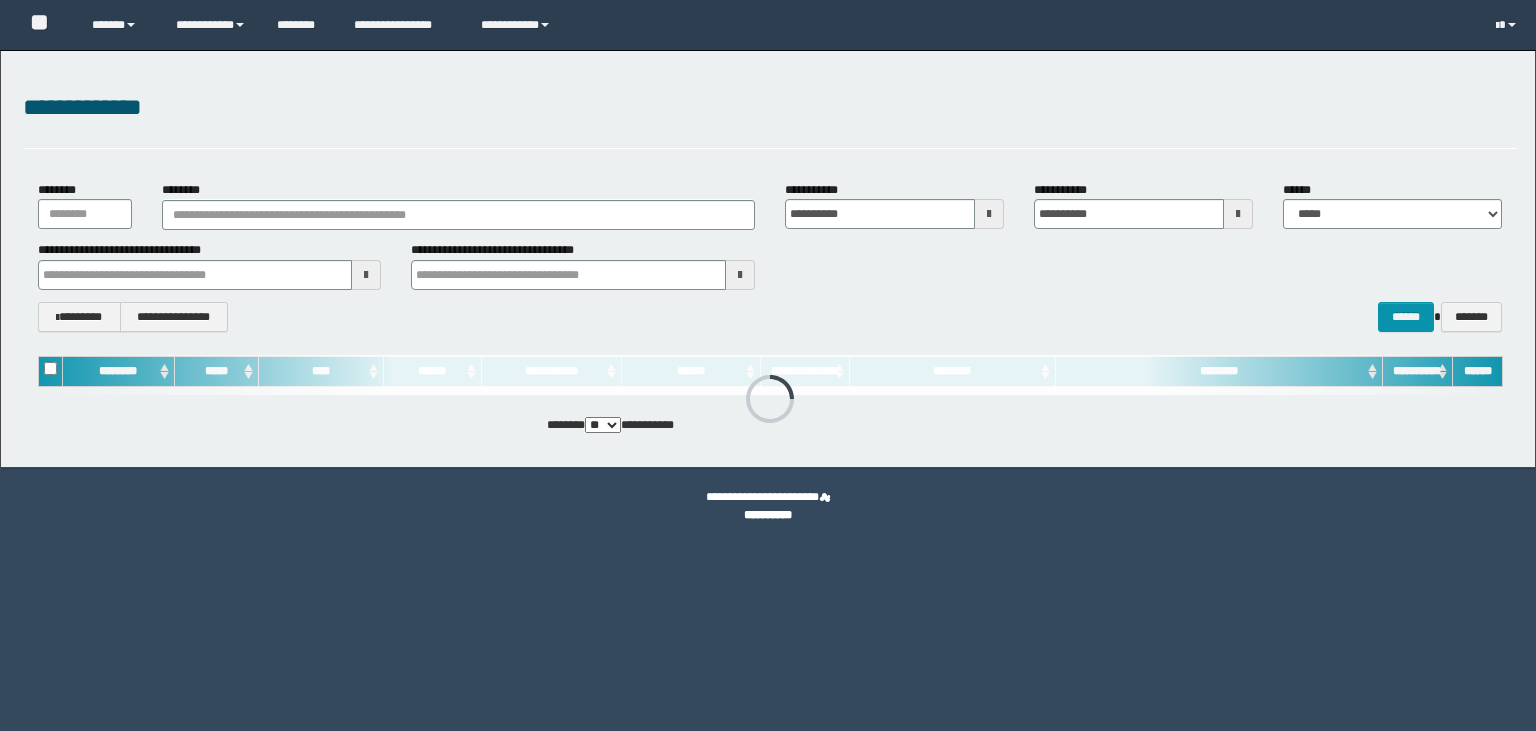 scroll, scrollTop: 0, scrollLeft: 0, axis: both 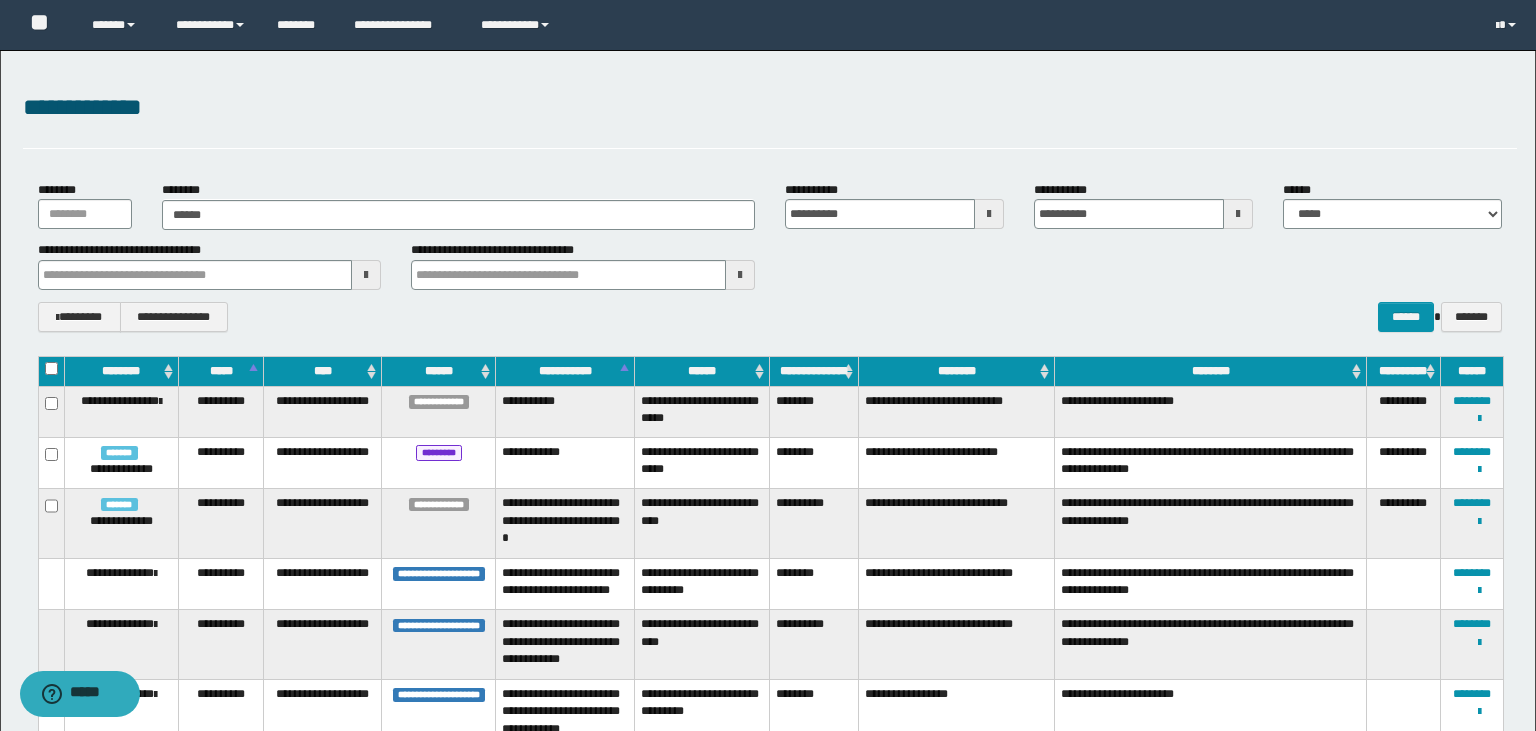 type on "*******" 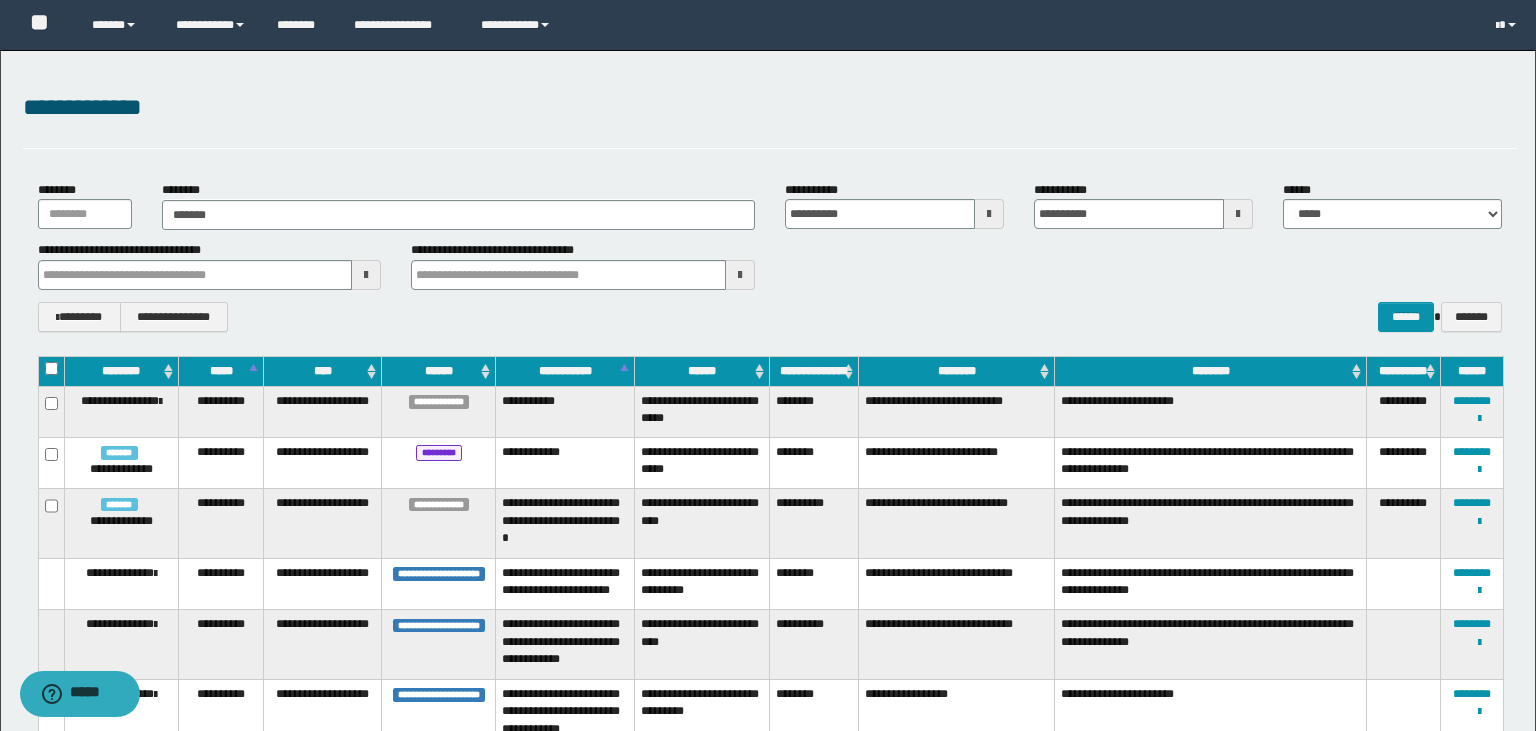 type on "*******" 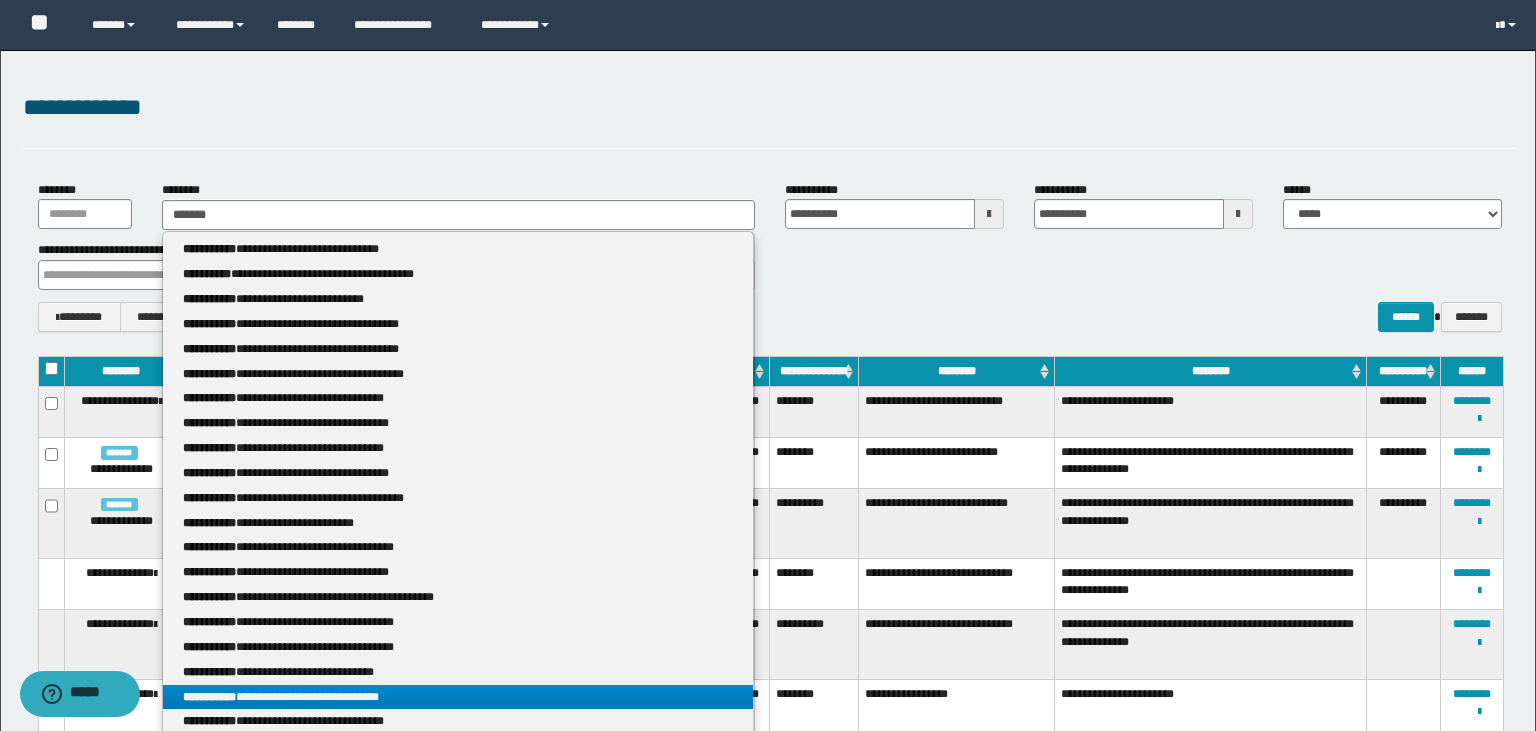type on "*******" 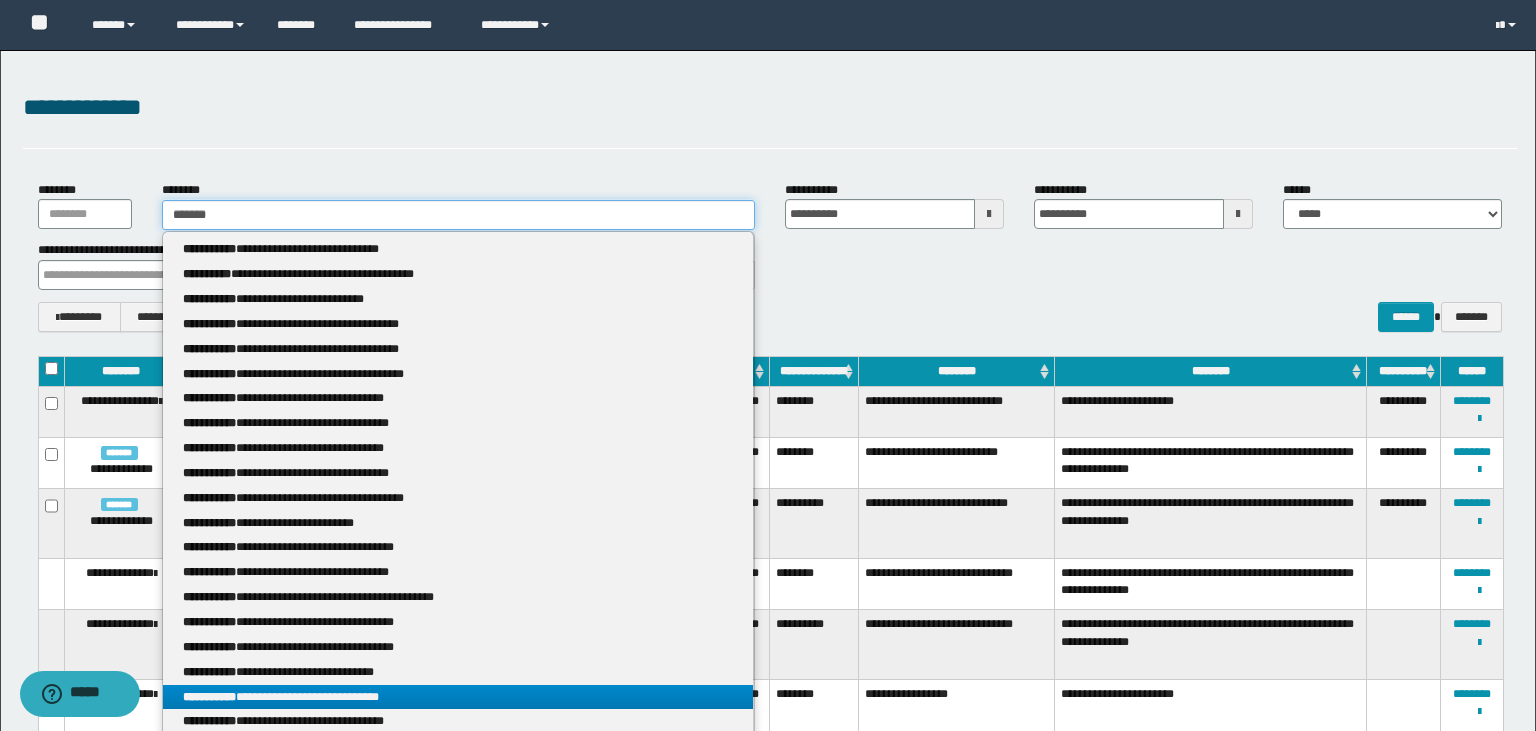 type 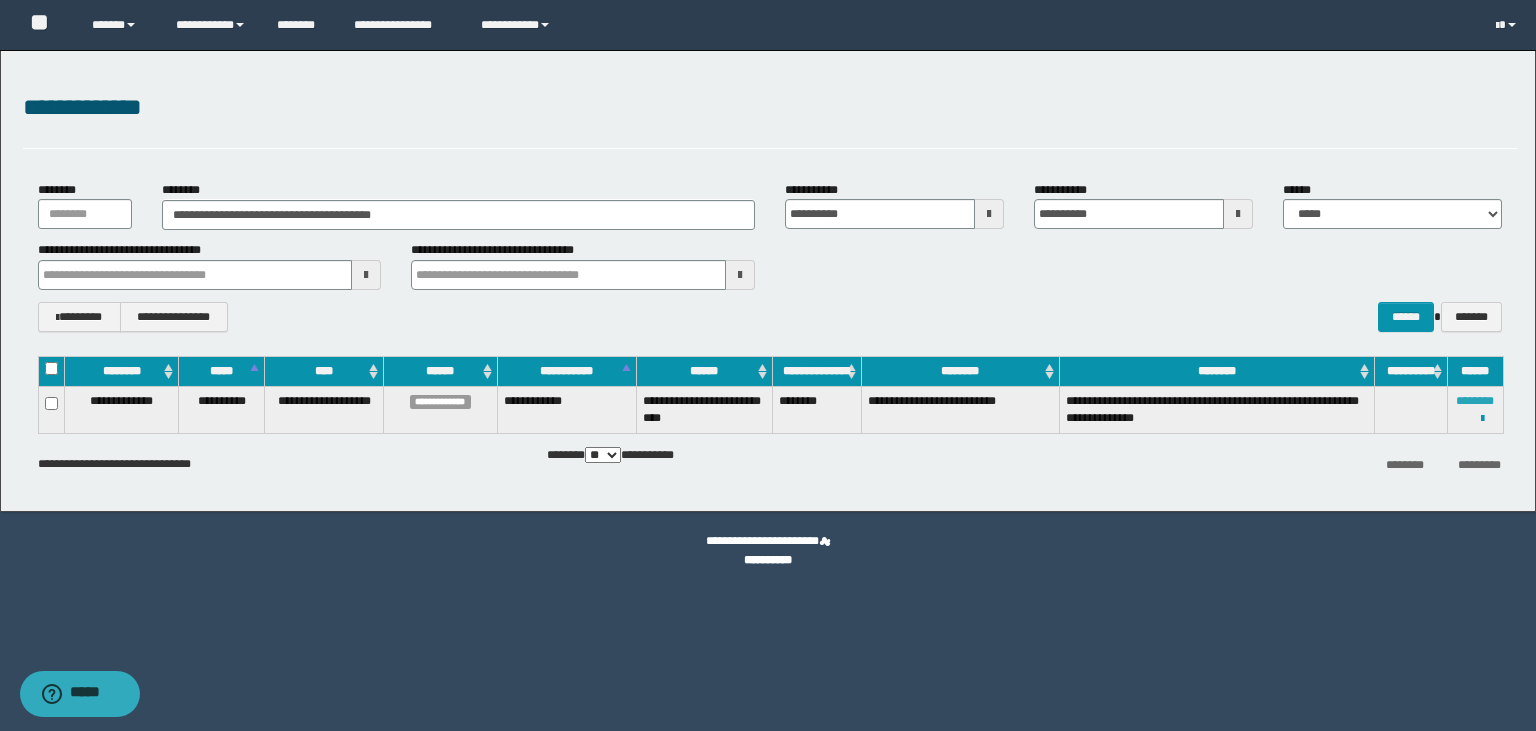 click on "********" at bounding box center (1475, 401) 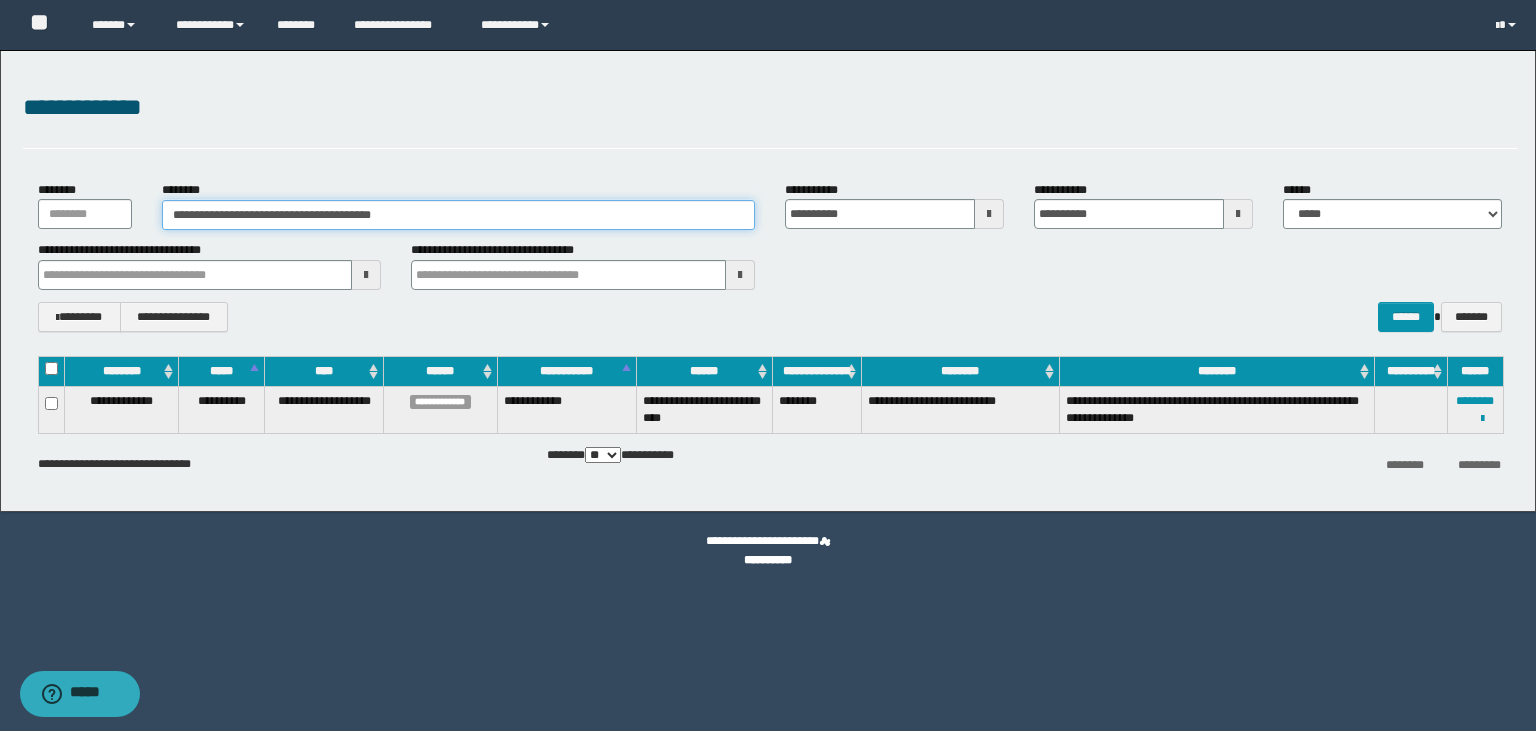 drag, startPoint x: 438, startPoint y: 212, endPoint x: 151, endPoint y: 201, distance: 287.21072 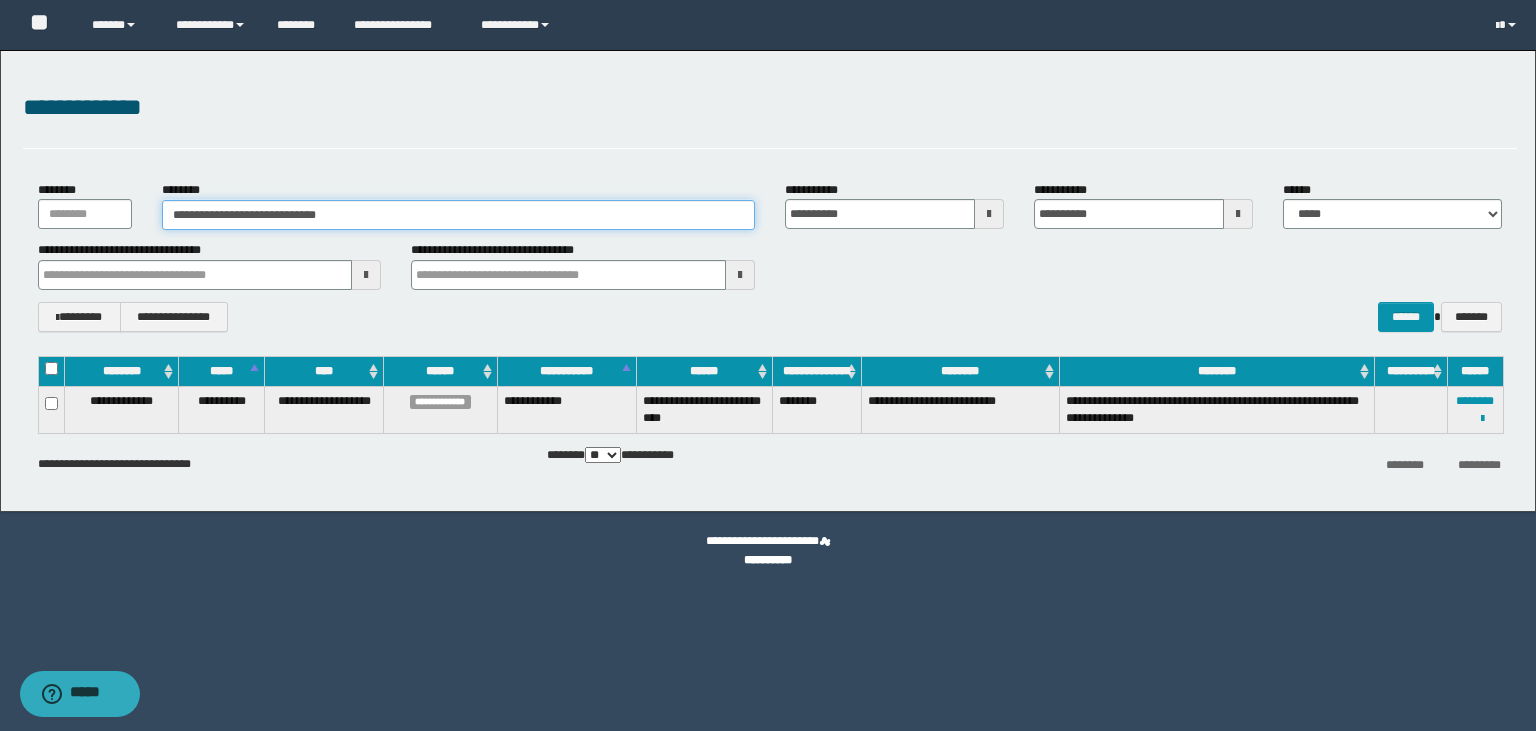 type on "**********" 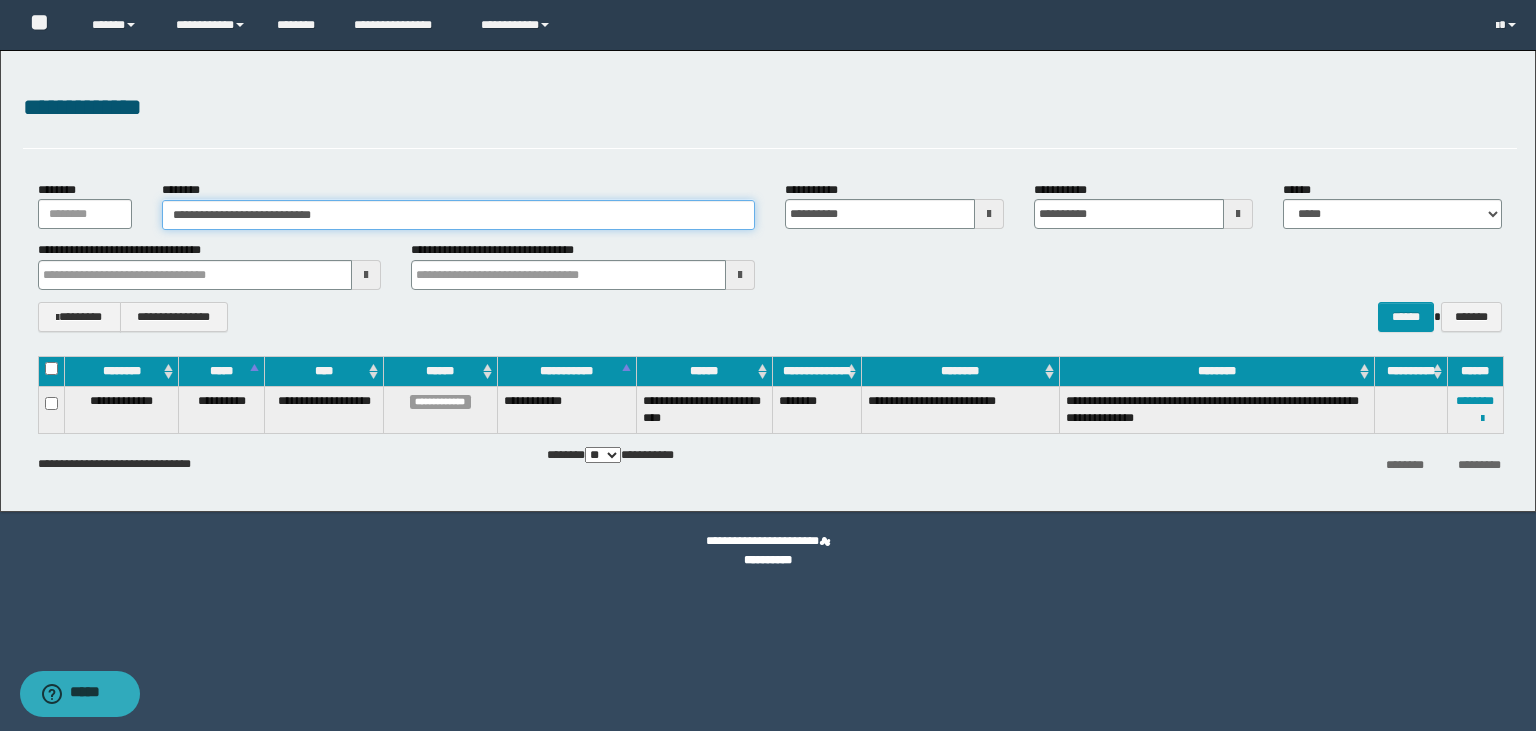 type on "**********" 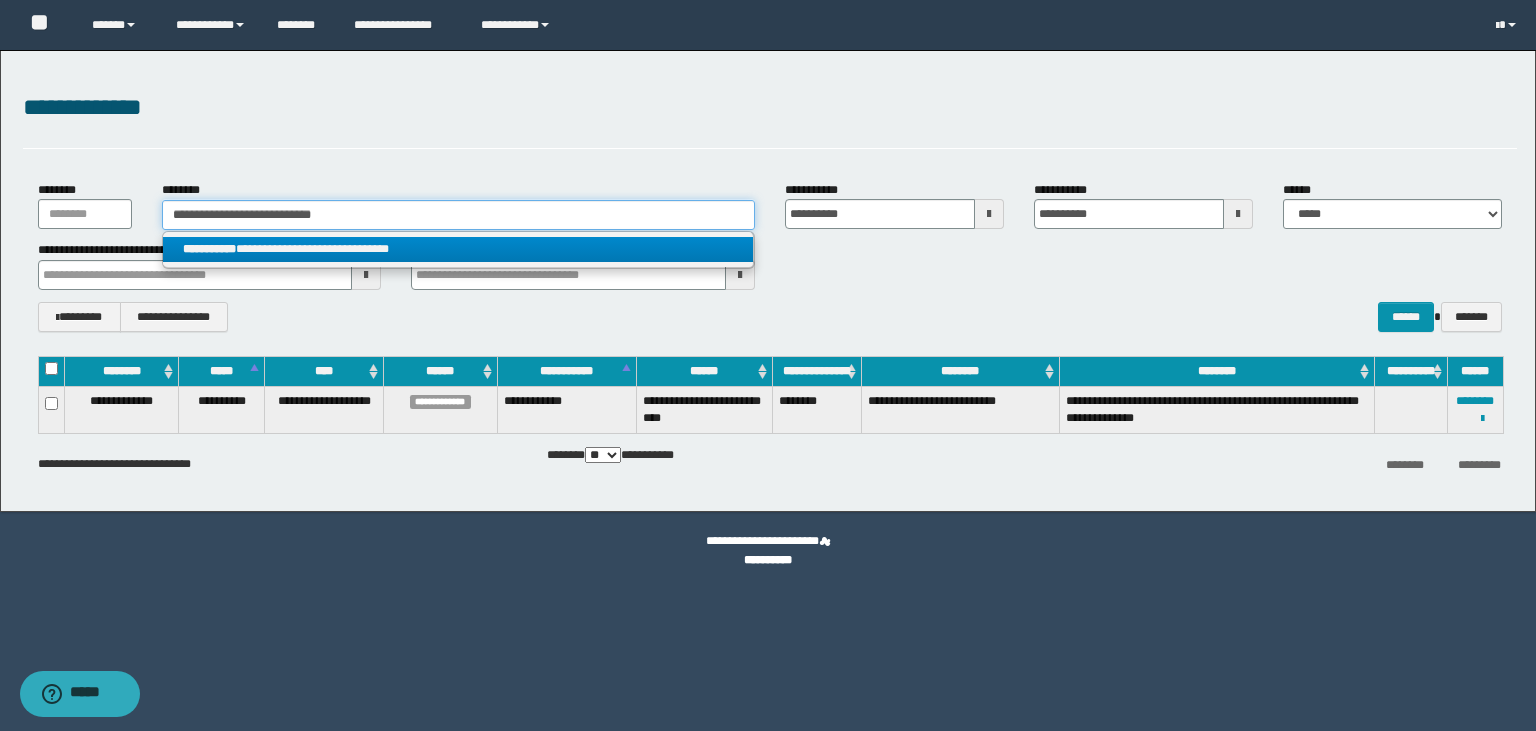 type on "**********" 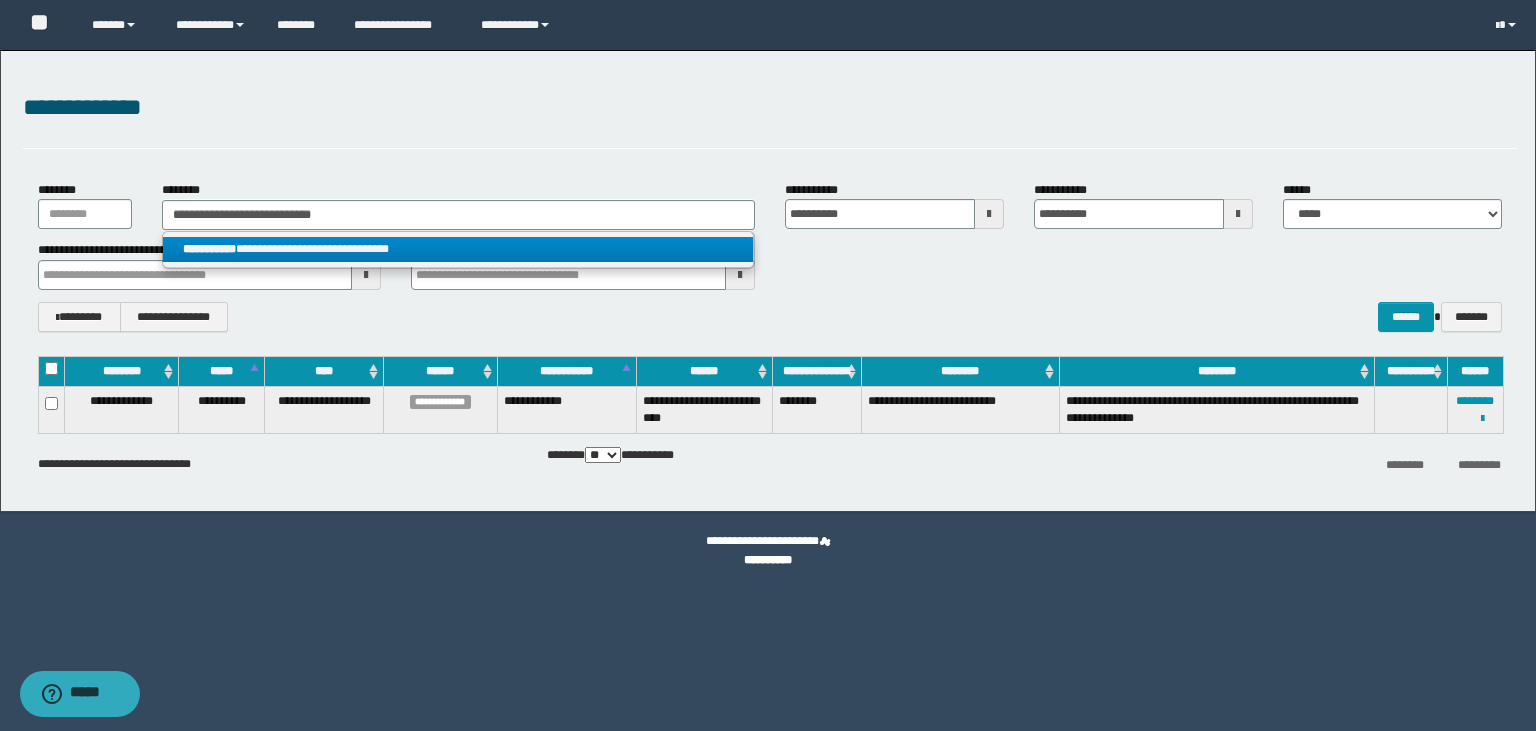 click on "**********" at bounding box center (458, 249) 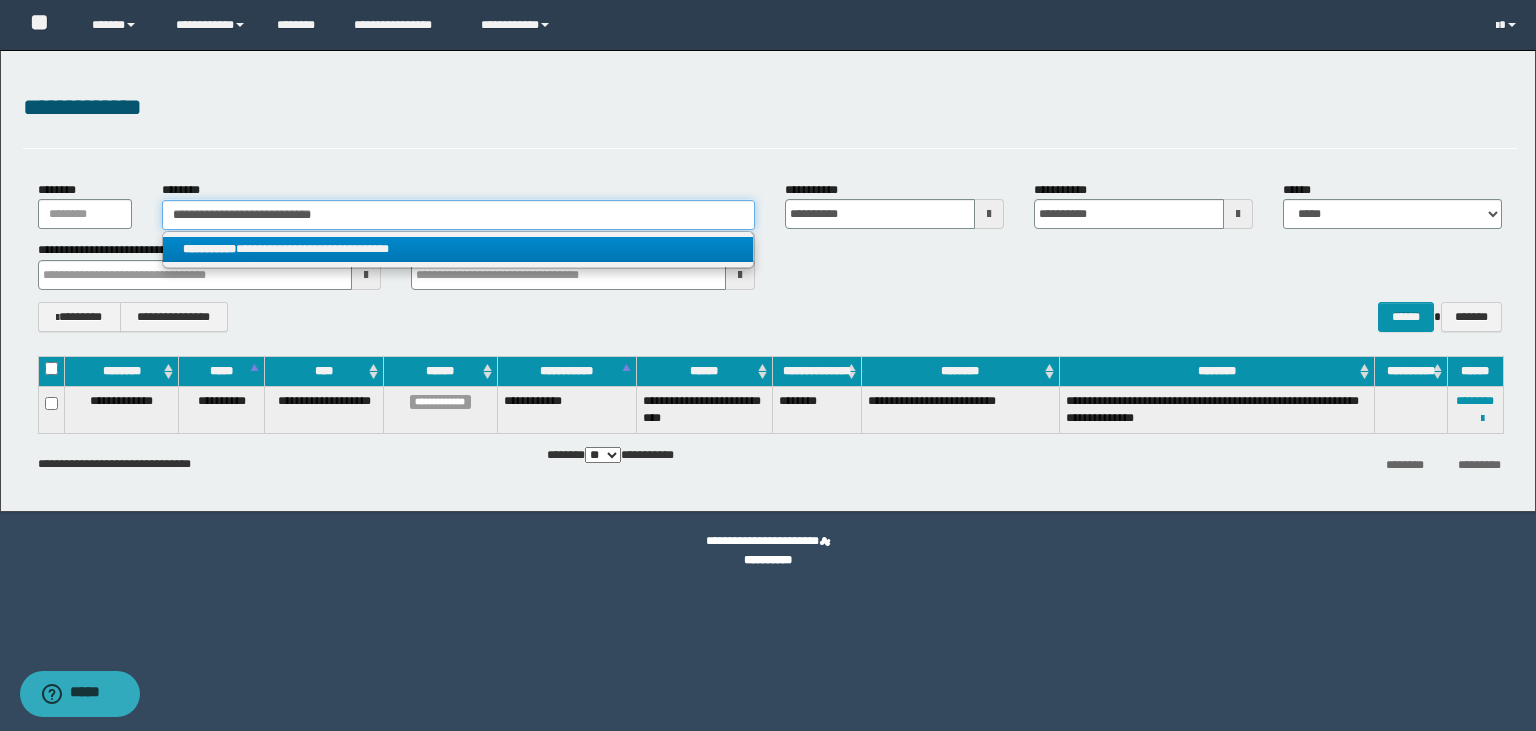 type 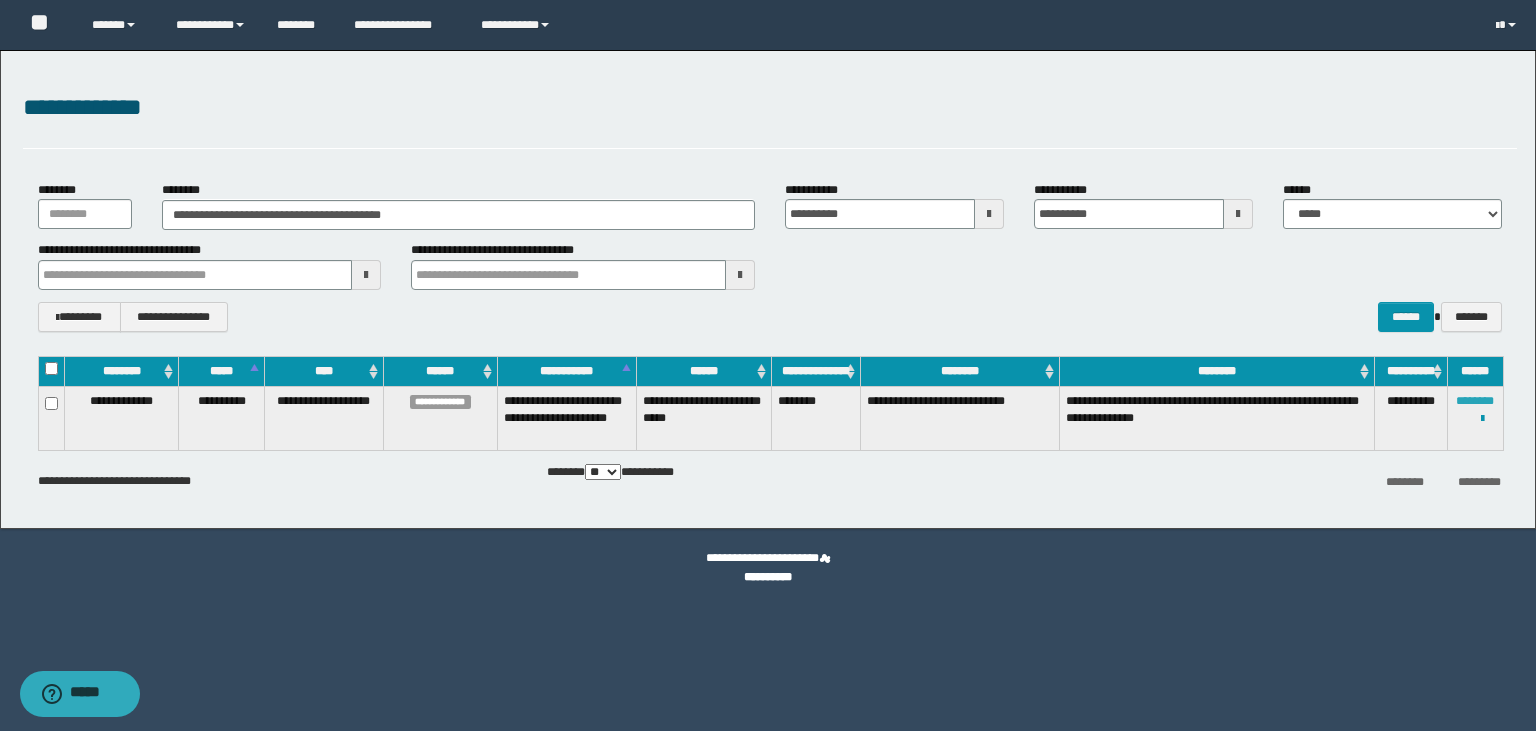 click on "********" at bounding box center [1475, 401] 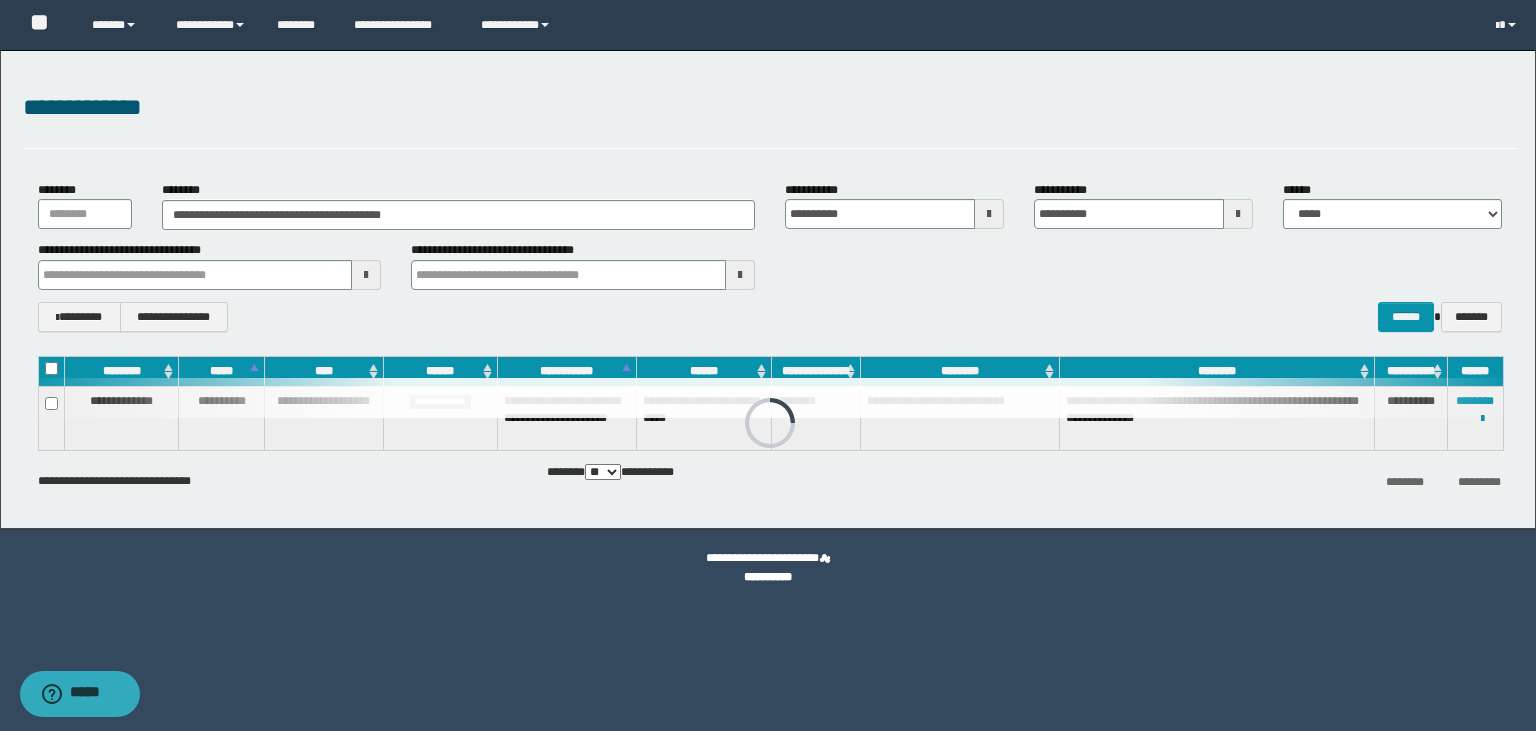 click on "**********" at bounding box center (770, 265) 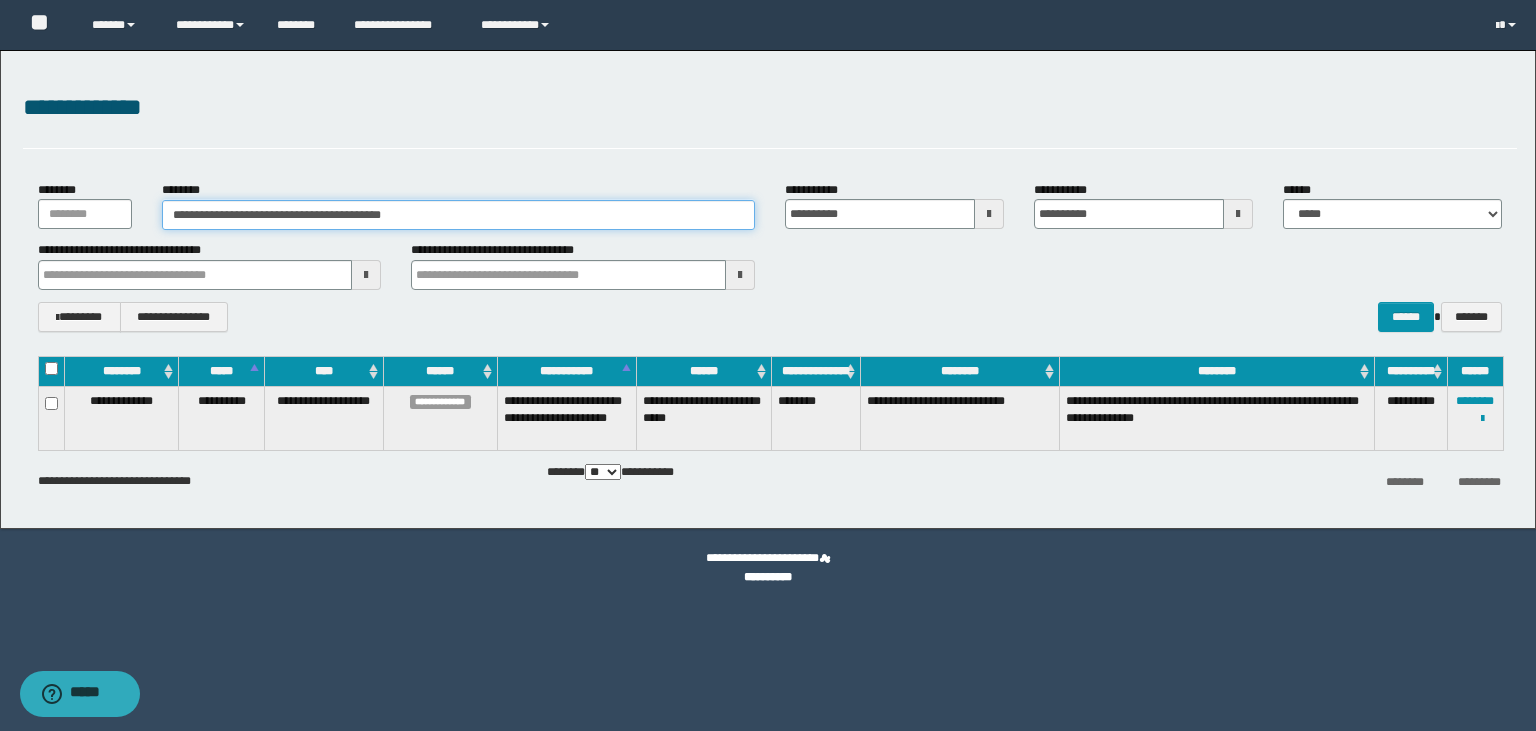drag, startPoint x: 440, startPoint y: 218, endPoint x: 110, endPoint y: 230, distance: 330.2181 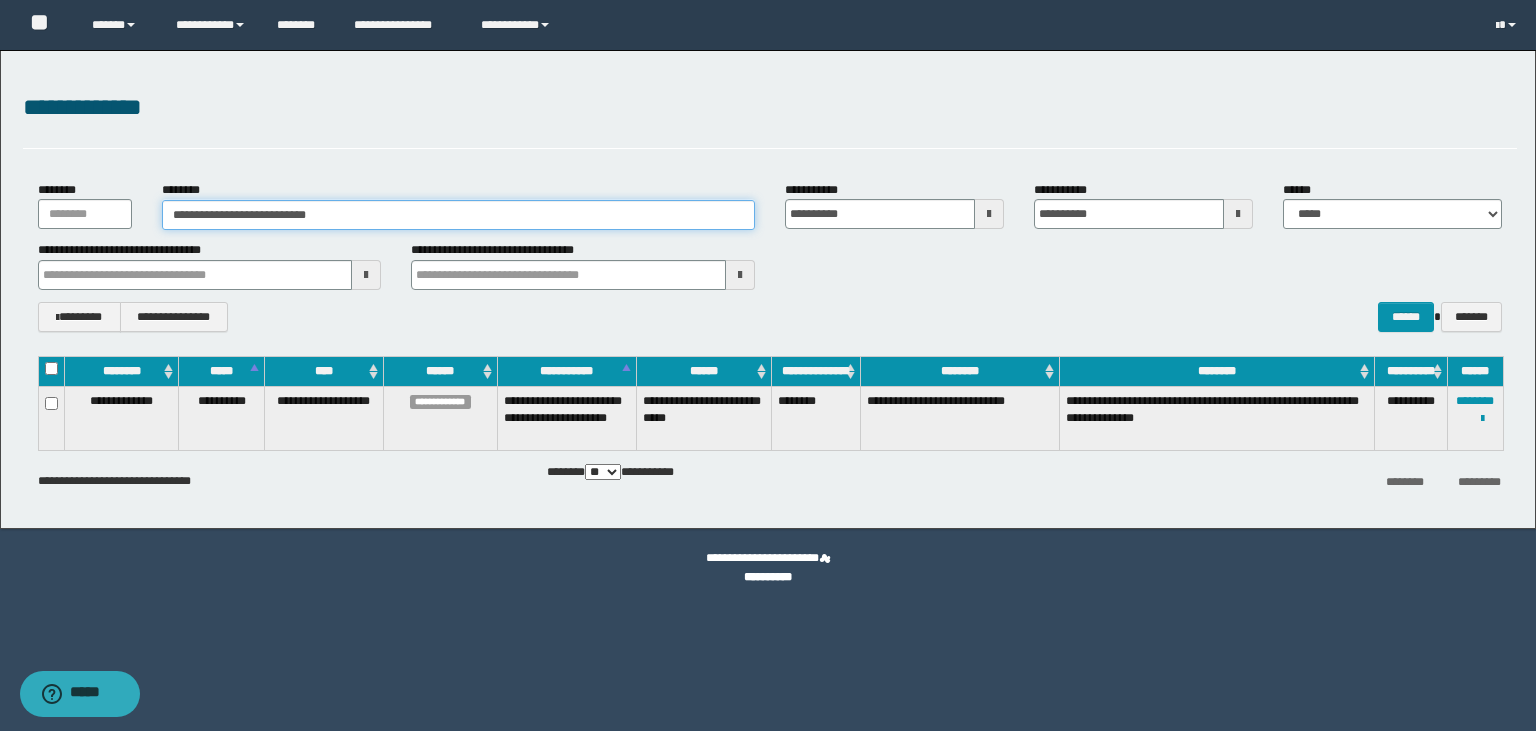 type on "**********" 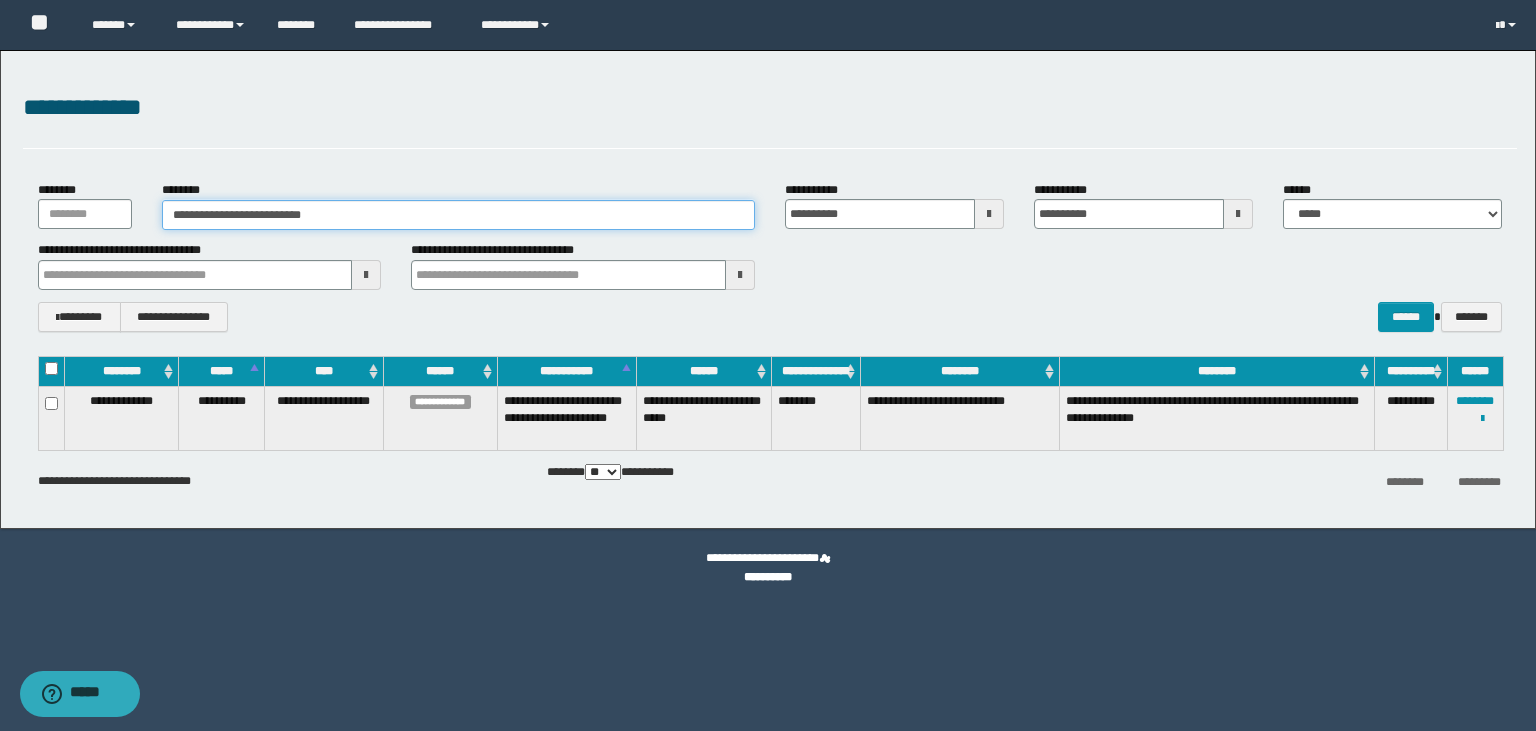 type on "**********" 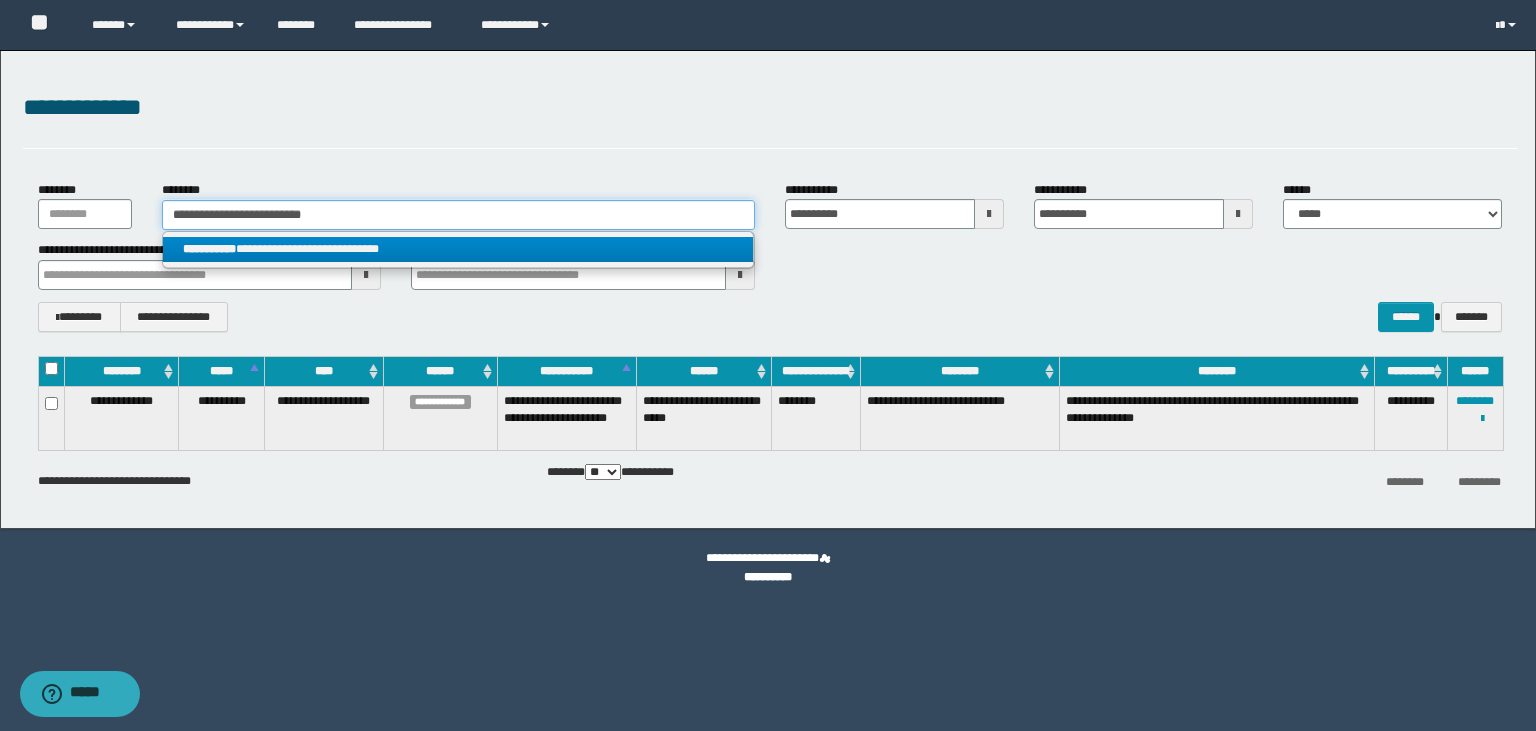 type on "**********" 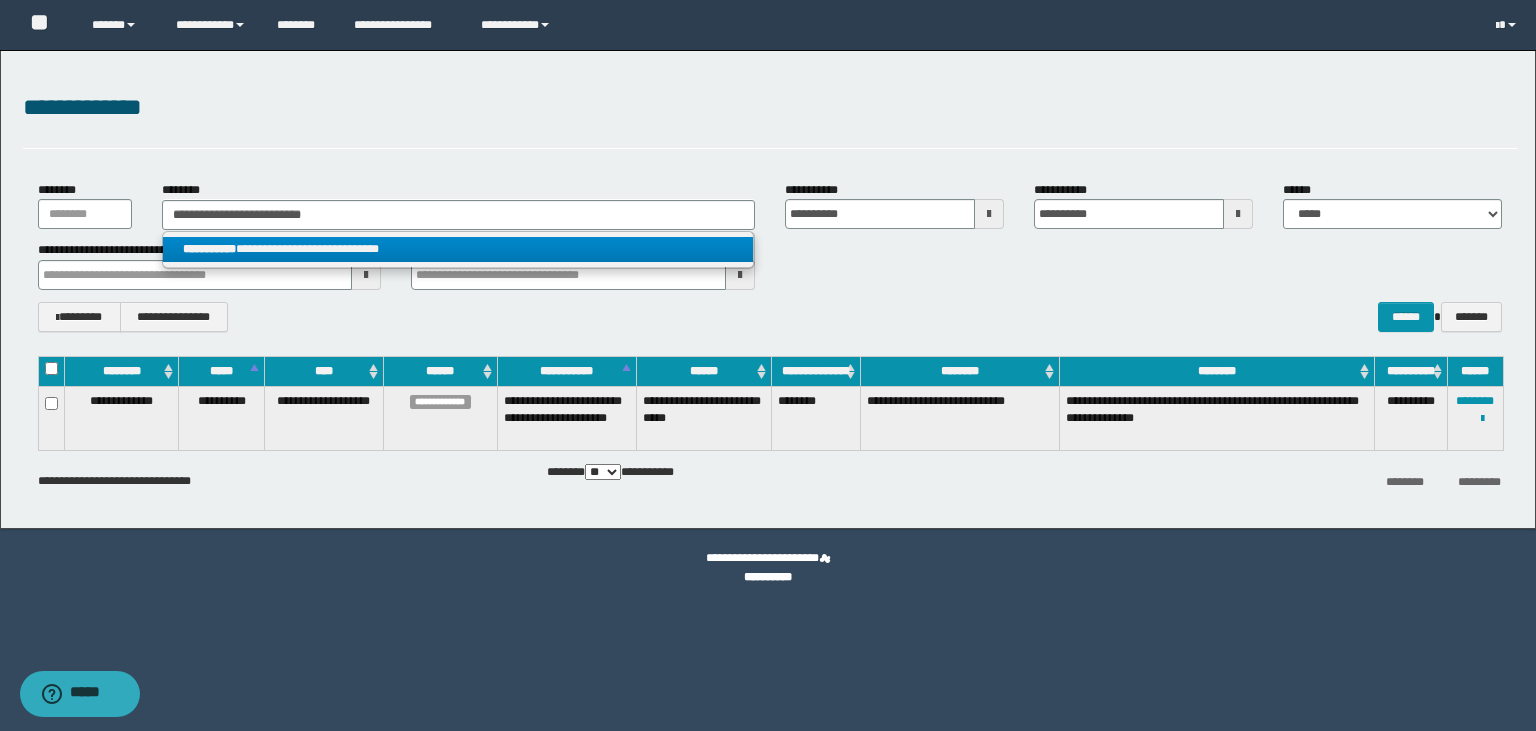 click on "**********" at bounding box center (458, 249) 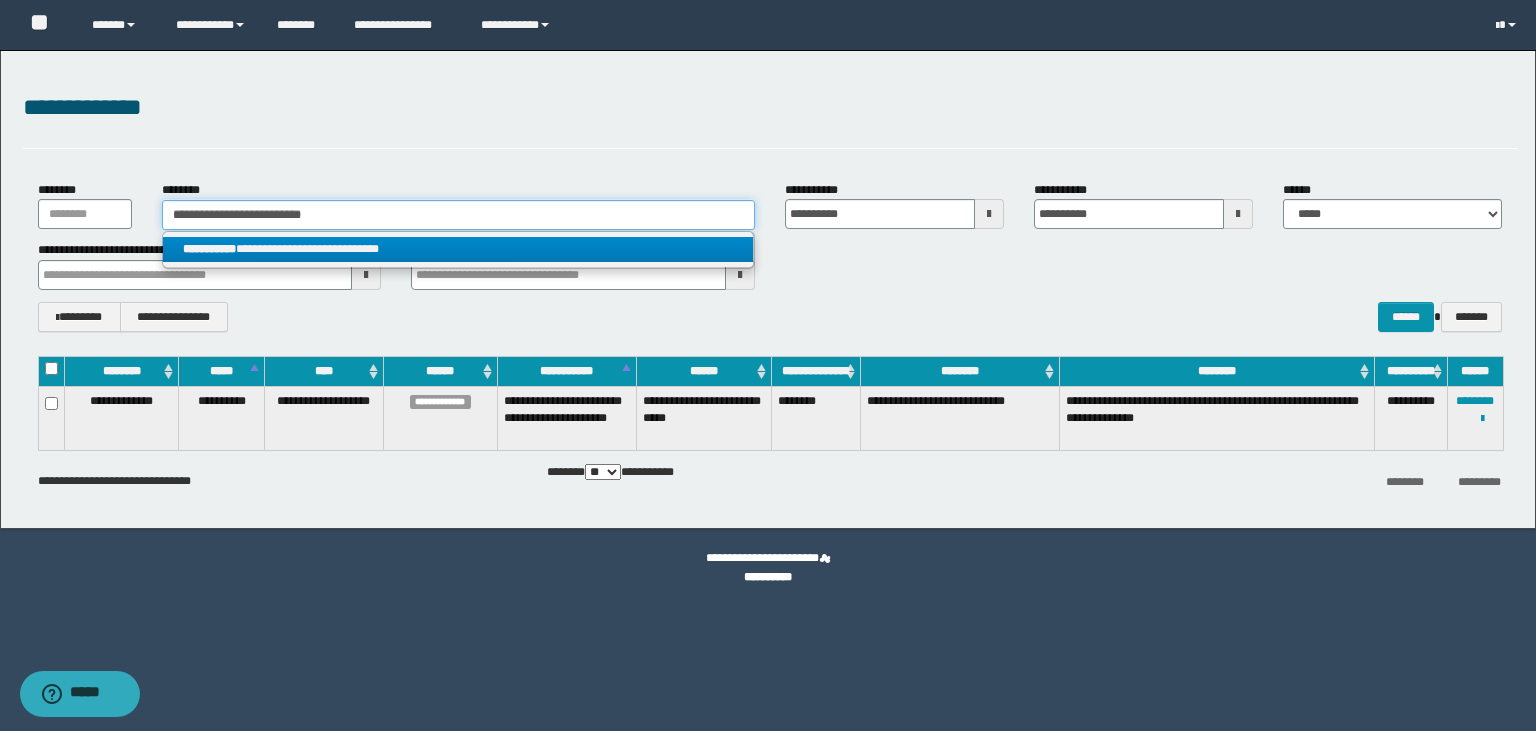type 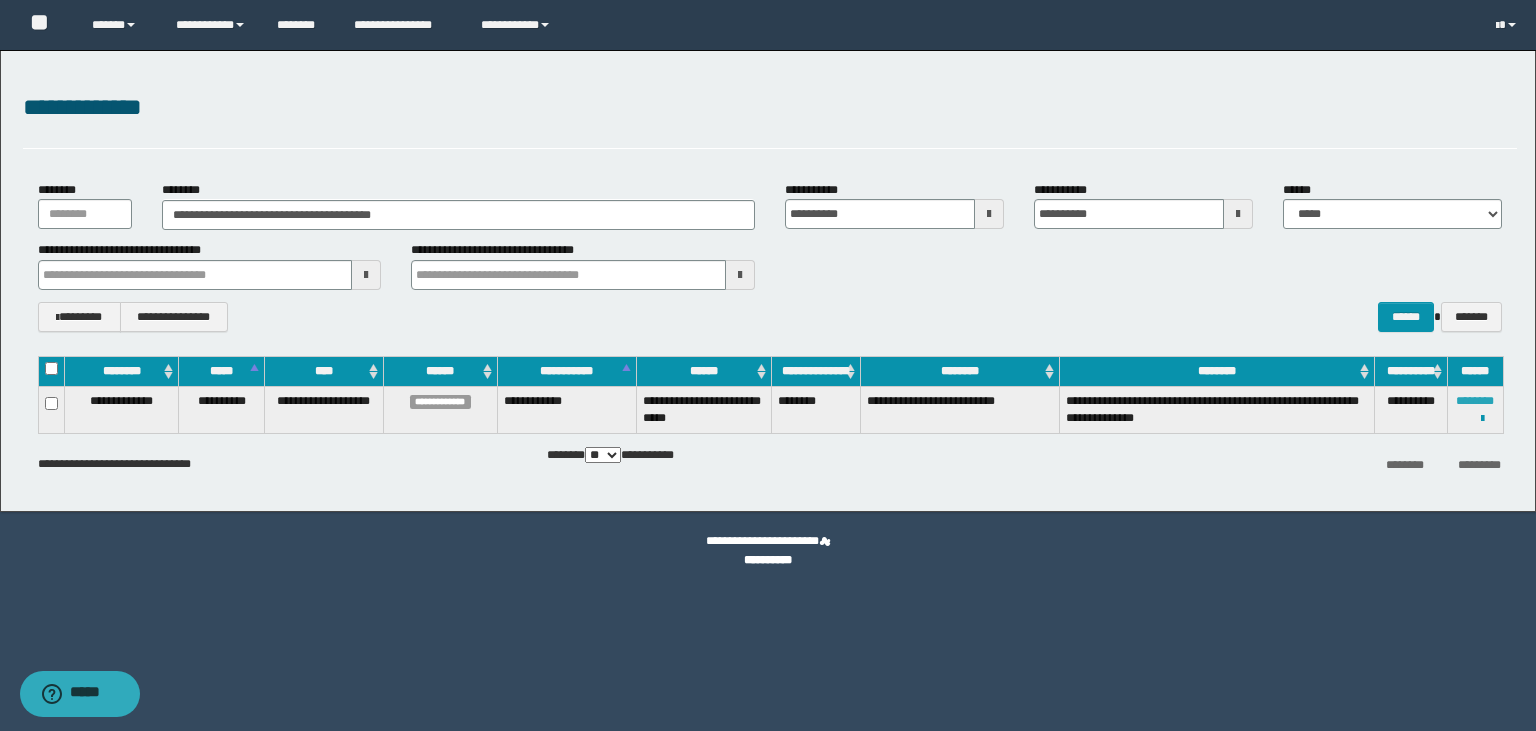 click on "********" at bounding box center [1475, 401] 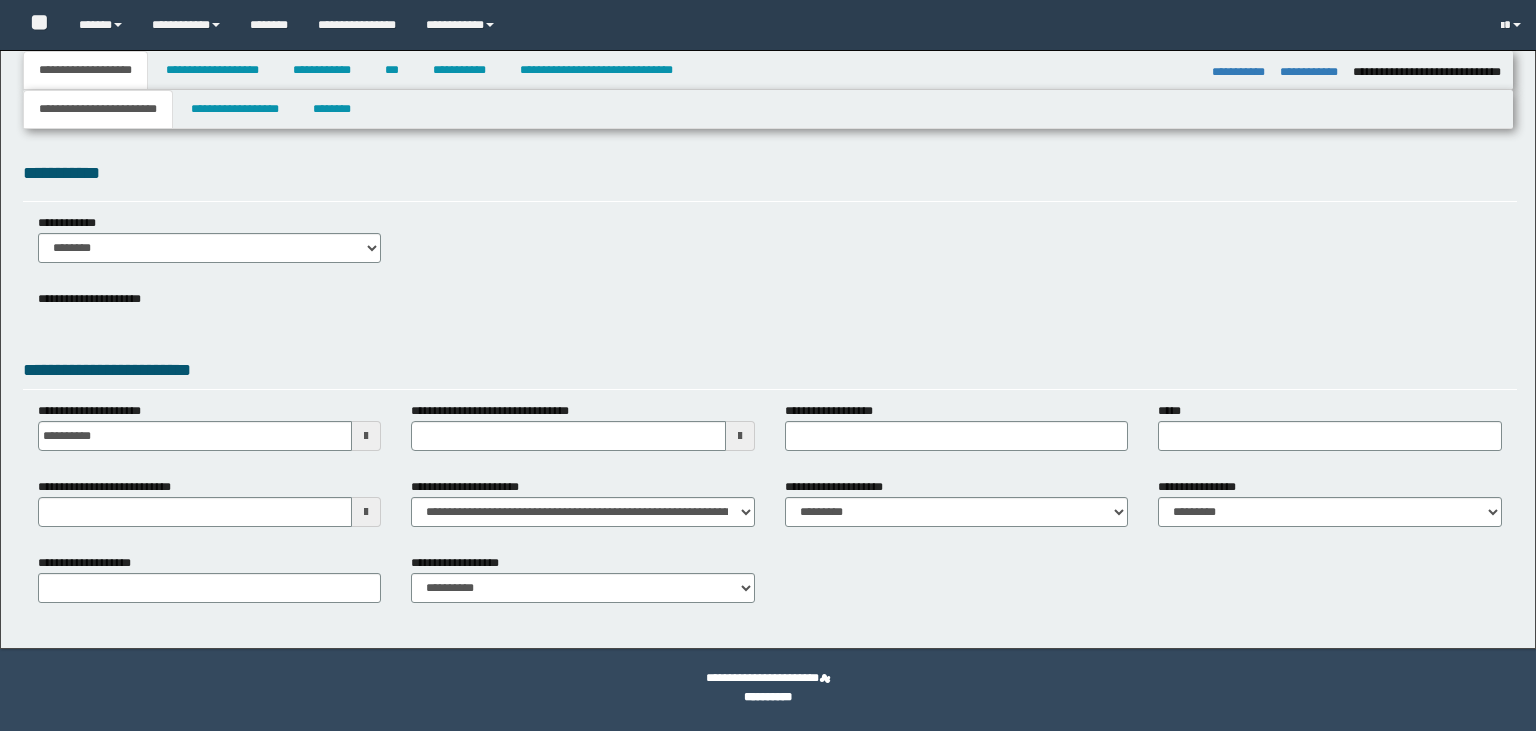 select on "*" 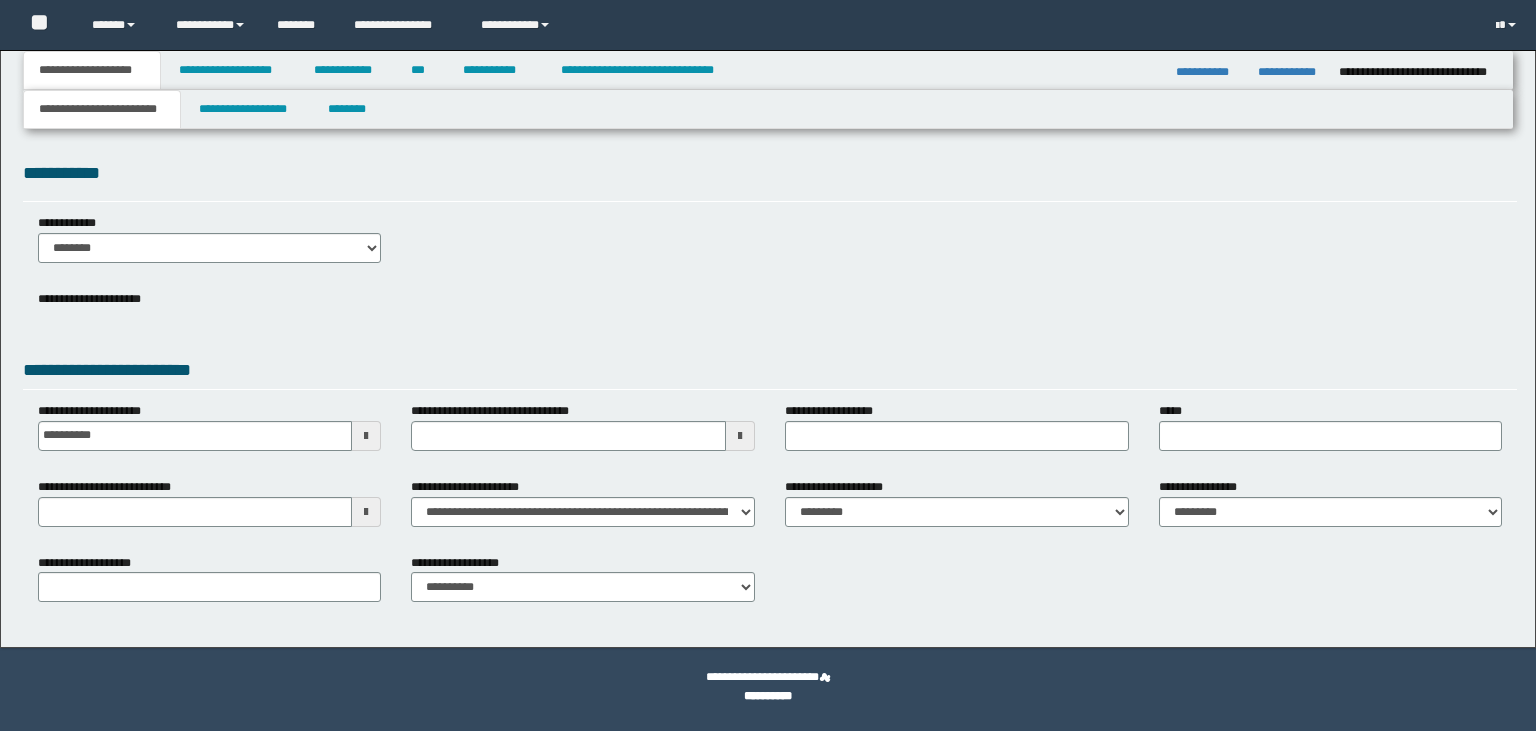 scroll, scrollTop: 0, scrollLeft: 0, axis: both 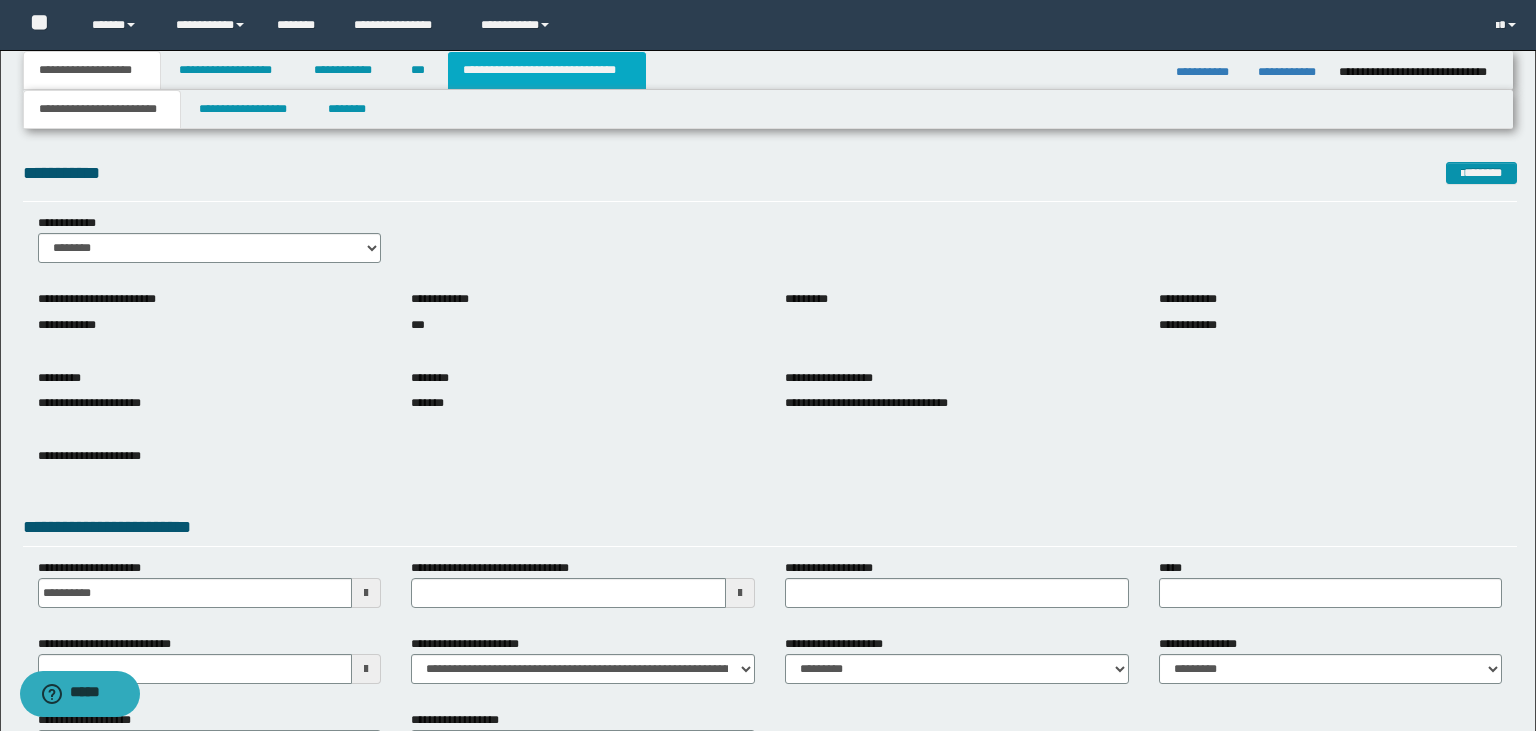 click on "**********" at bounding box center (547, 70) 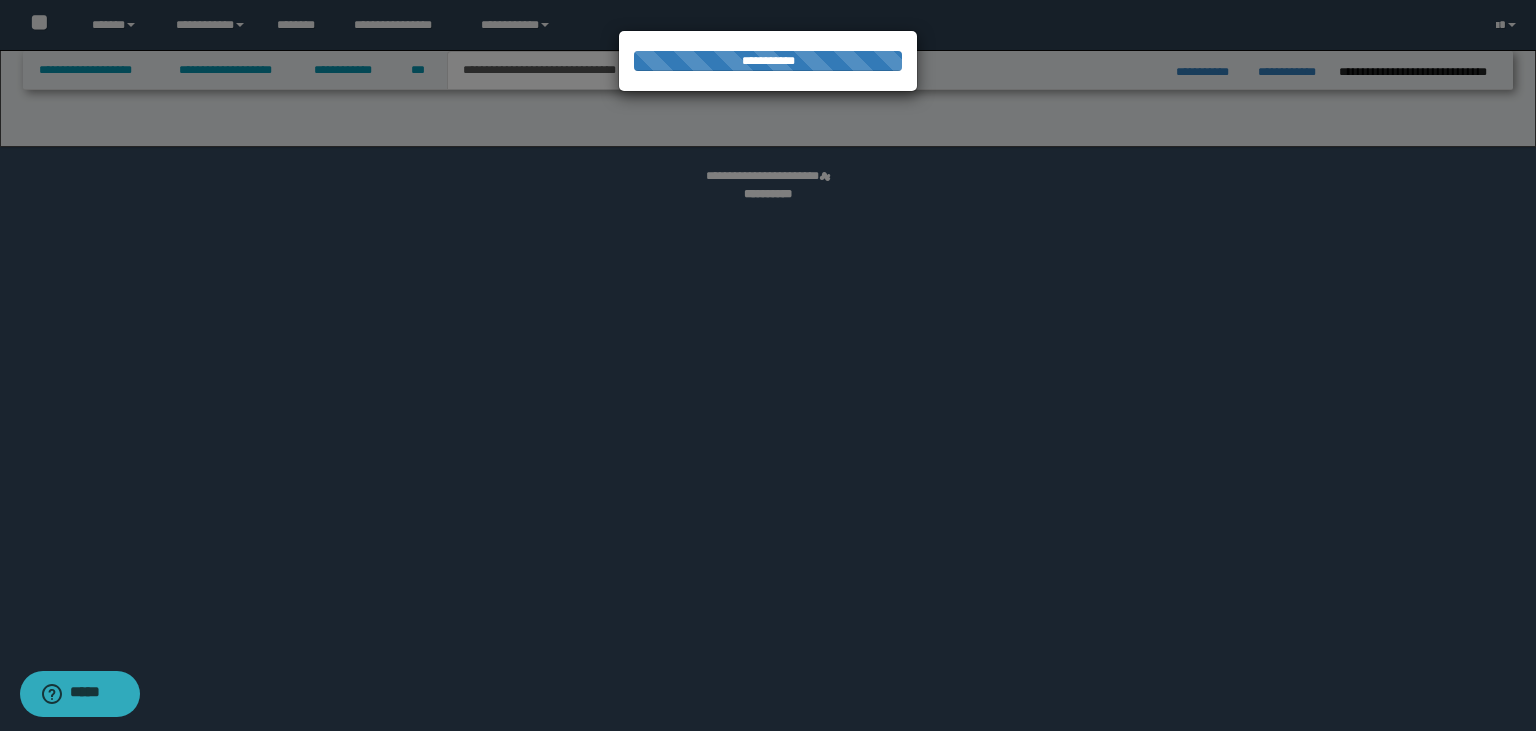 select on "*" 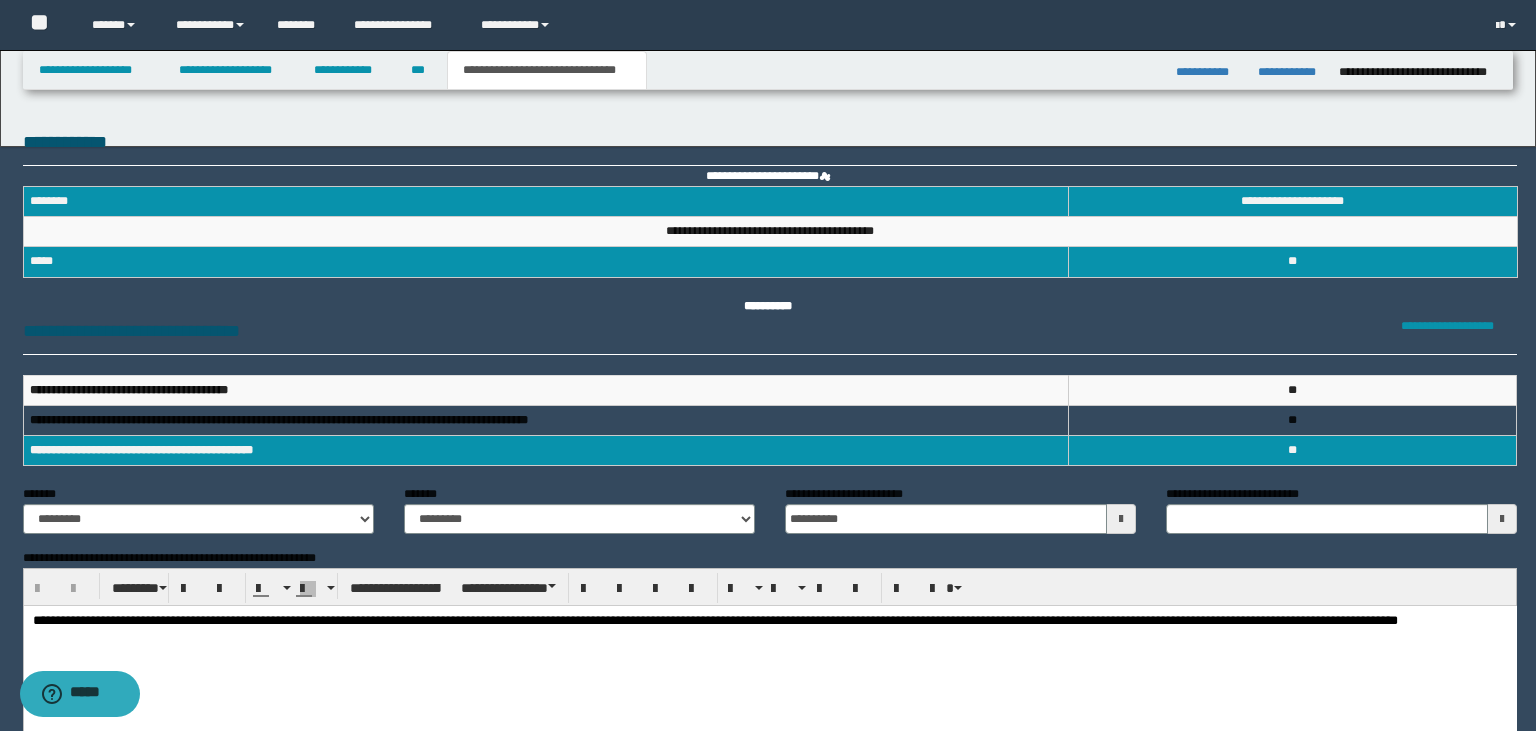 scroll, scrollTop: 0, scrollLeft: 0, axis: both 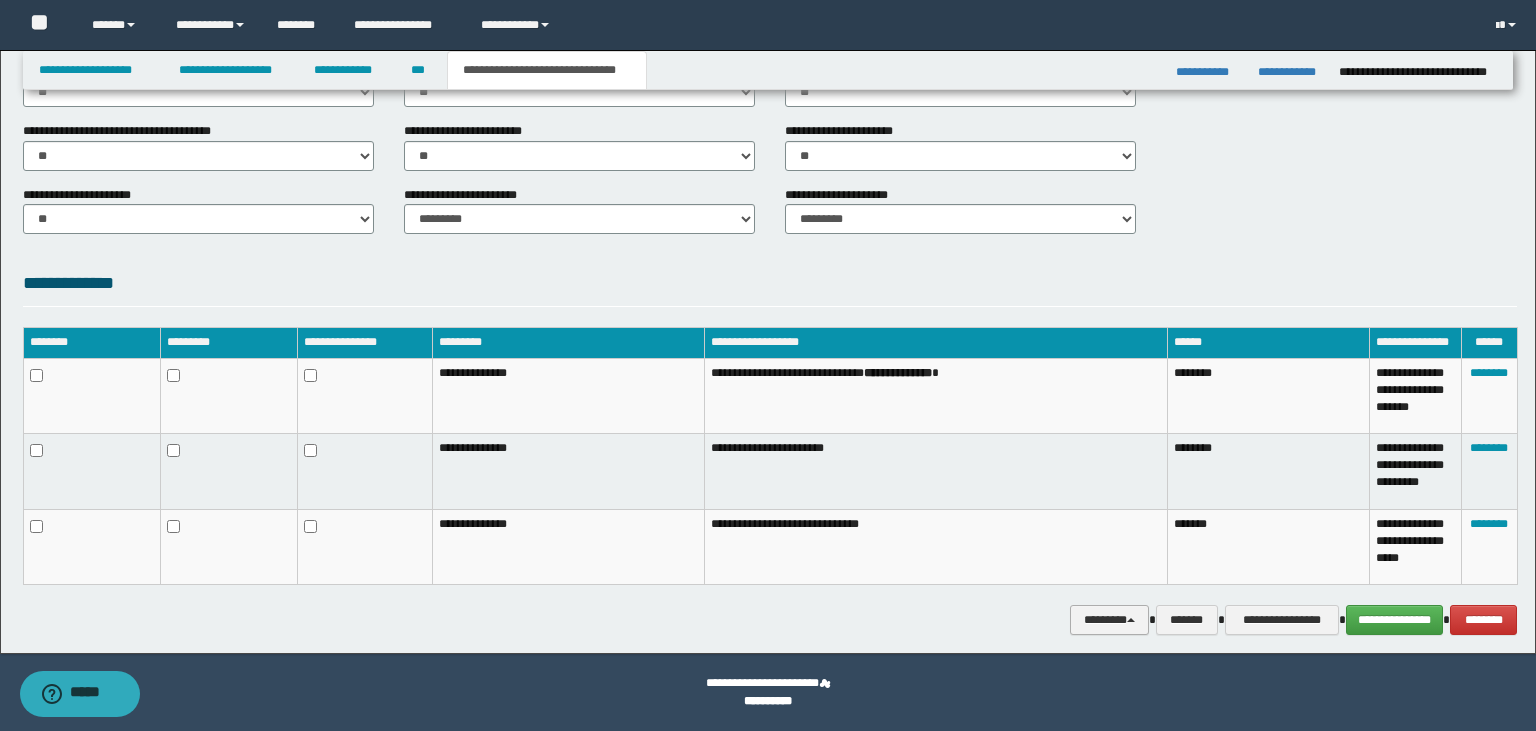 click on "********" at bounding box center [1109, 620] 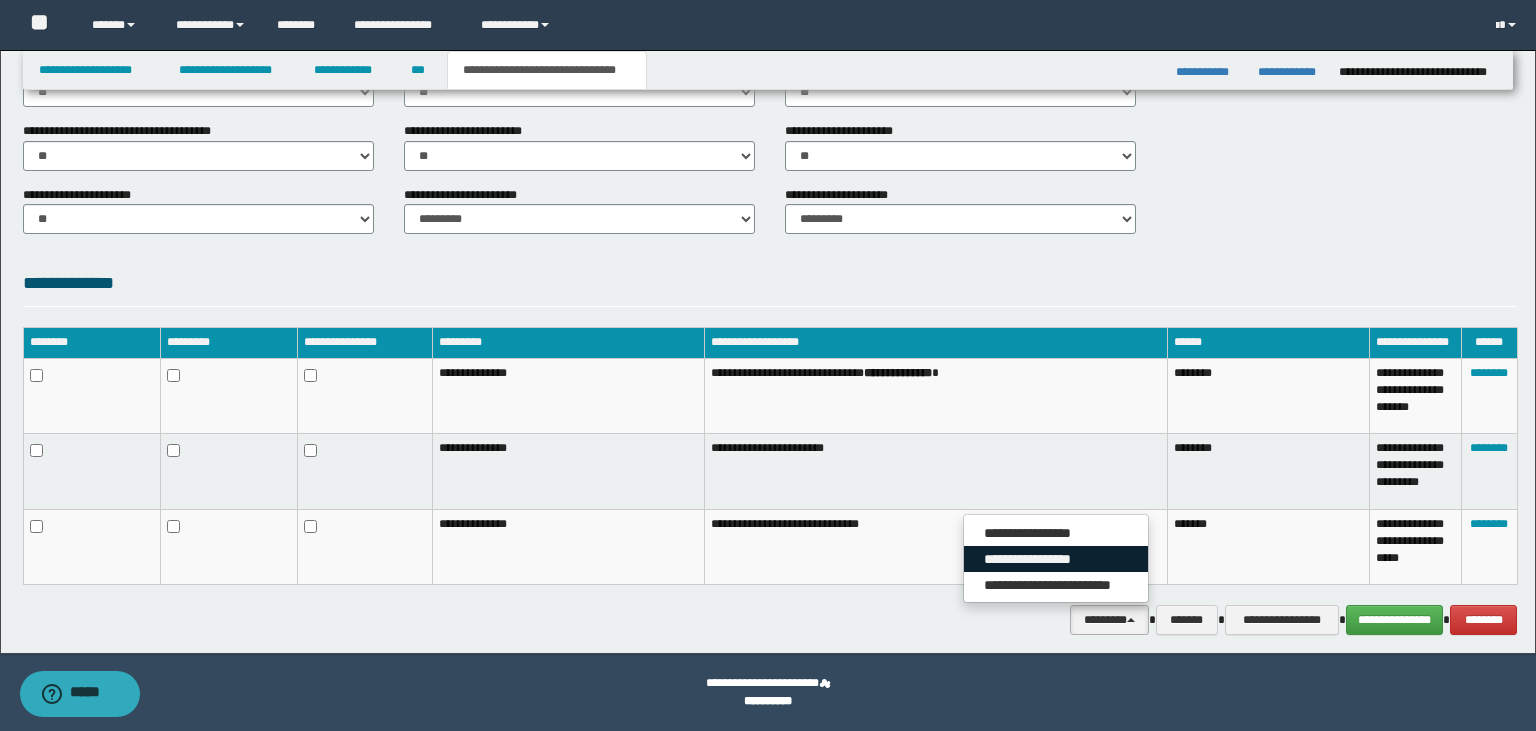 click on "**********" at bounding box center (1056, 559) 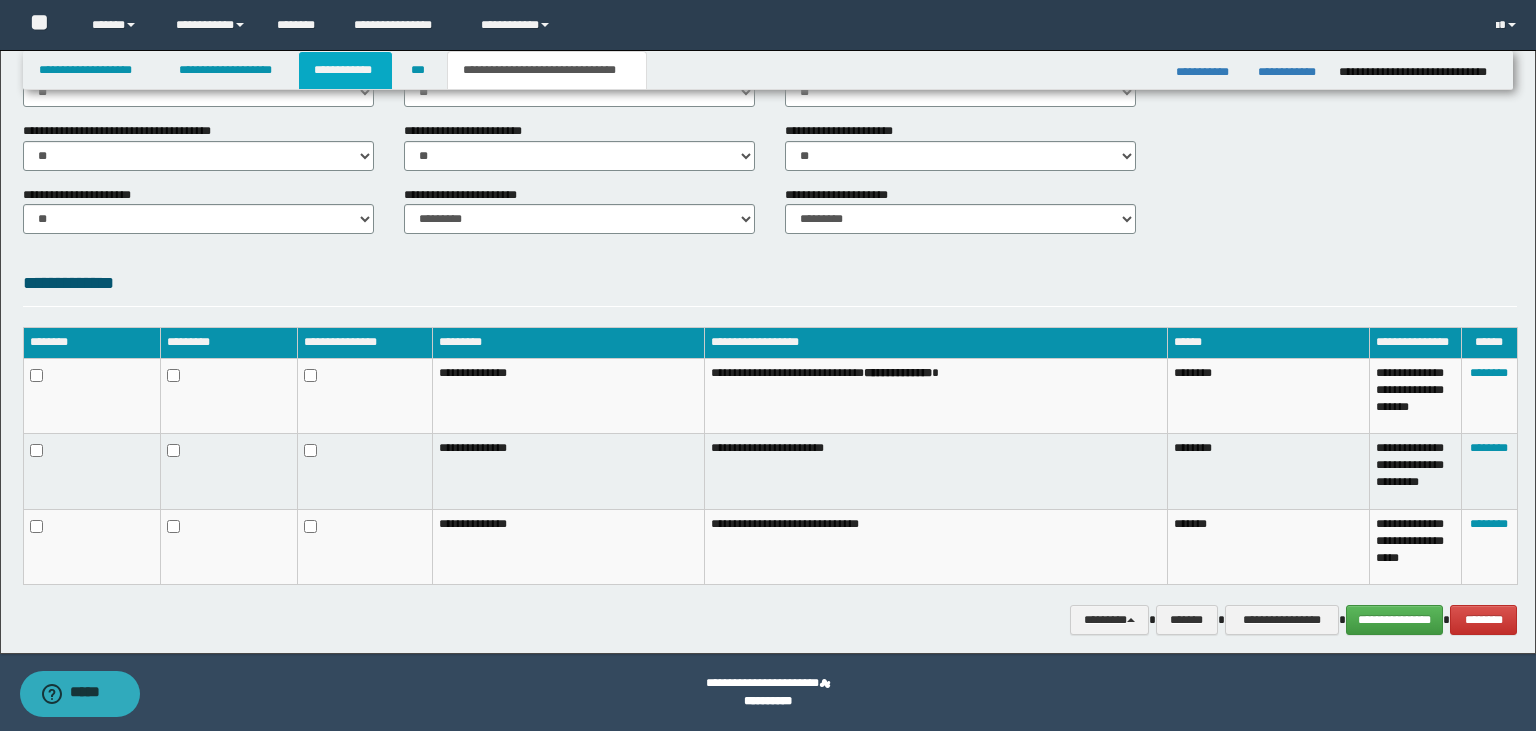 click on "**********" at bounding box center (346, 70) 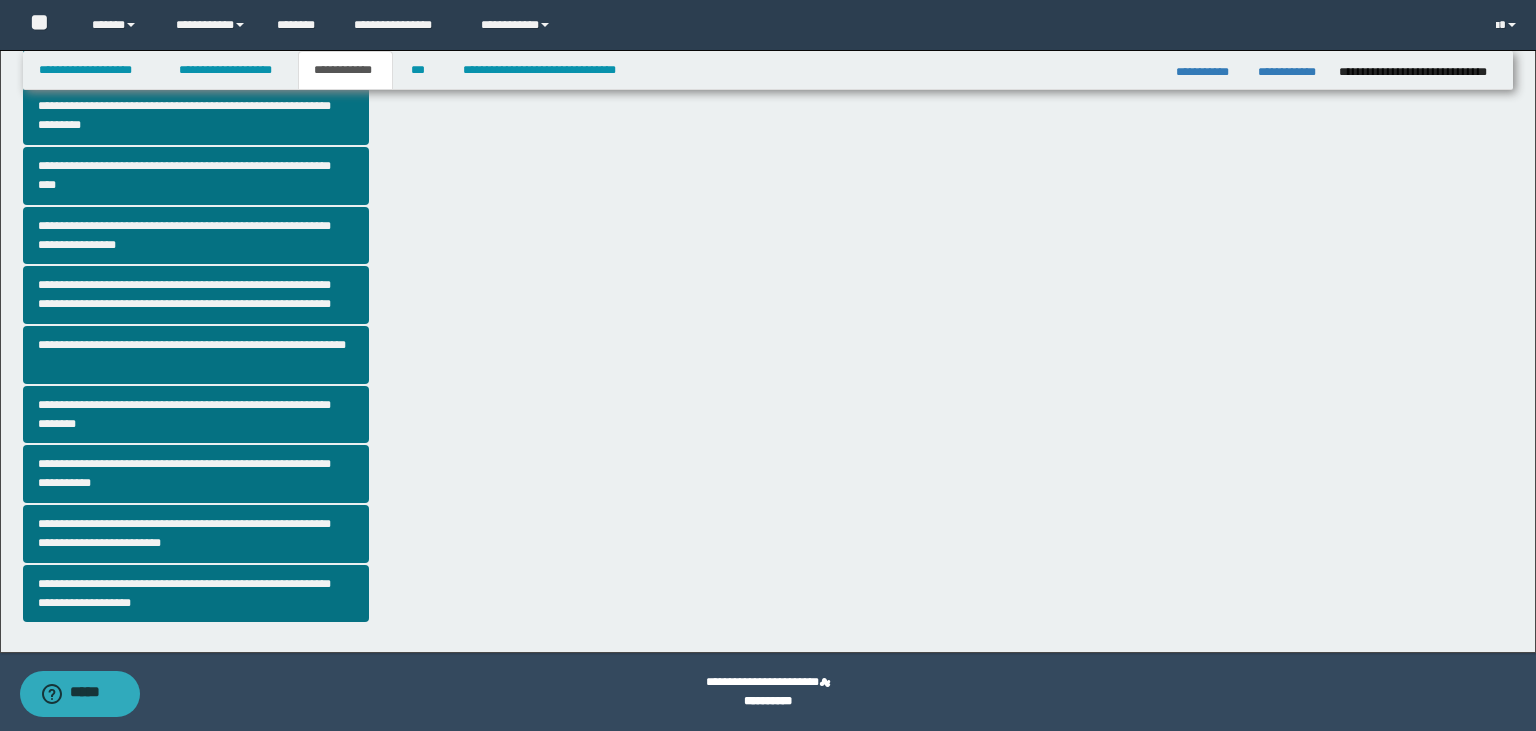 scroll, scrollTop: 380, scrollLeft: 0, axis: vertical 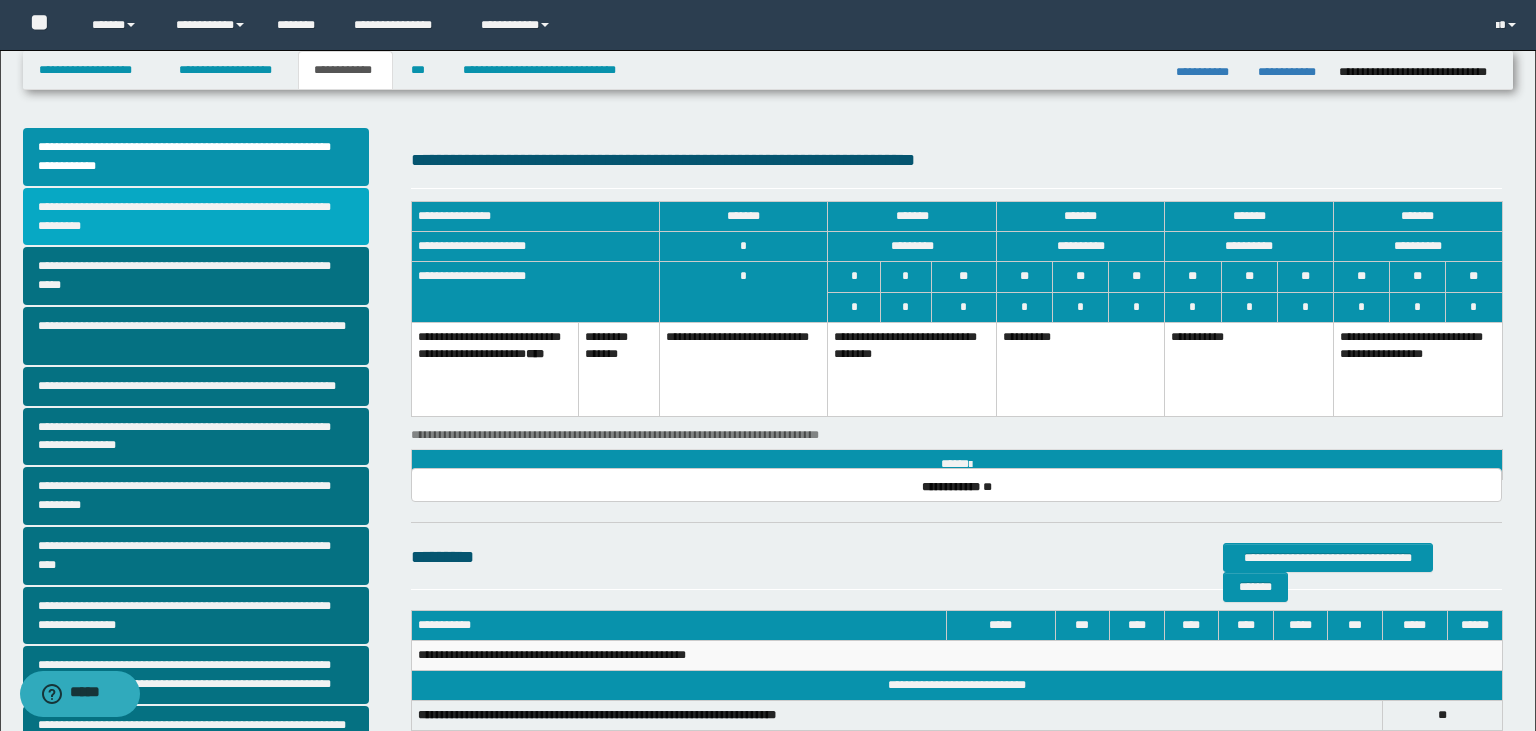 click on "**********" at bounding box center [196, 217] 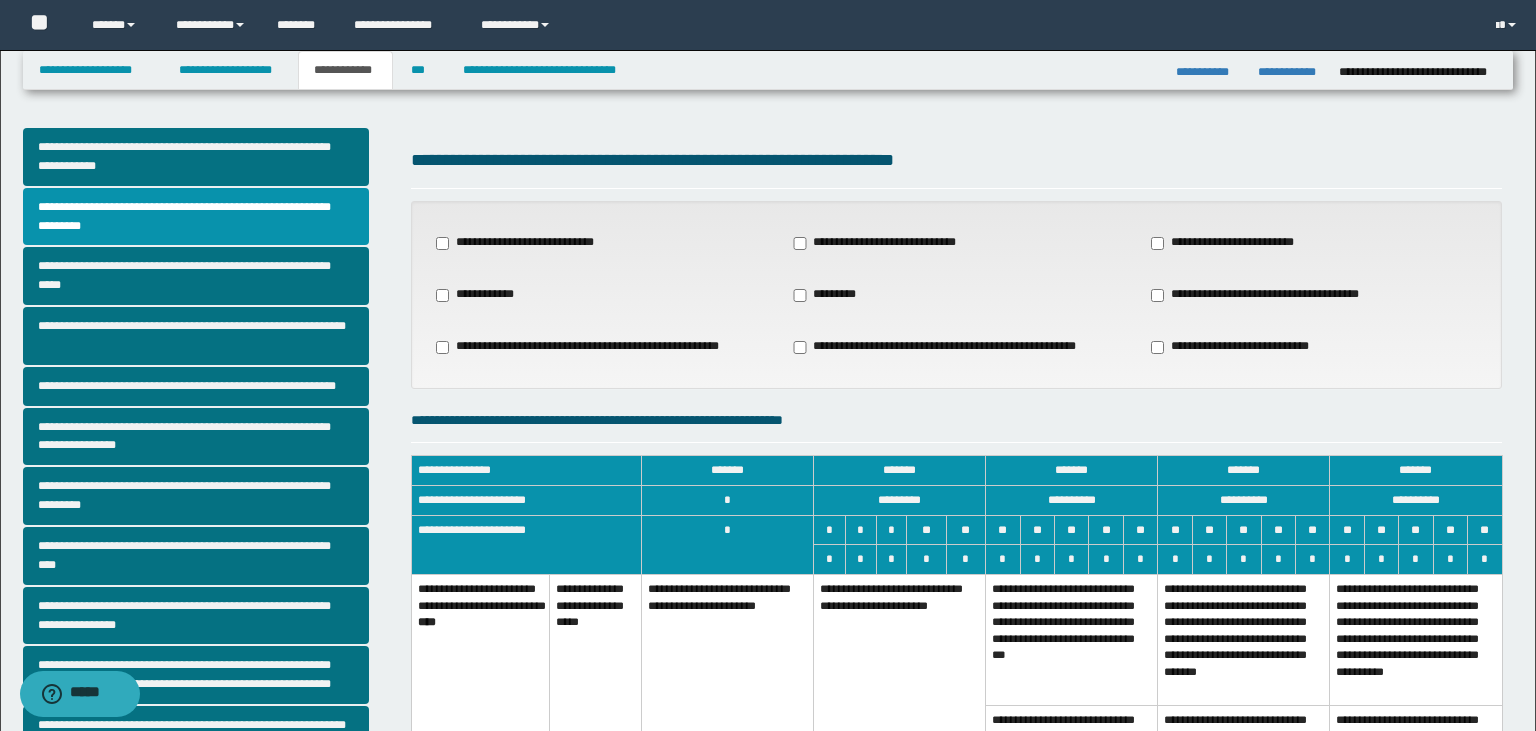 click on "**********" at bounding box center (900, 695) 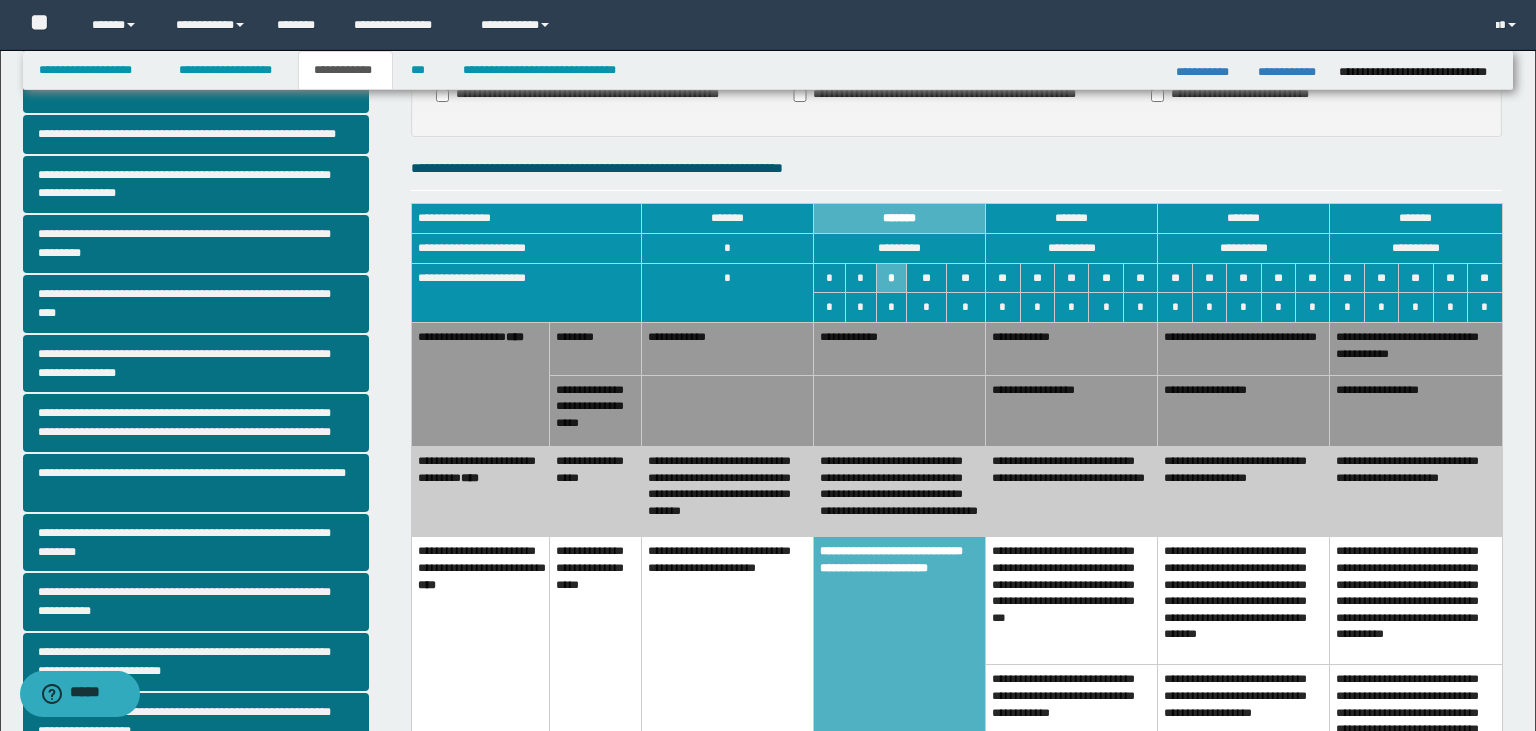 scroll, scrollTop: 274, scrollLeft: 0, axis: vertical 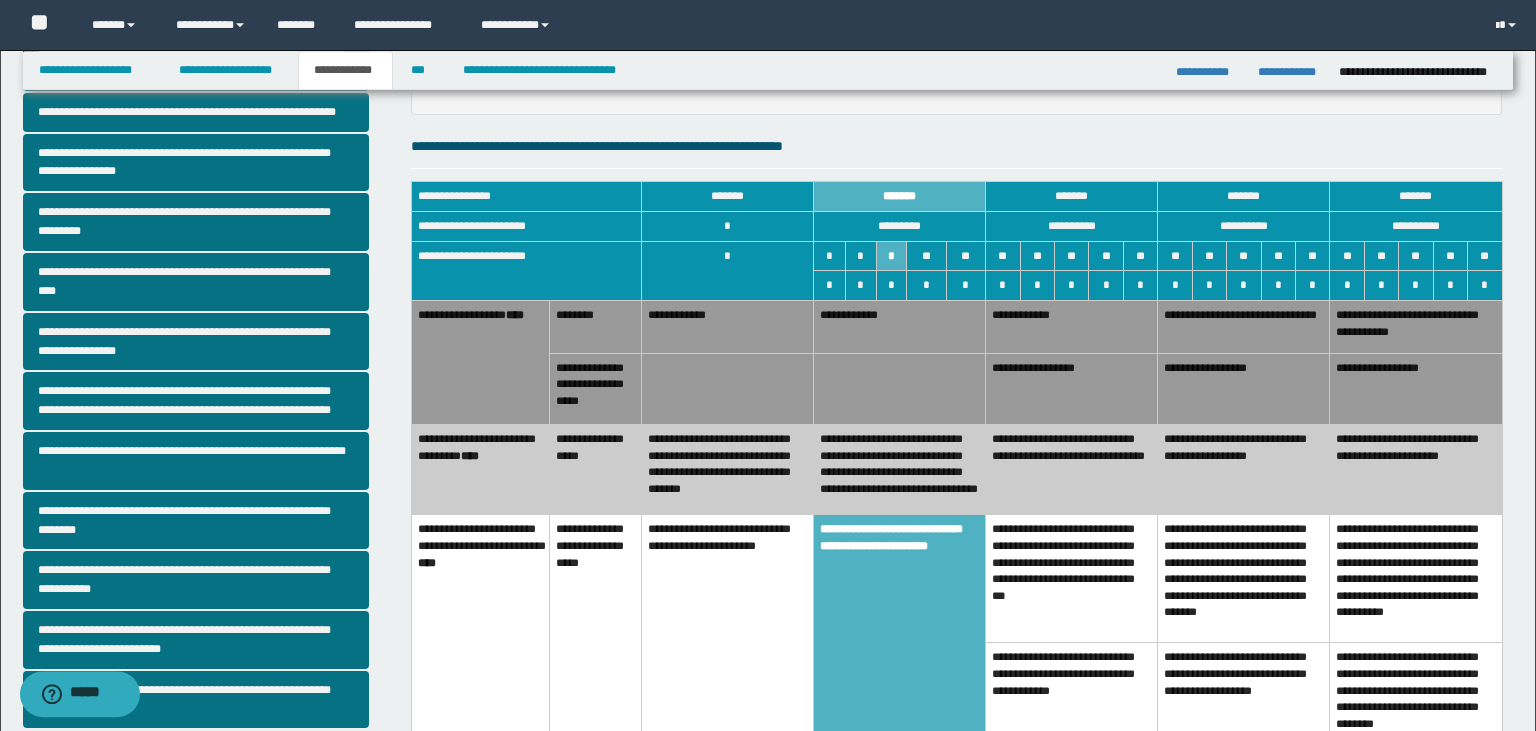 click on "**********" at bounding box center (1072, 326) 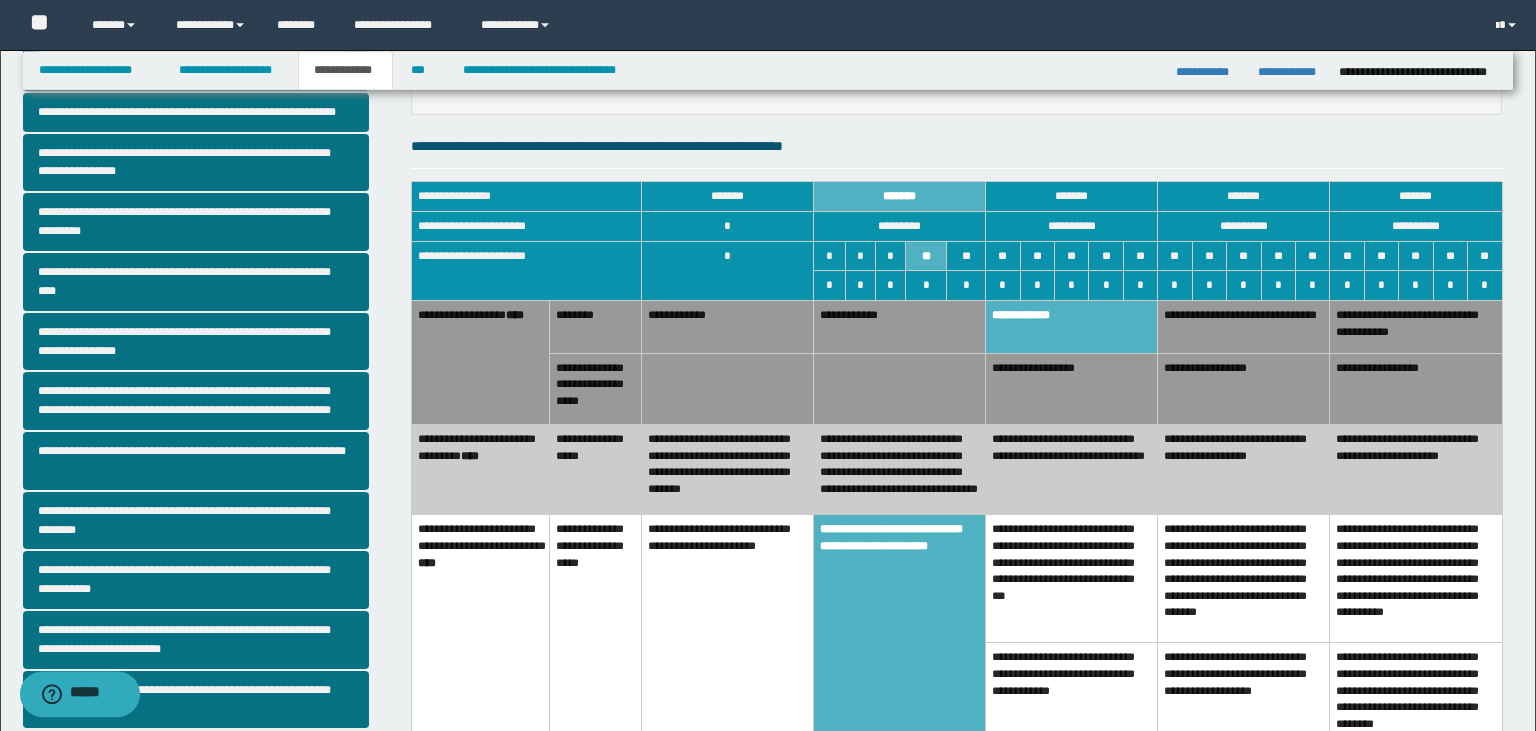 click on "**********" at bounding box center [1244, 469] 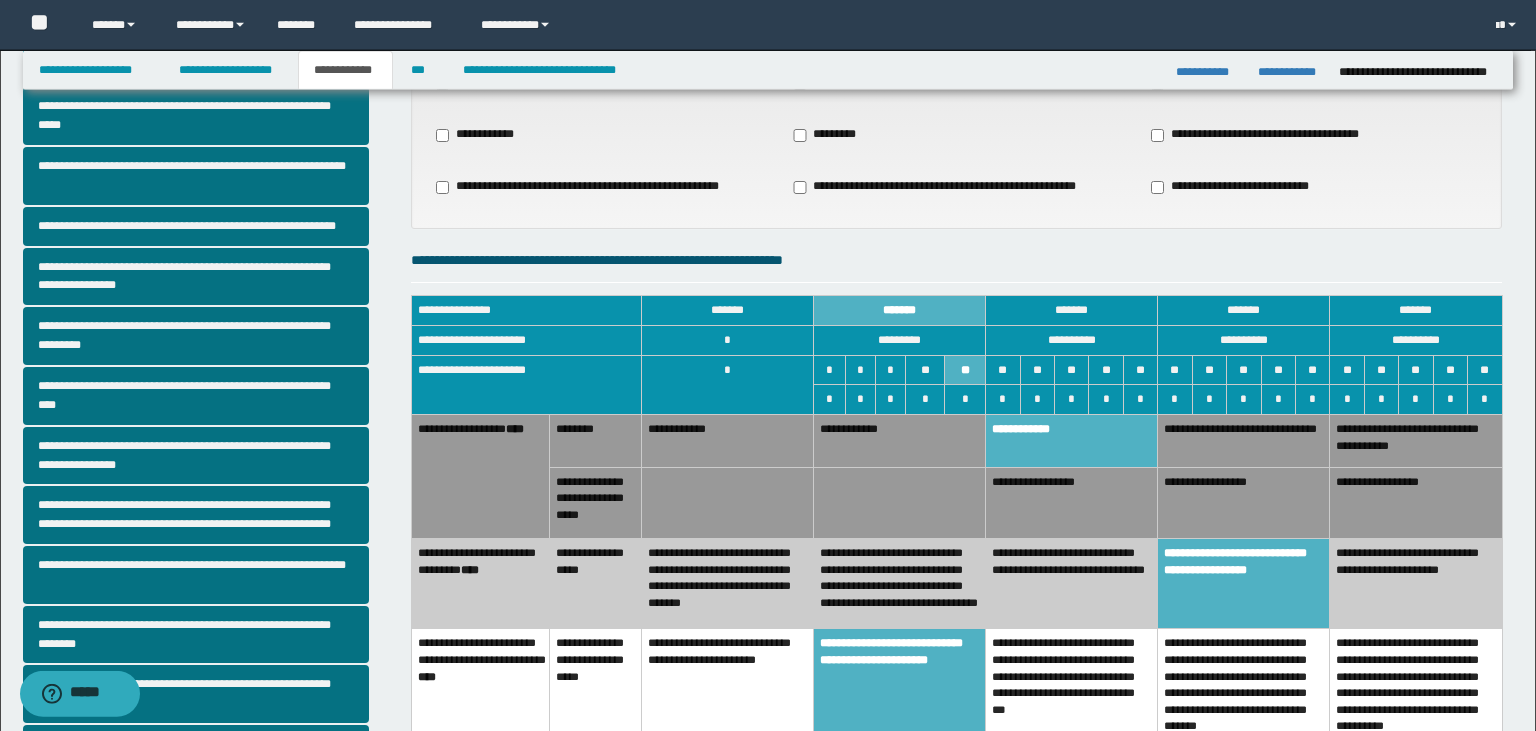 scroll, scrollTop: 0, scrollLeft: 0, axis: both 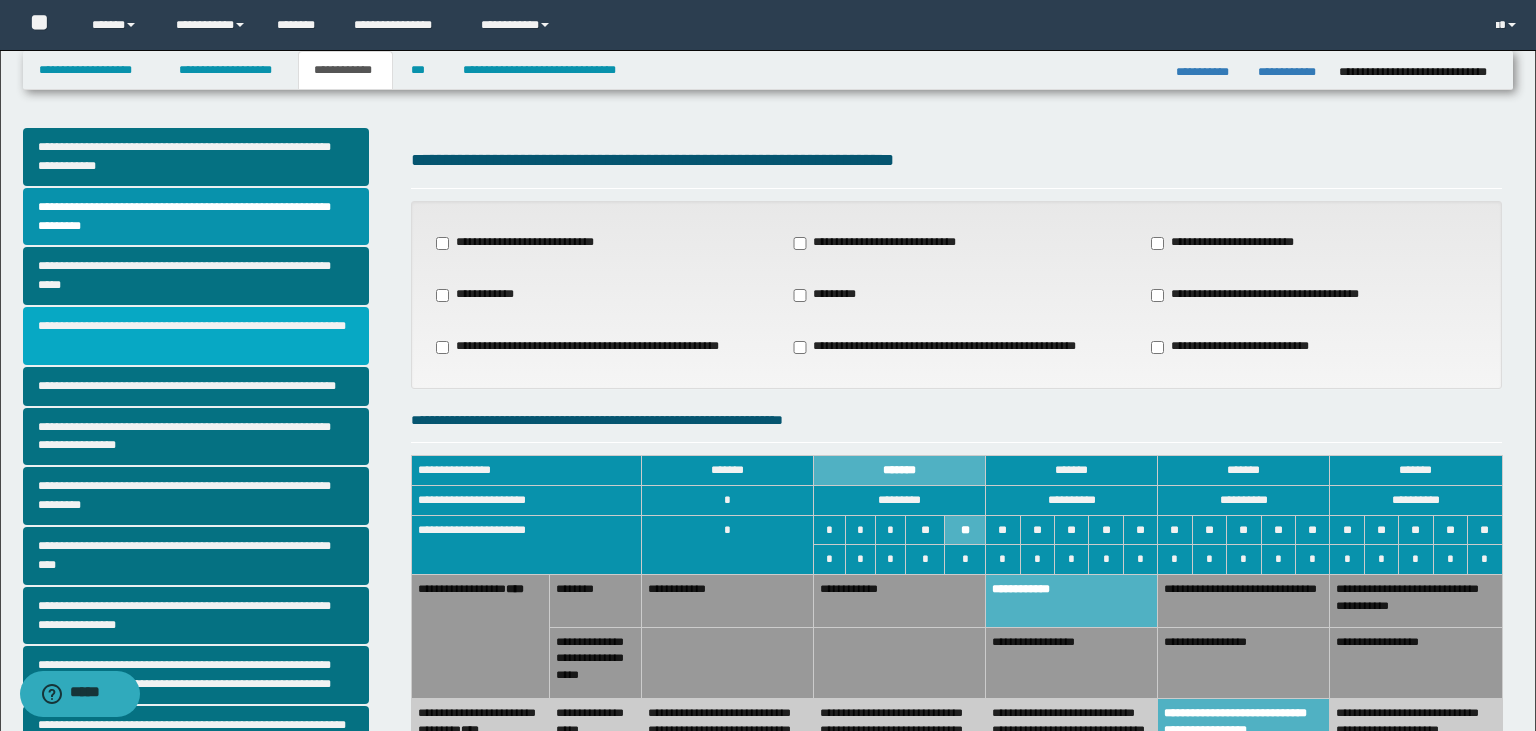 click on "**********" at bounding box center (196, 336) 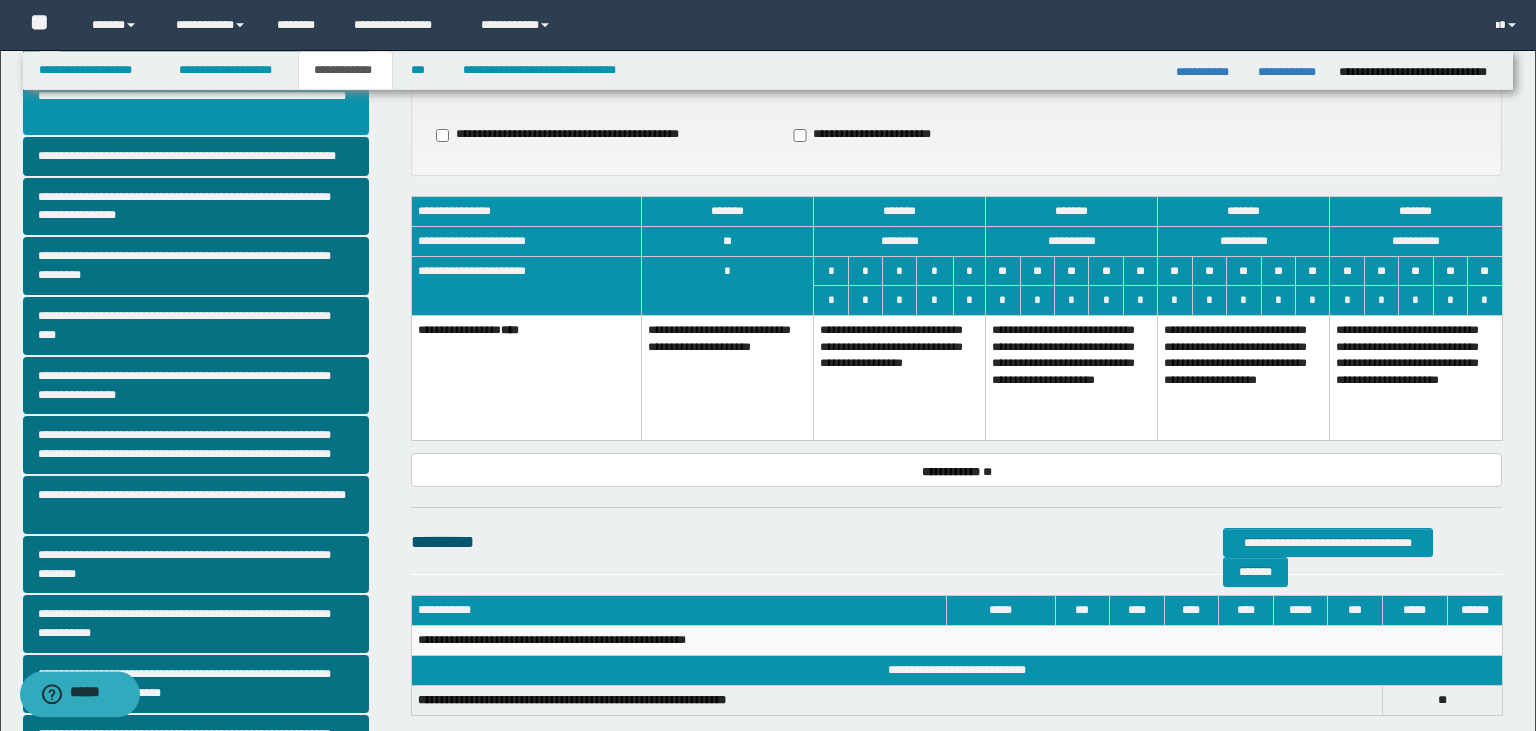 scroll, scrollTop: 288, scrollLeft: 0, axis: vertical 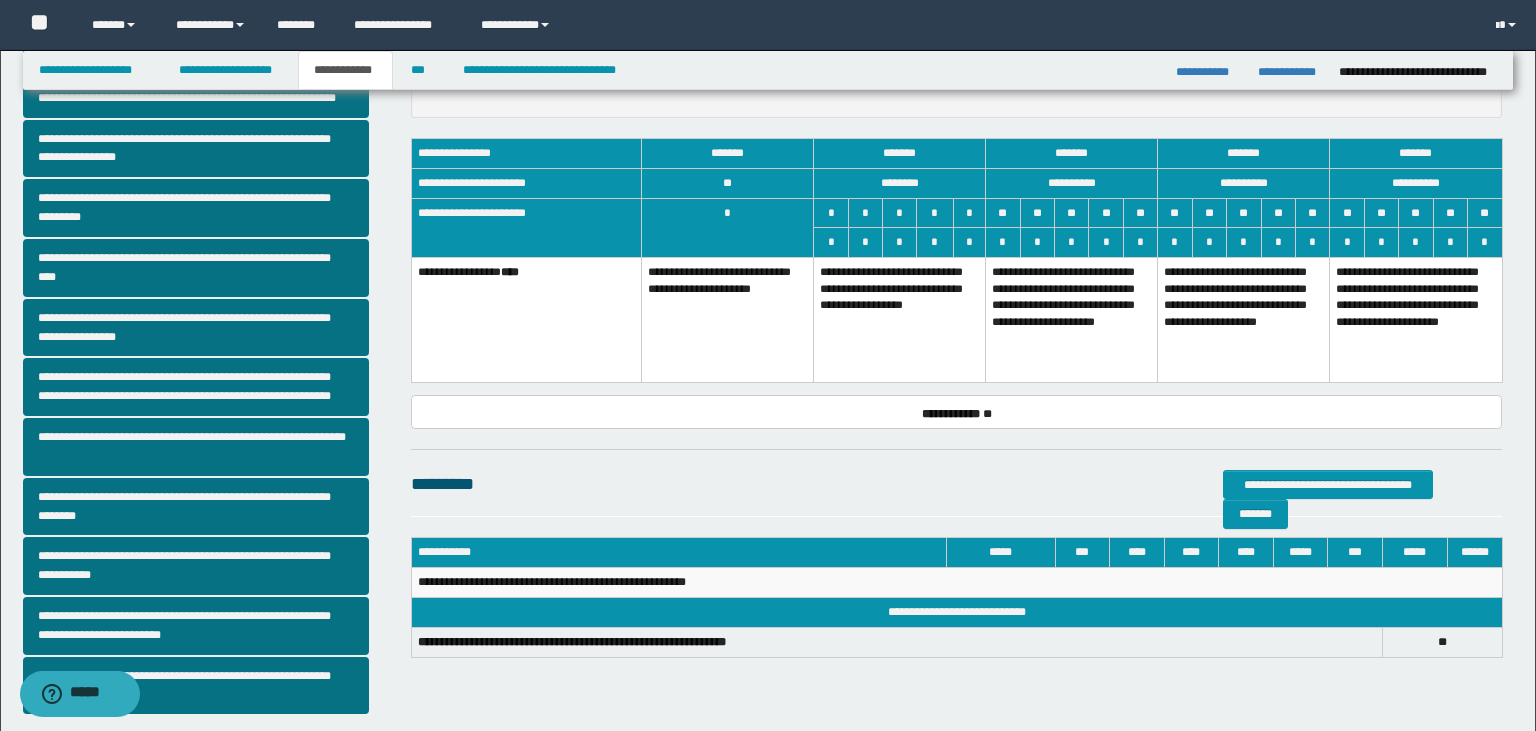 click on "**********" at bounding box center (1072, 320) 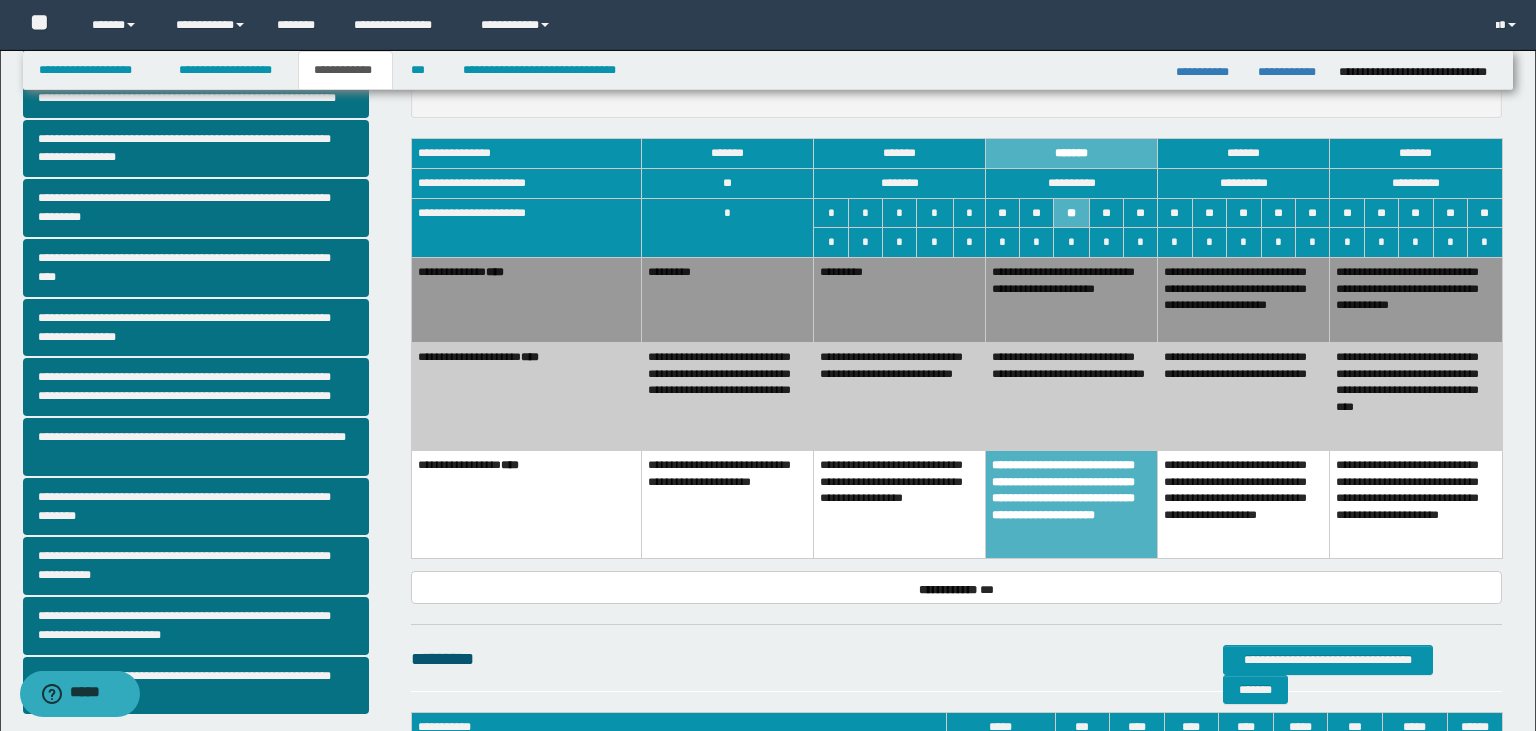 click on "**********" at bounding box center (1072, 397) 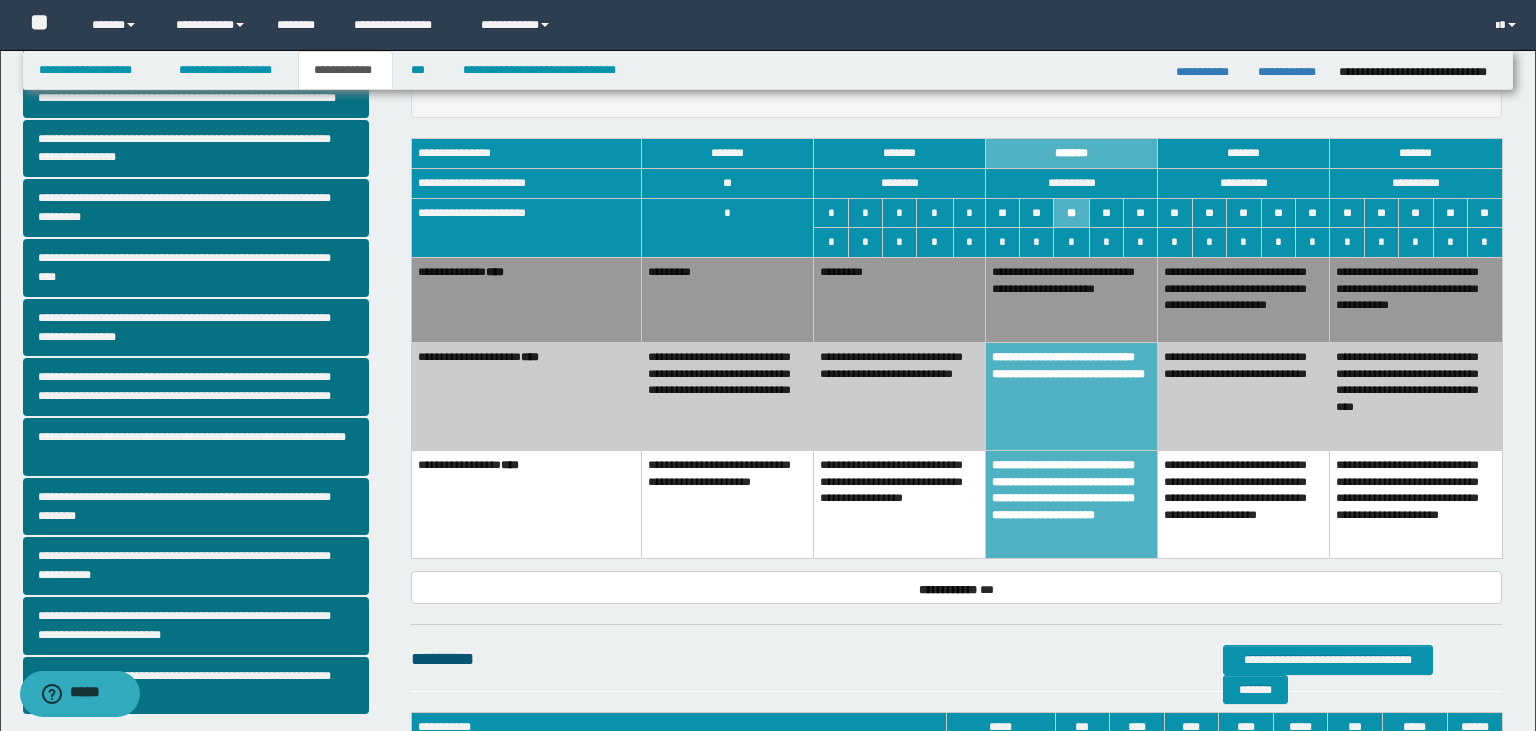 click on "*********" at bounding box center [900, 299] 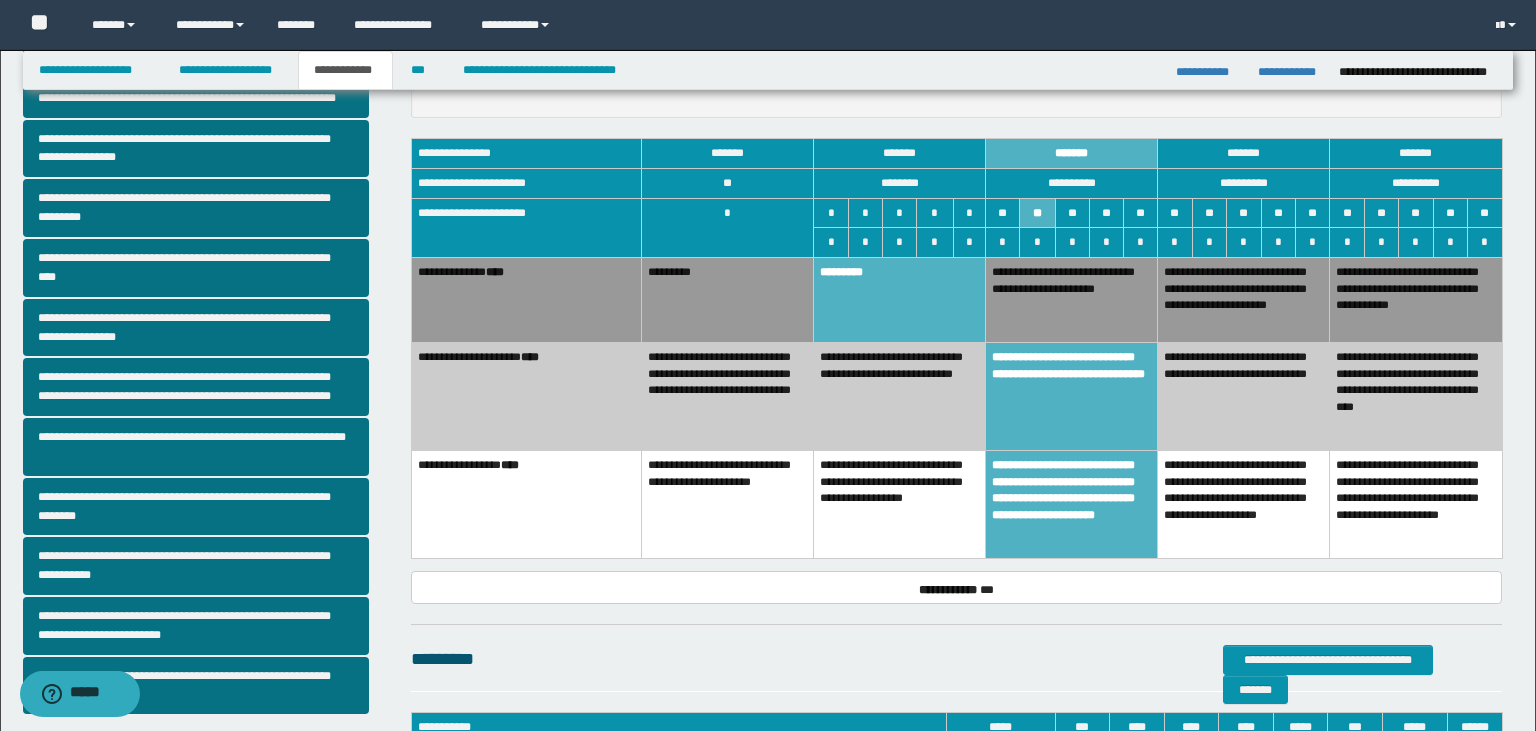 click on "*********" at bounding box center [900, 299] 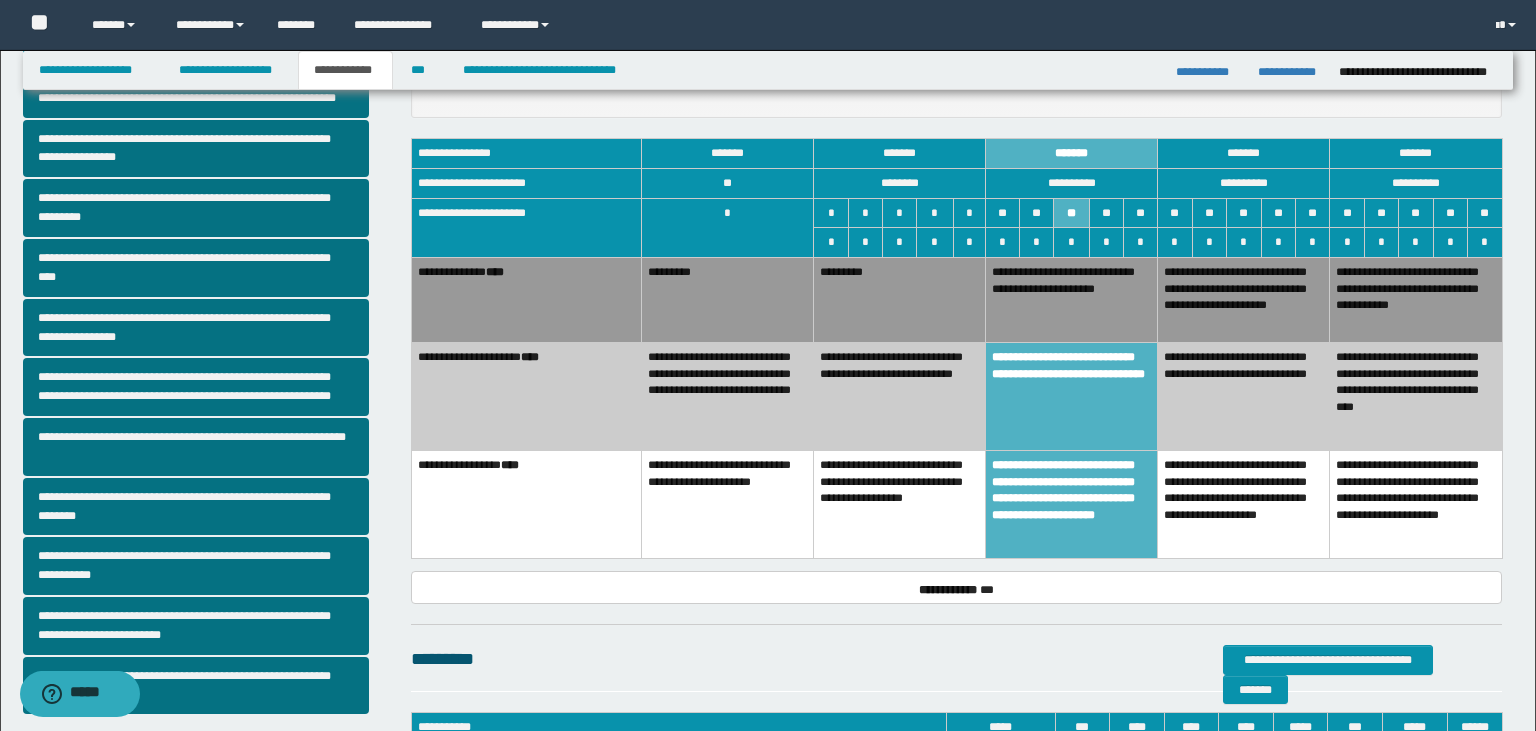 click on "**********" at bounding box center (1244, 397) 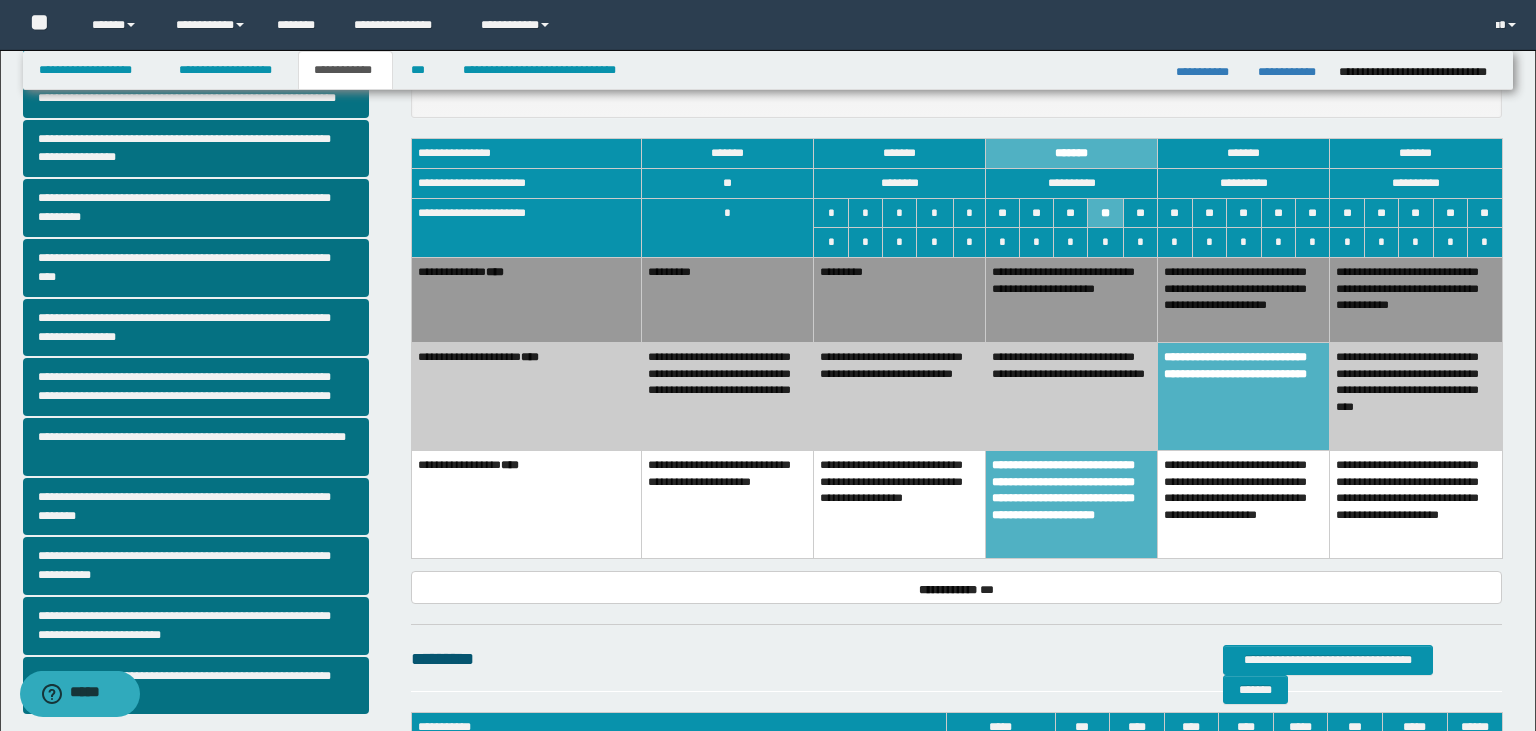 click on "*********" at bounding box center [900, 299] 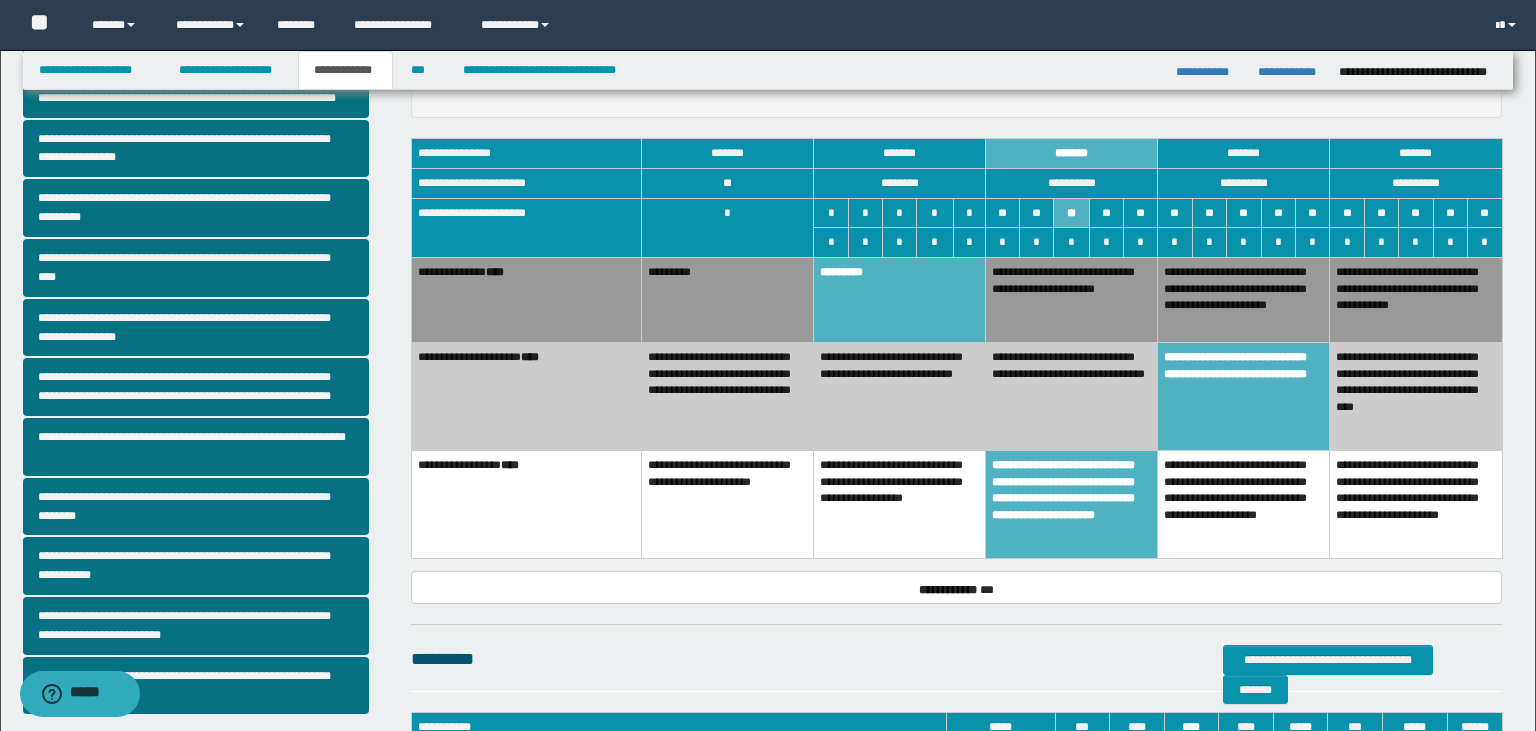 click on "**********" at bounding box center [1072, 397] 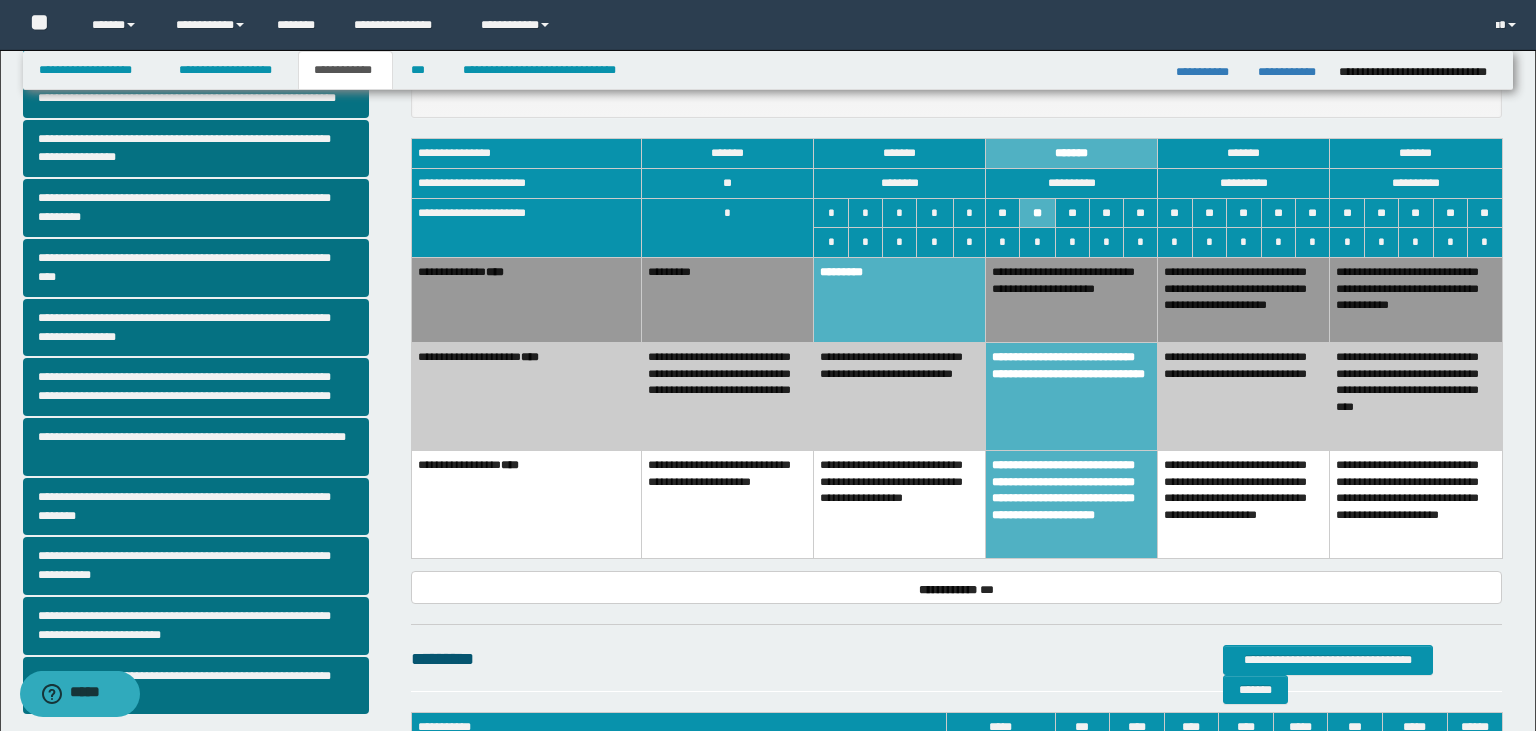 click on "**********" at bounding box center [1244, 397] 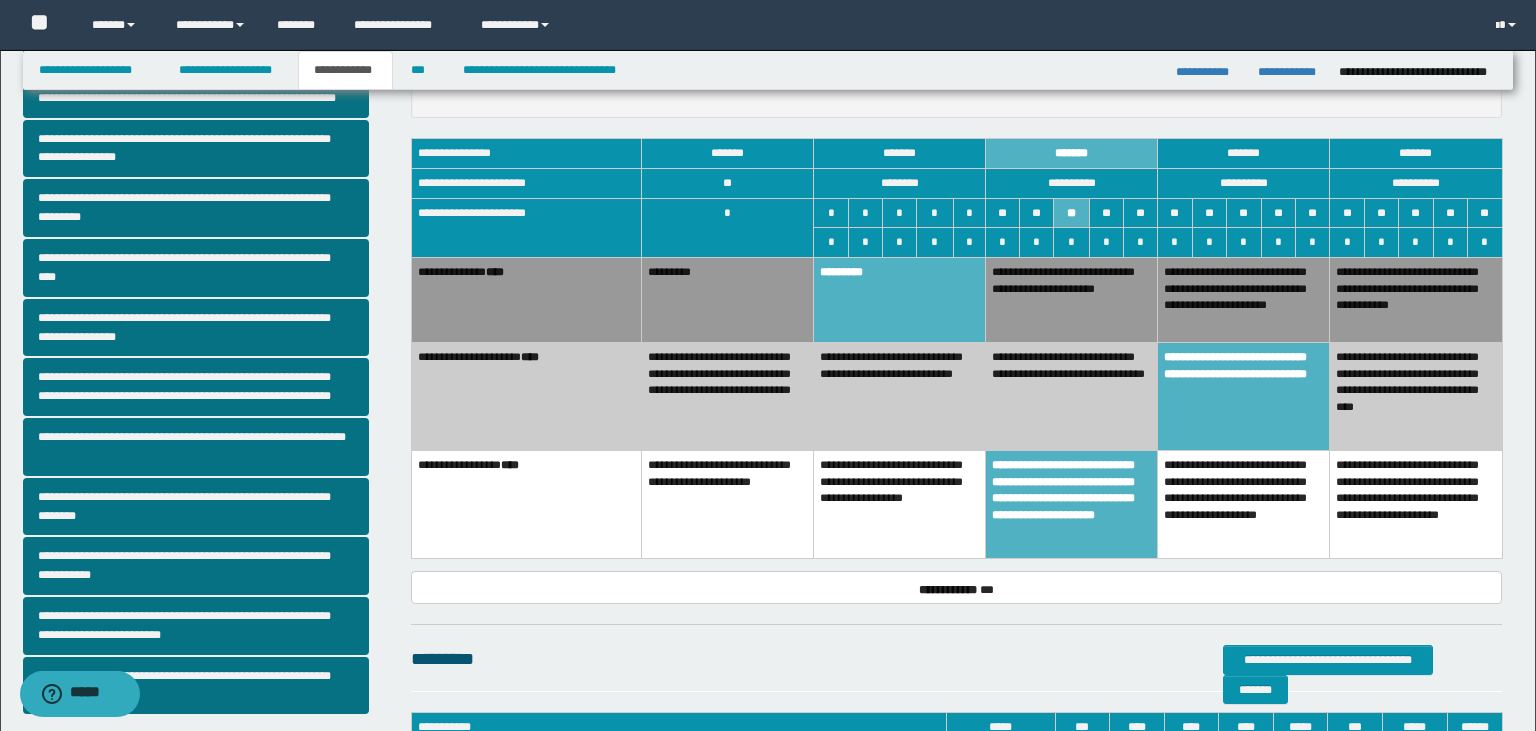 scroll, scrollTop: 0, scrollLeft: 0, axis: both 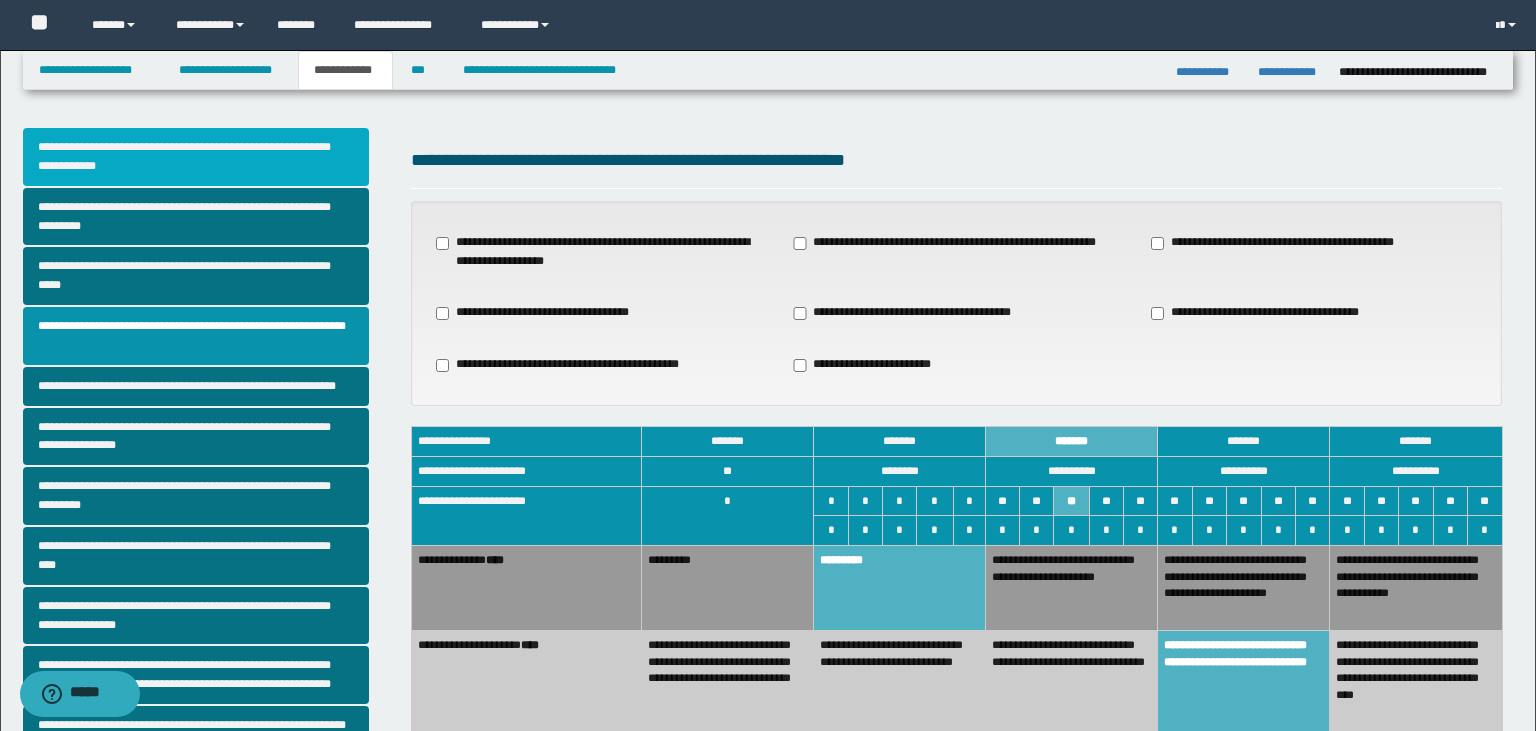 click on "**********" at bounding box center [196, 157] 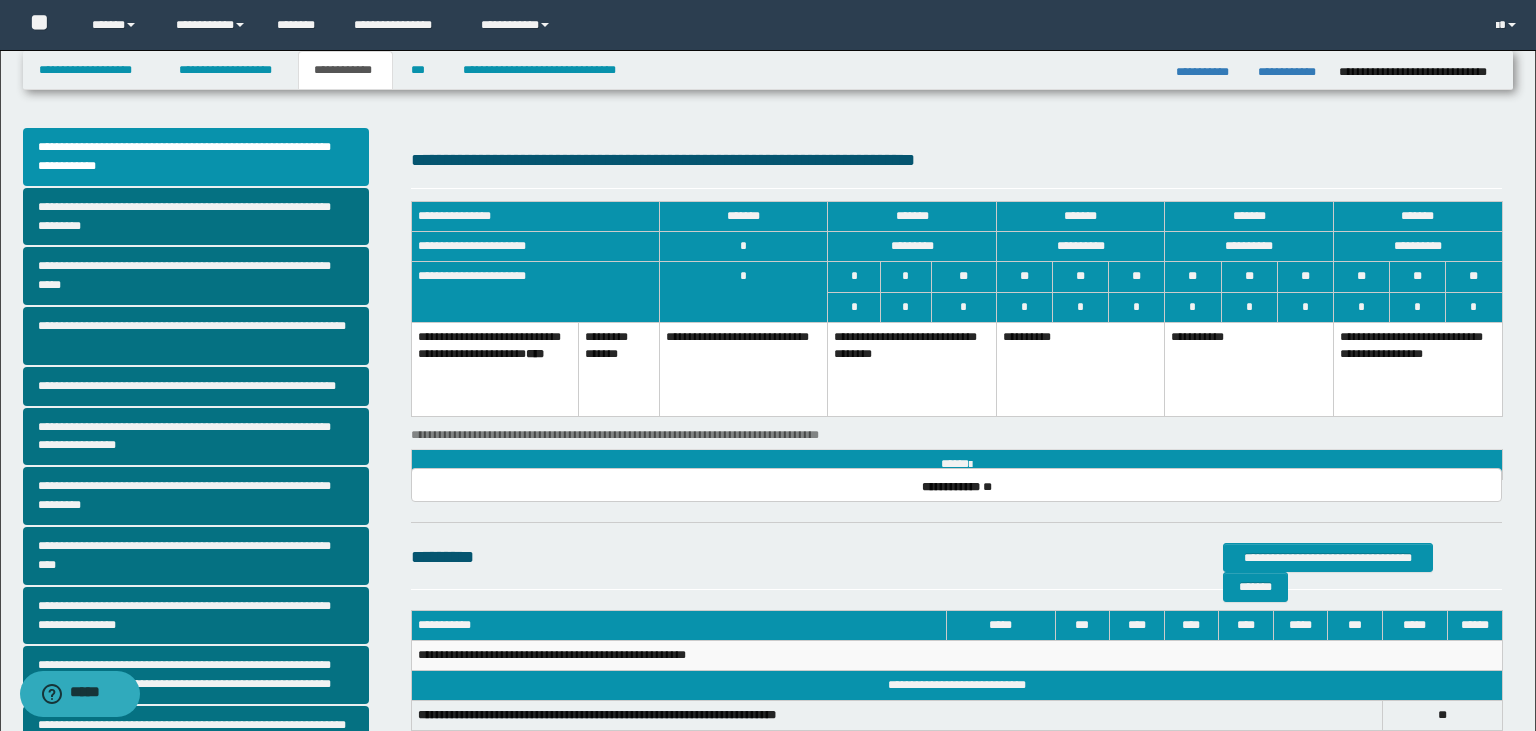 click on "**********" at bounding box center [1080, 369] 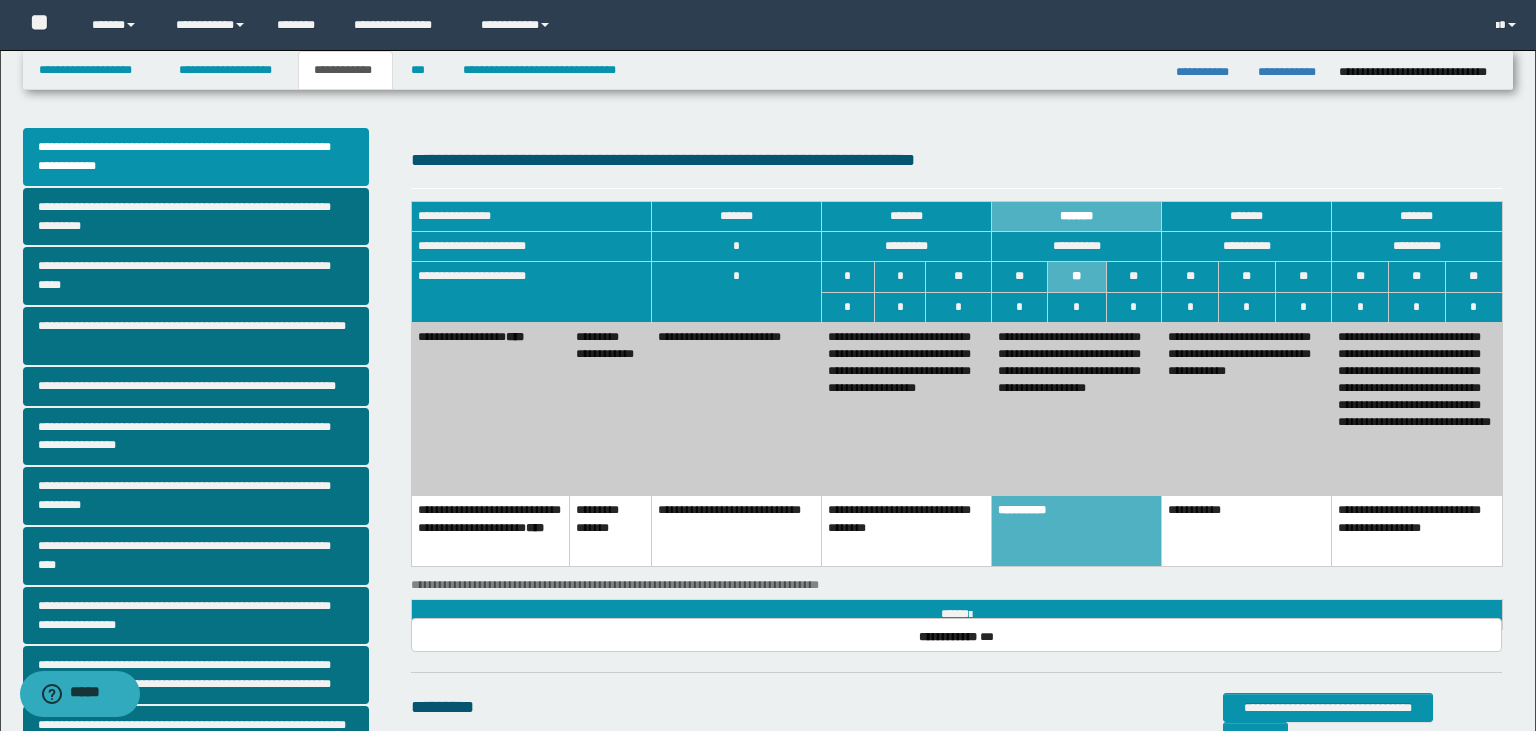 click on "**********" at bounding box center (906, 409) 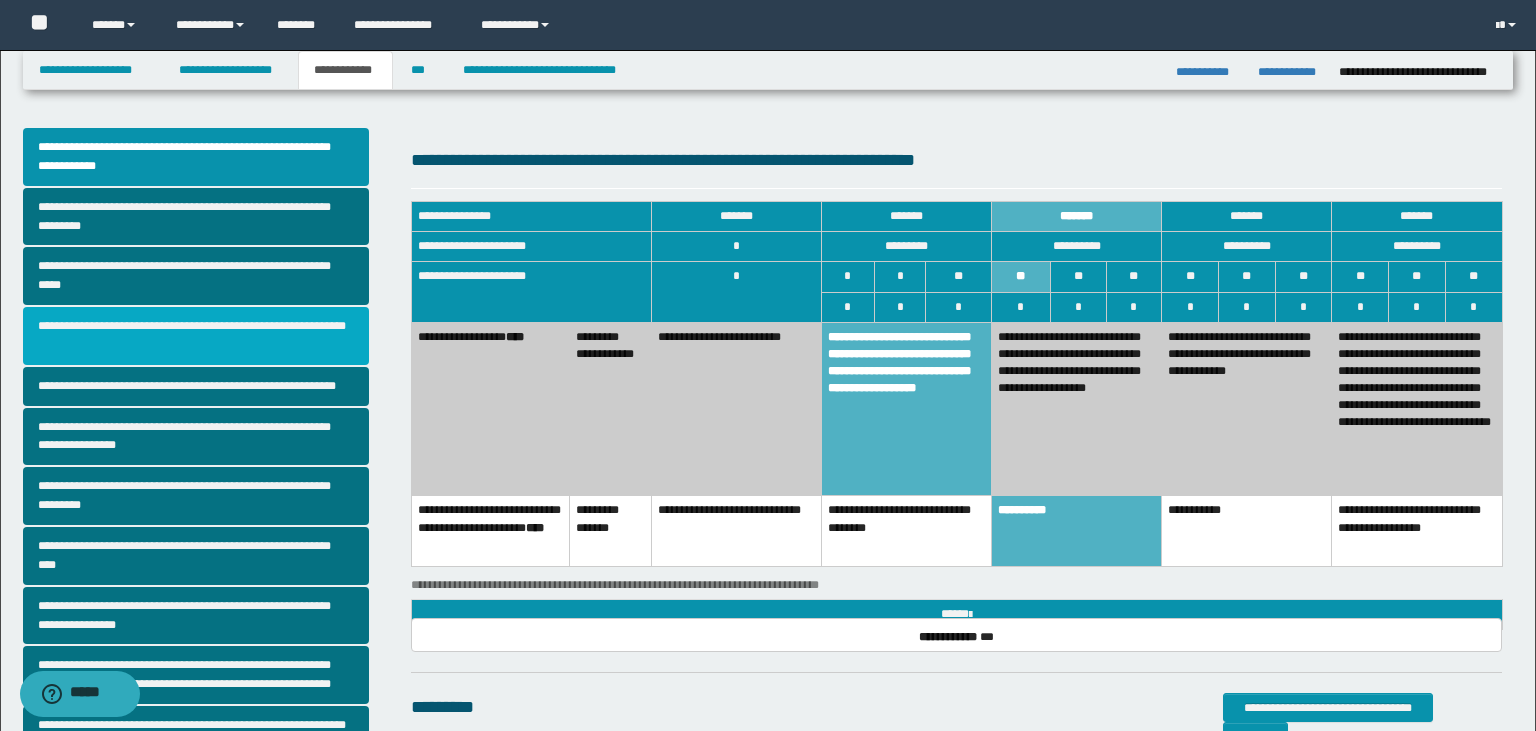 click on "**********" at bounding box center (196, 336) 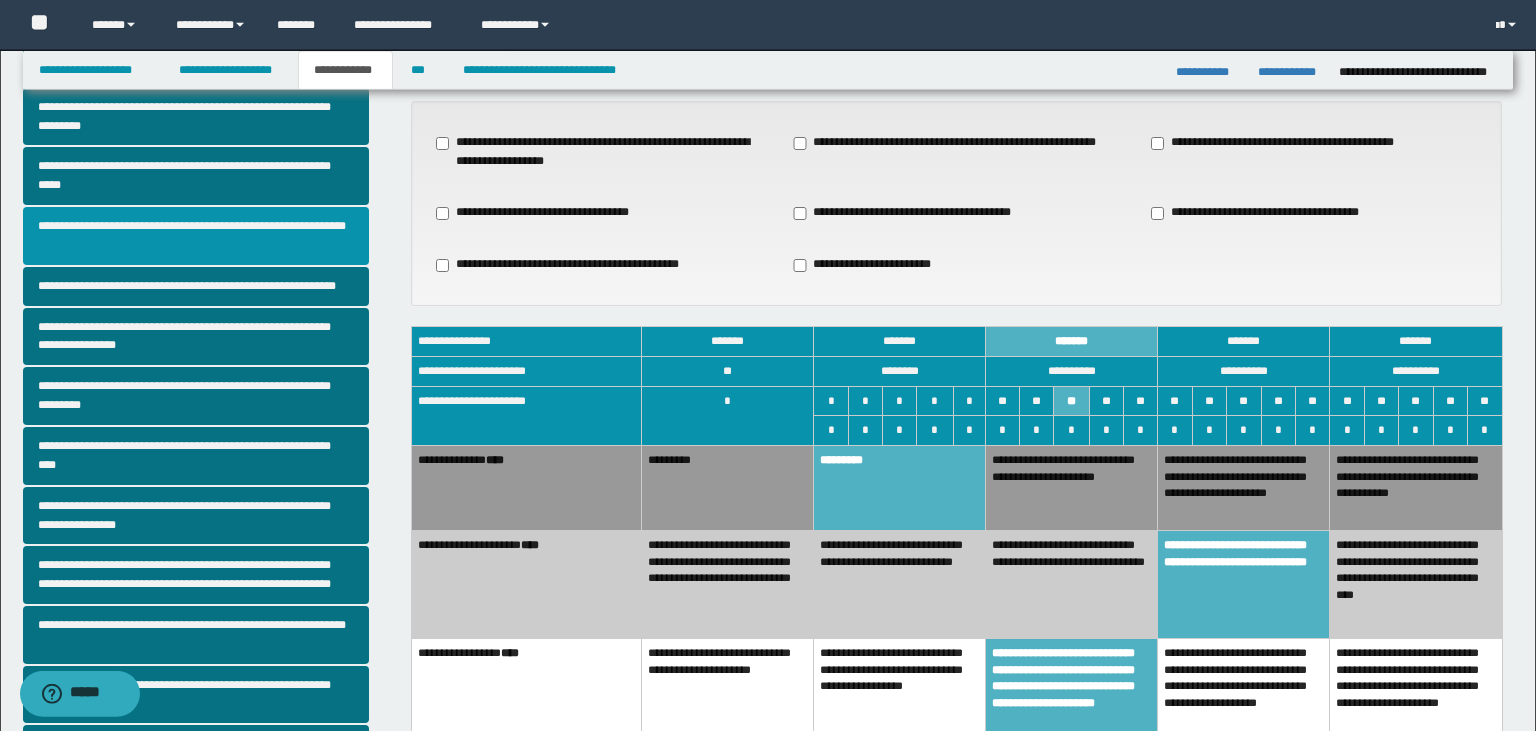 scroll, scrollTop: 106, scrollLeft: 0, axis: vertical 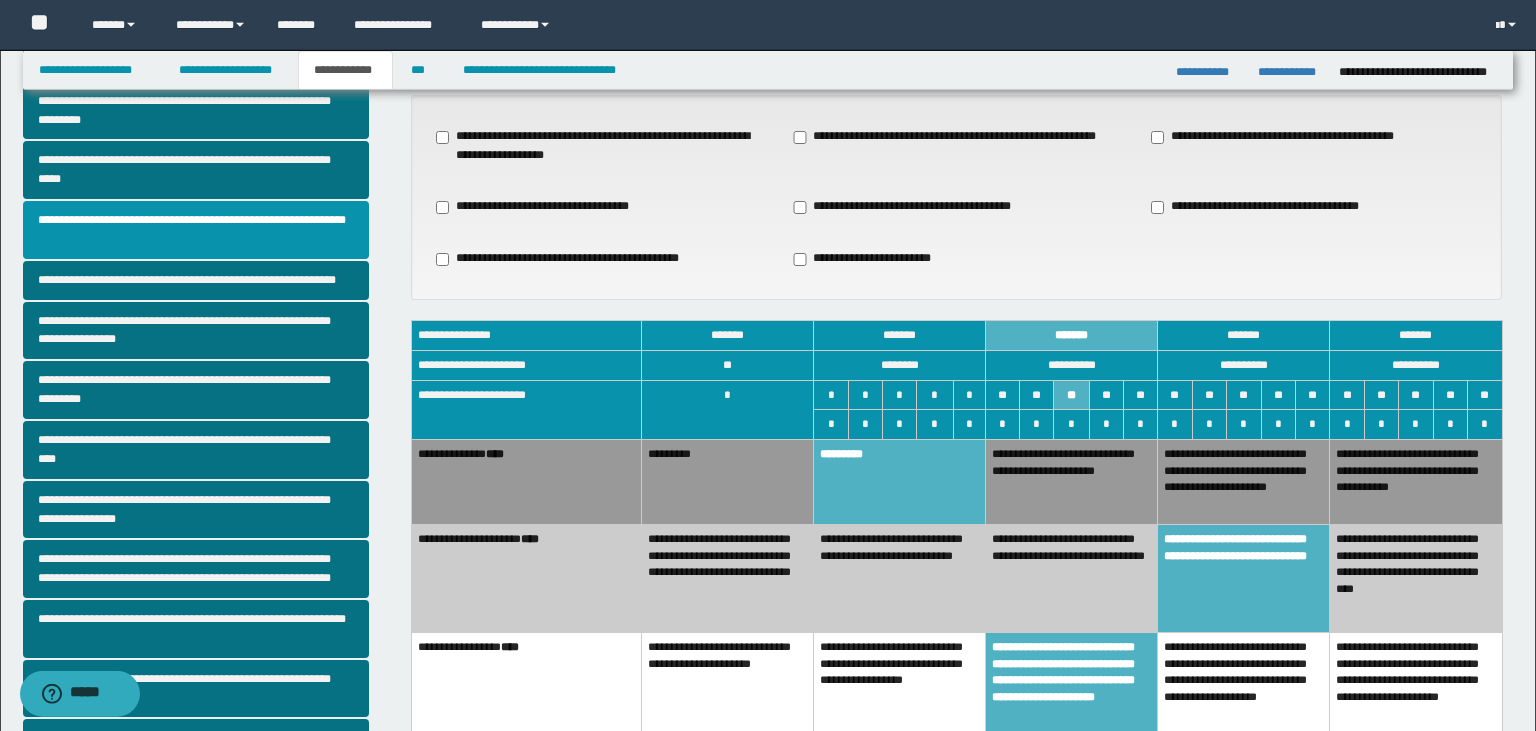 click on "**********" at bounding box center (538, 207) 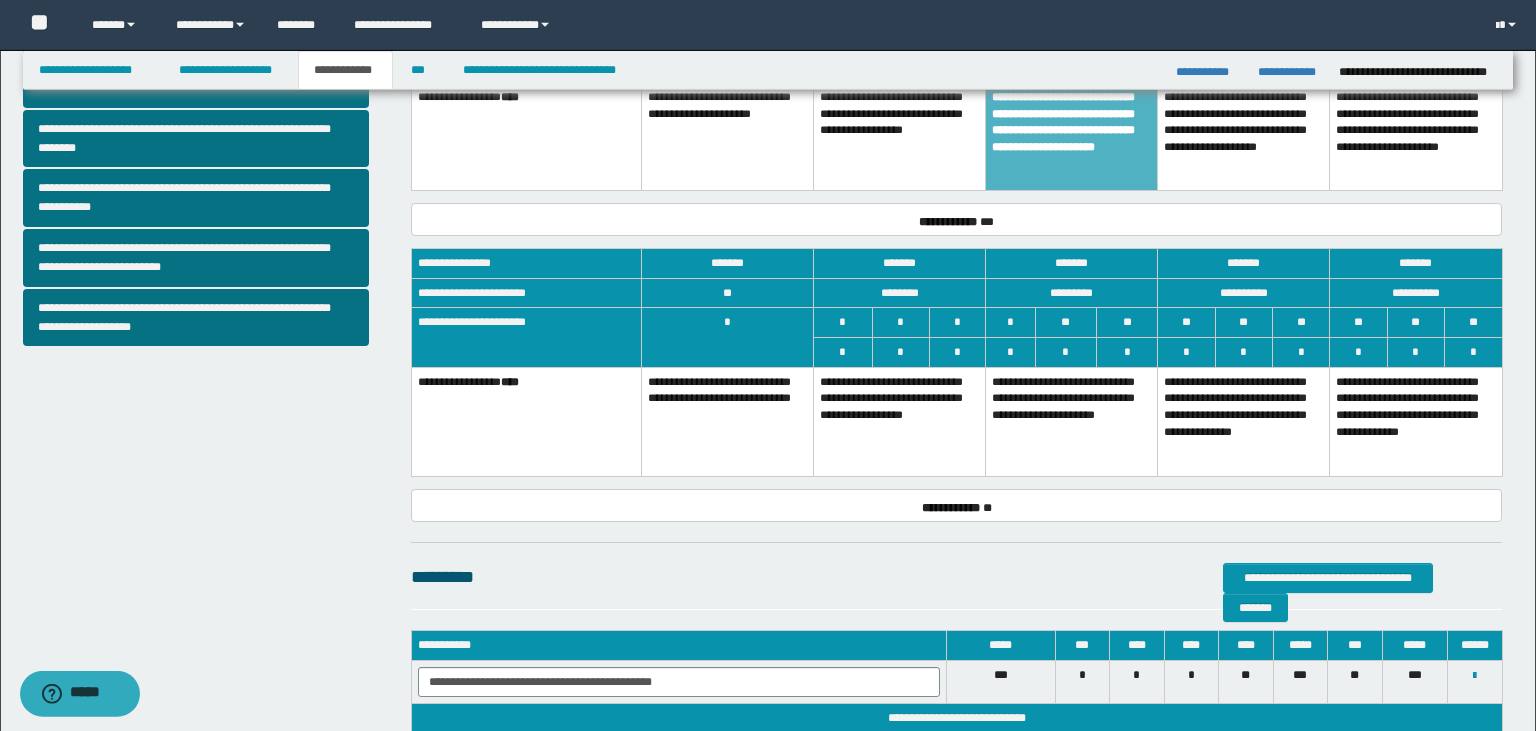 scroll, scrollTop: 668, scrollLeft: 0, axis: vertical 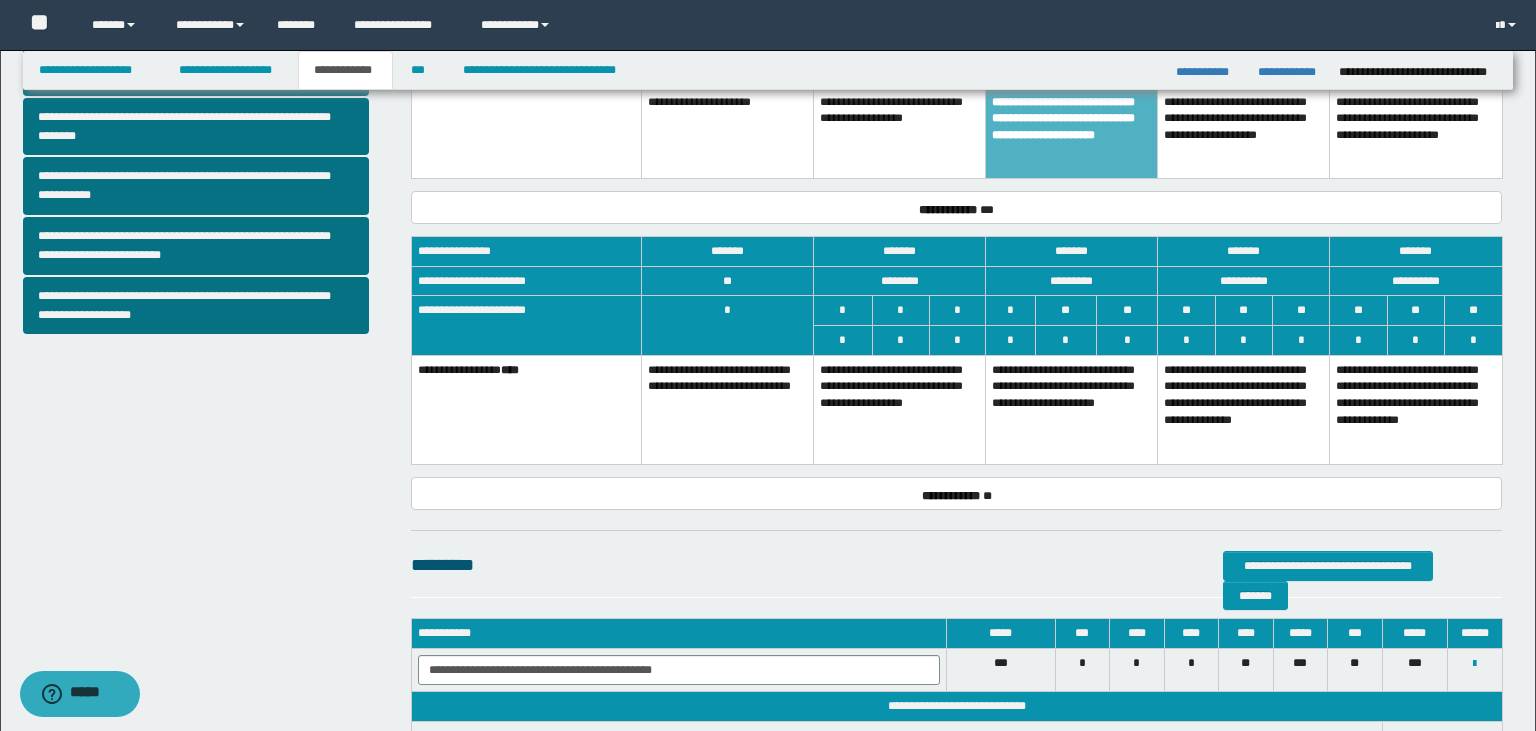 click on "**********" at bounding box center (900, 409) 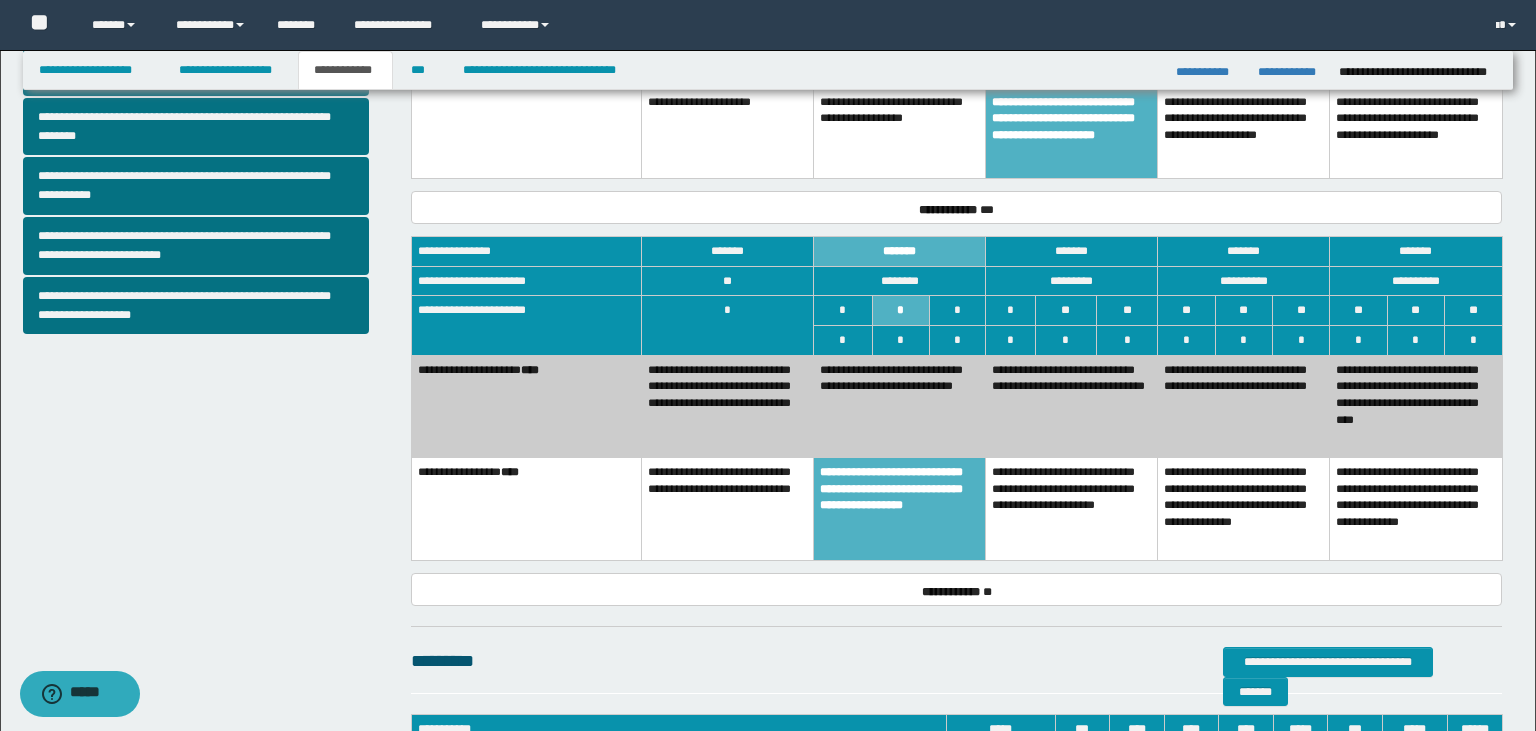 click on "**********" at bounding box center (900, 406) 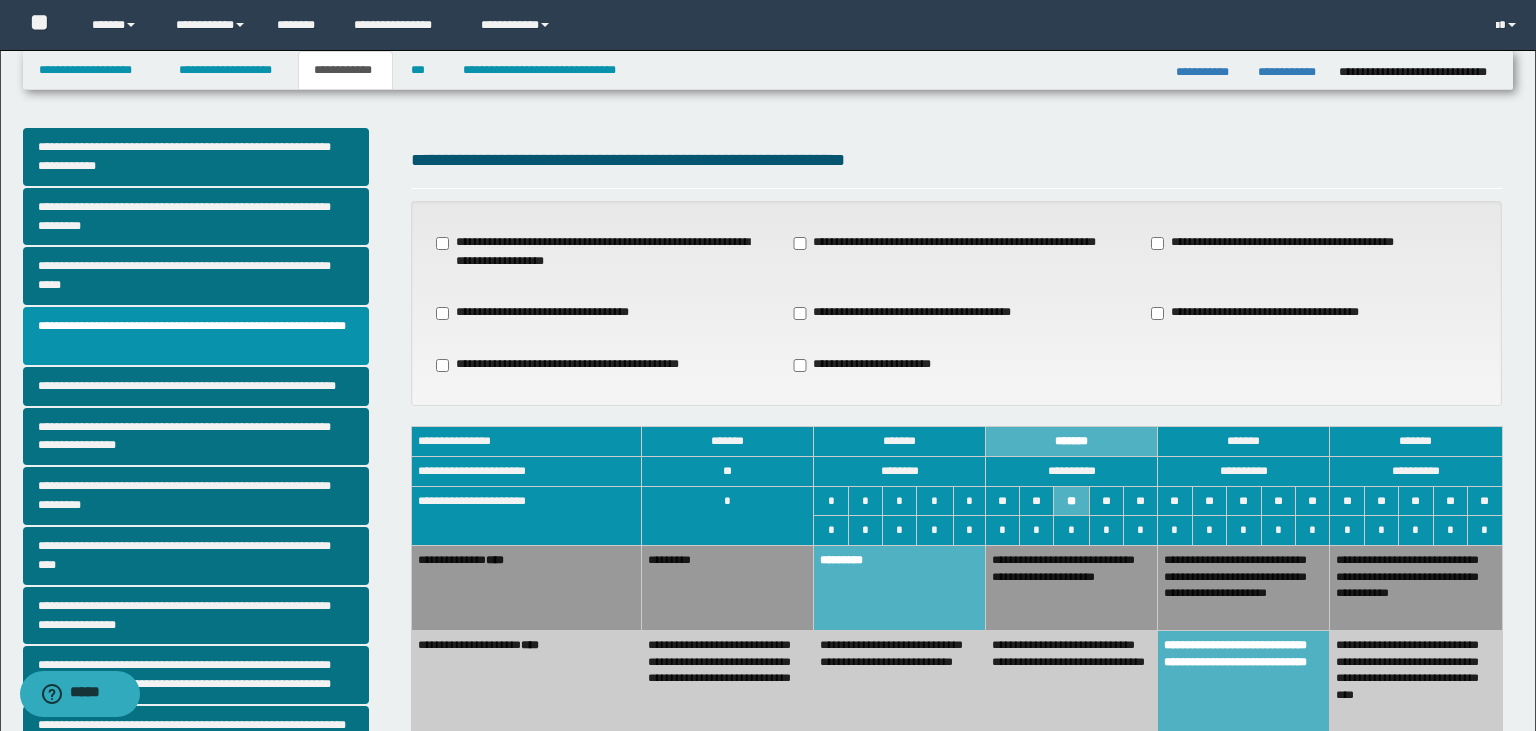 scroll, scrollTop: 20, scrollLeft: 0, axis: vertical 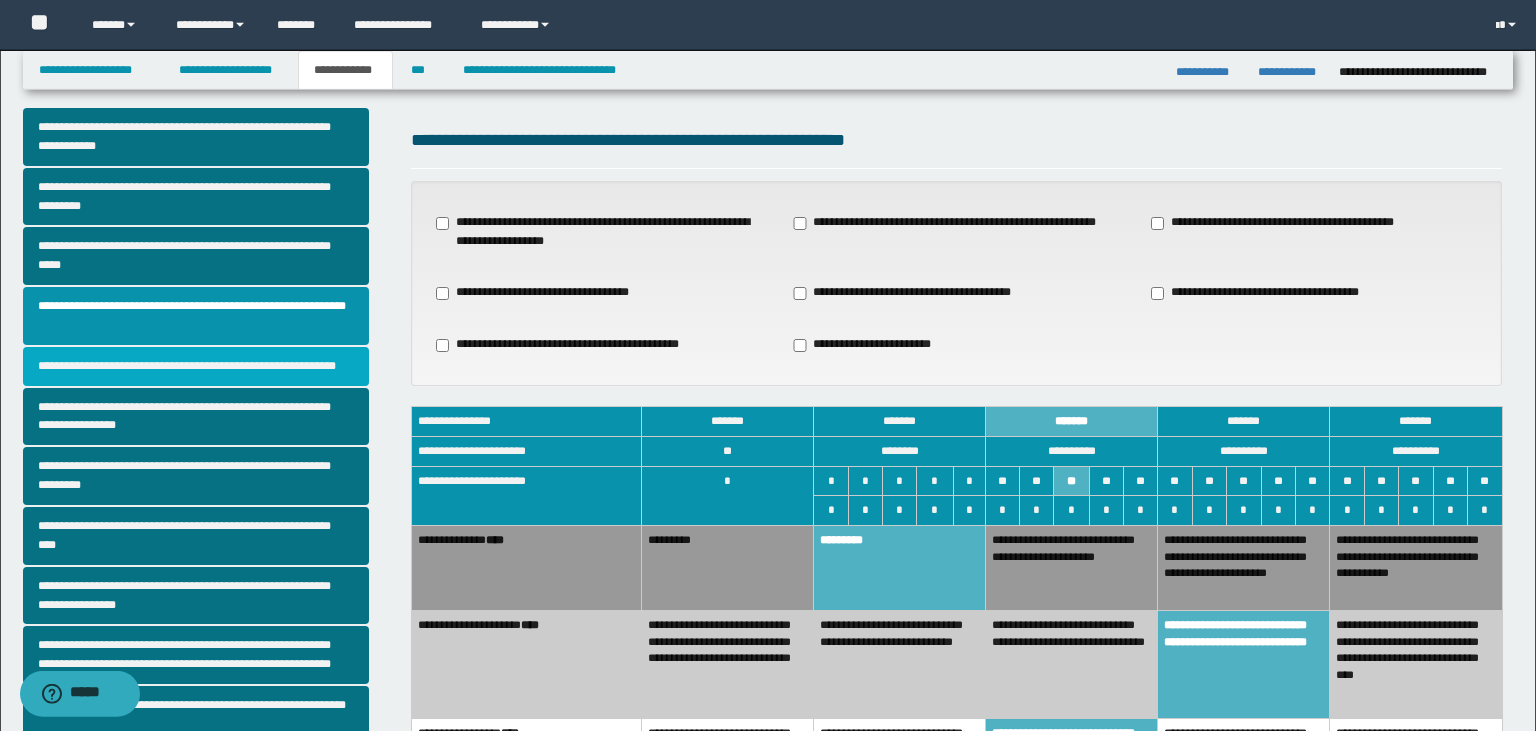 click on "**********" at bounding box center (196, 366) 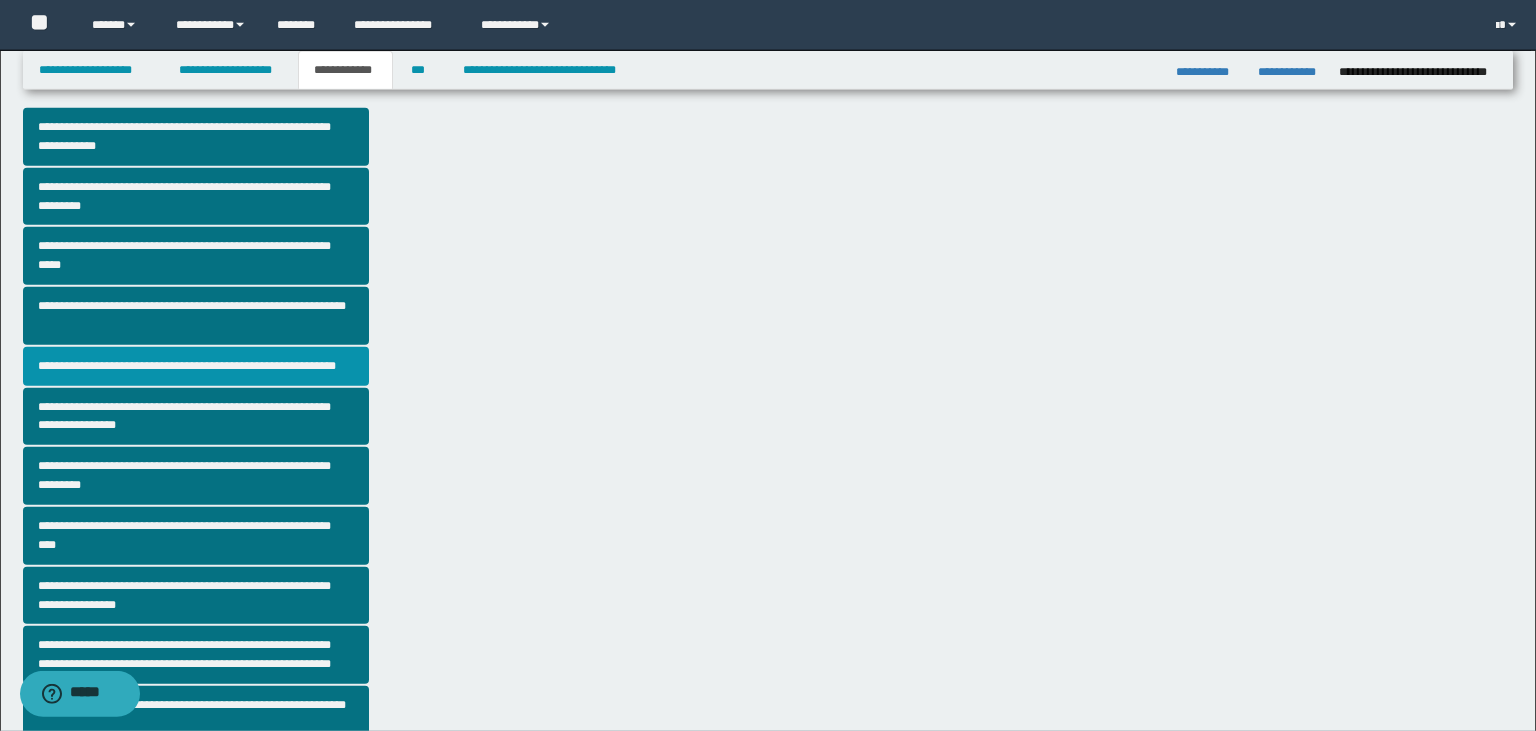 scroll, scrollTop: 0, scrollLeft: 0, axis: both 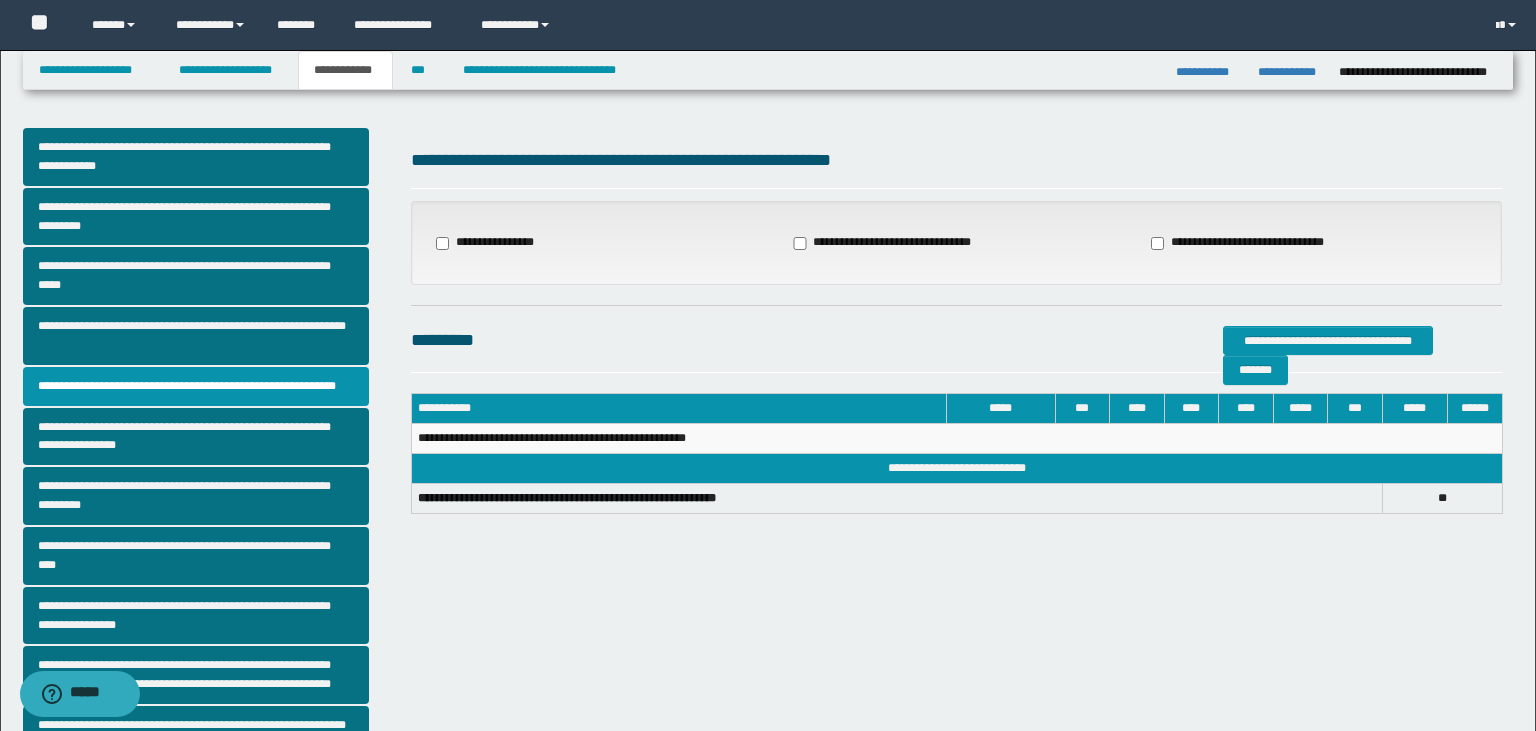 click on "**********" at bounding box center [894, 243] 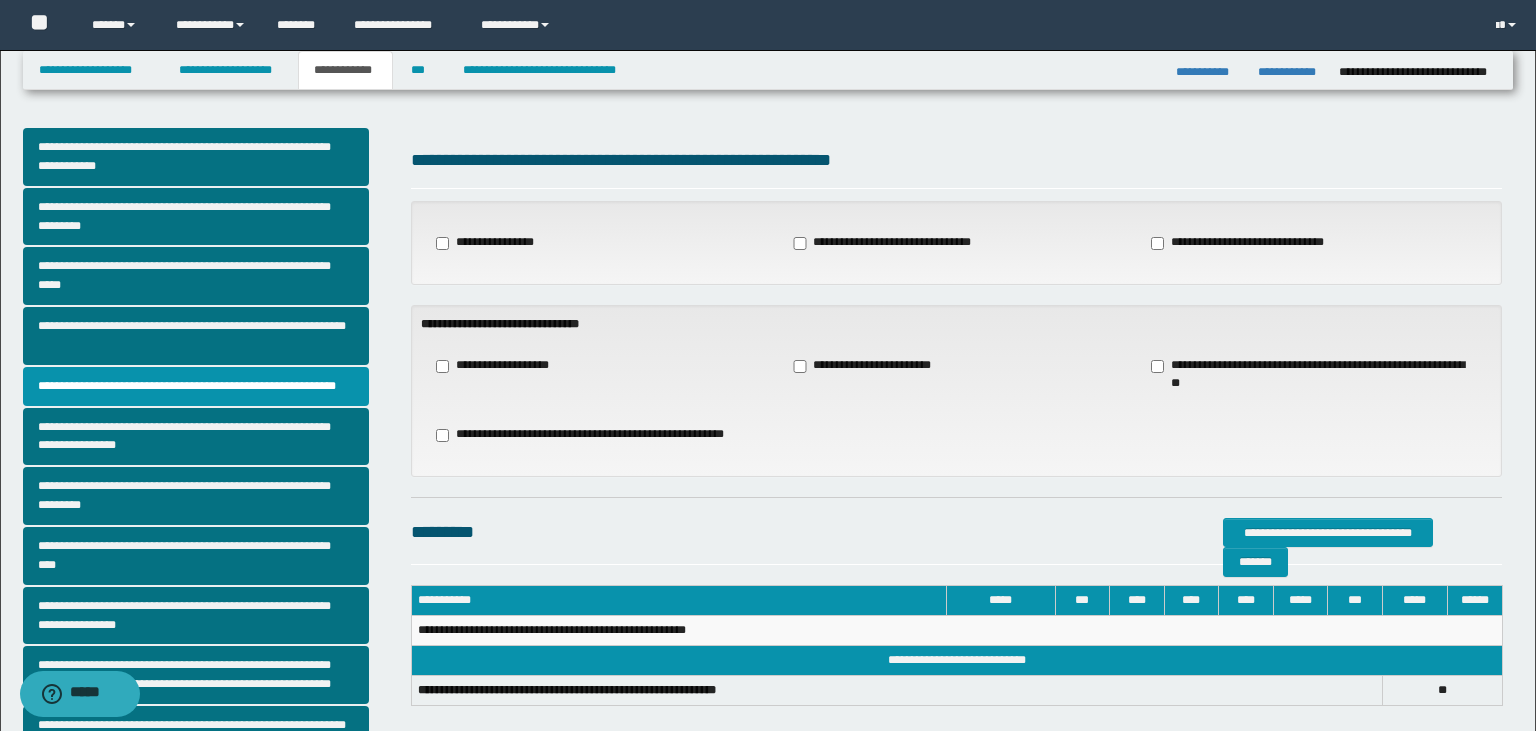 click on "**********" at bounding box center (591, 435) 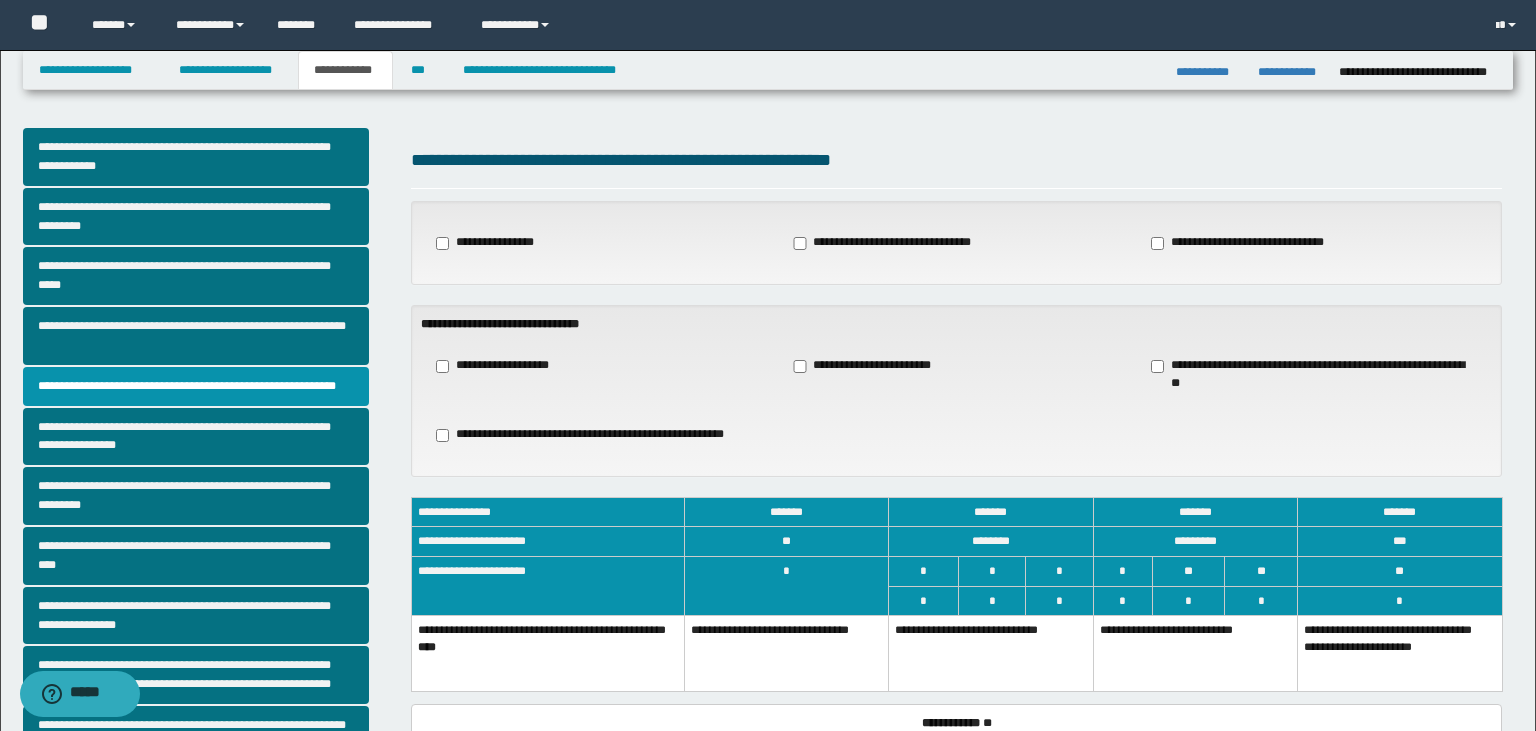 click on "**********" at bounding box center [991, 654] 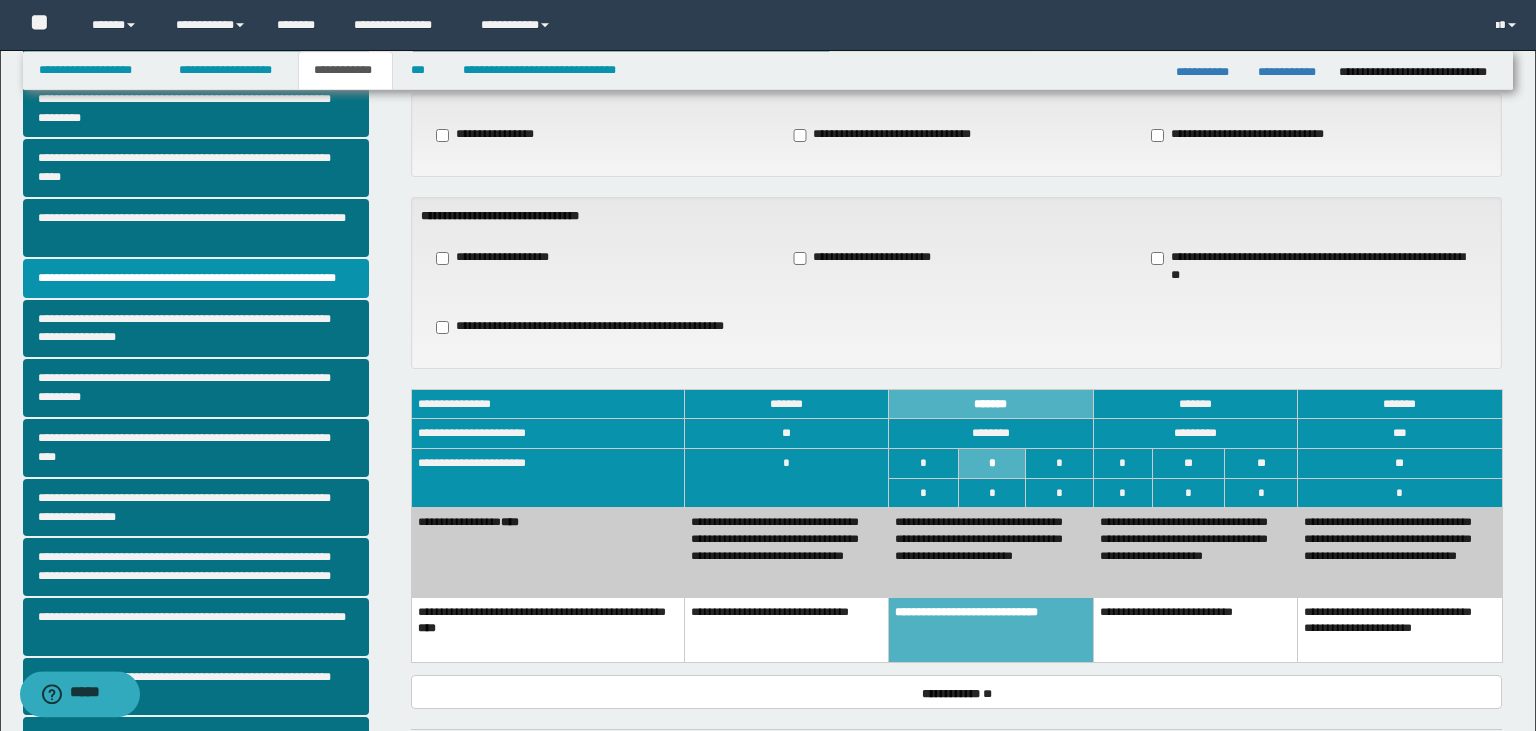 scroll, scrollTop: 110, scrollLeft: 0, axis: vertical 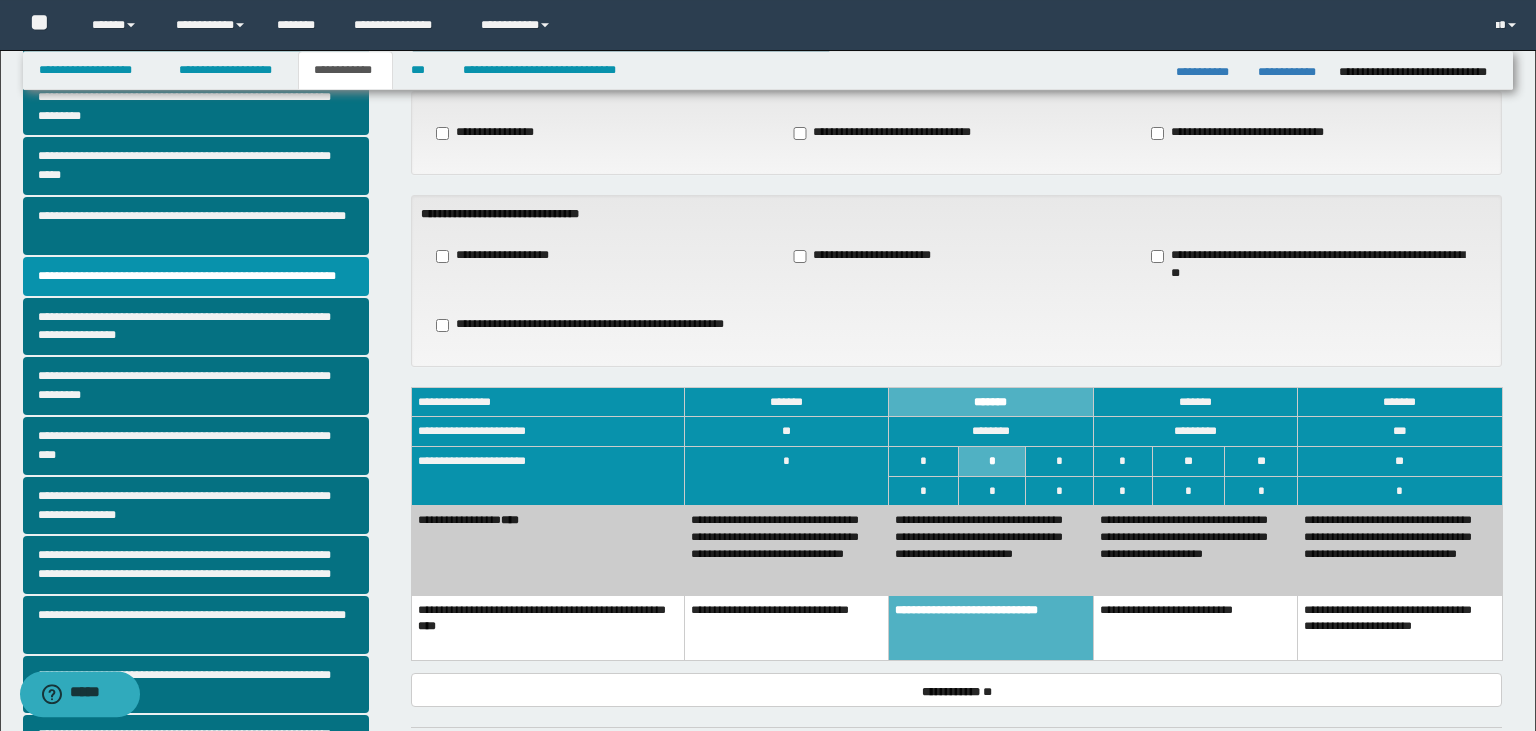 click on "**********" at bounding box center [991, 550] 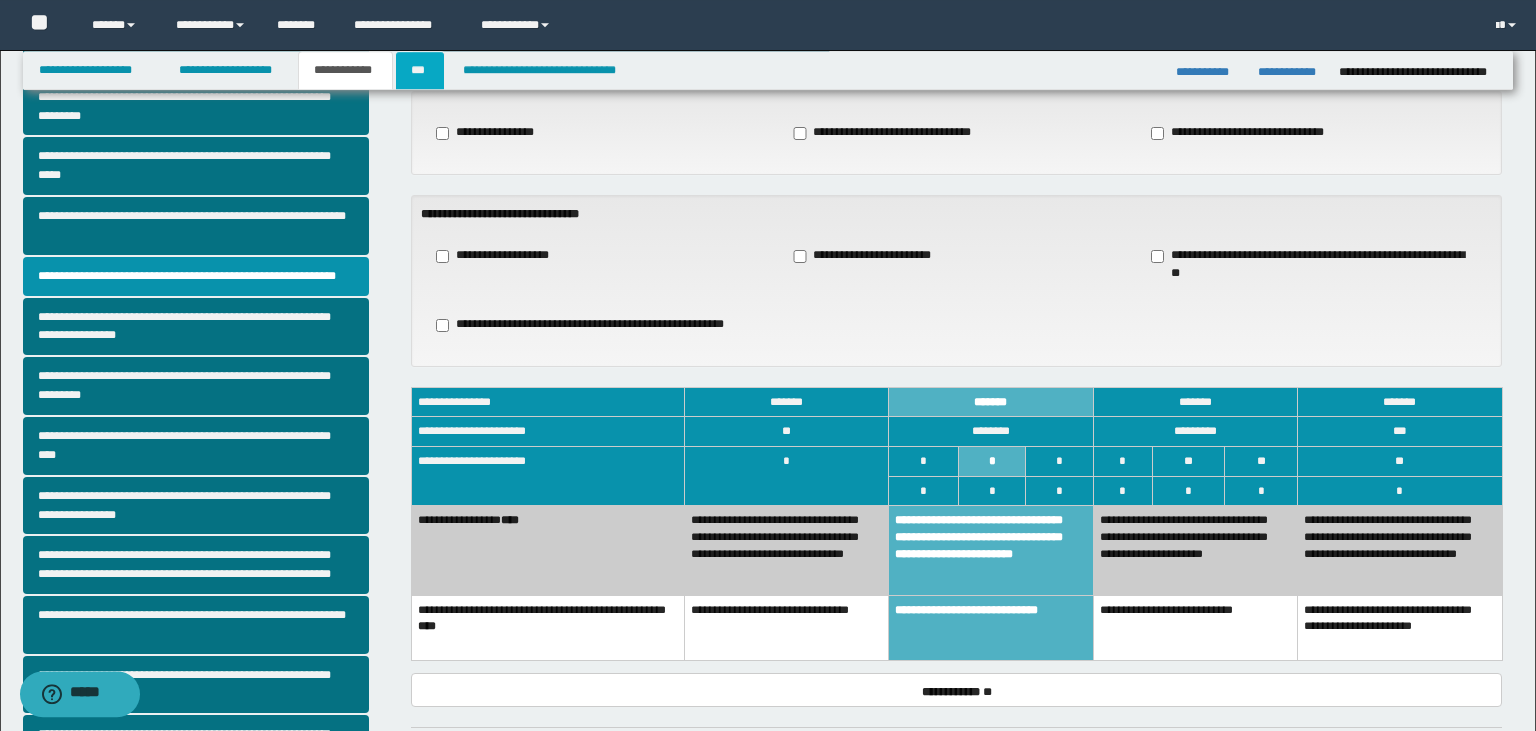 click on "***" at bounding box center (419, 70) 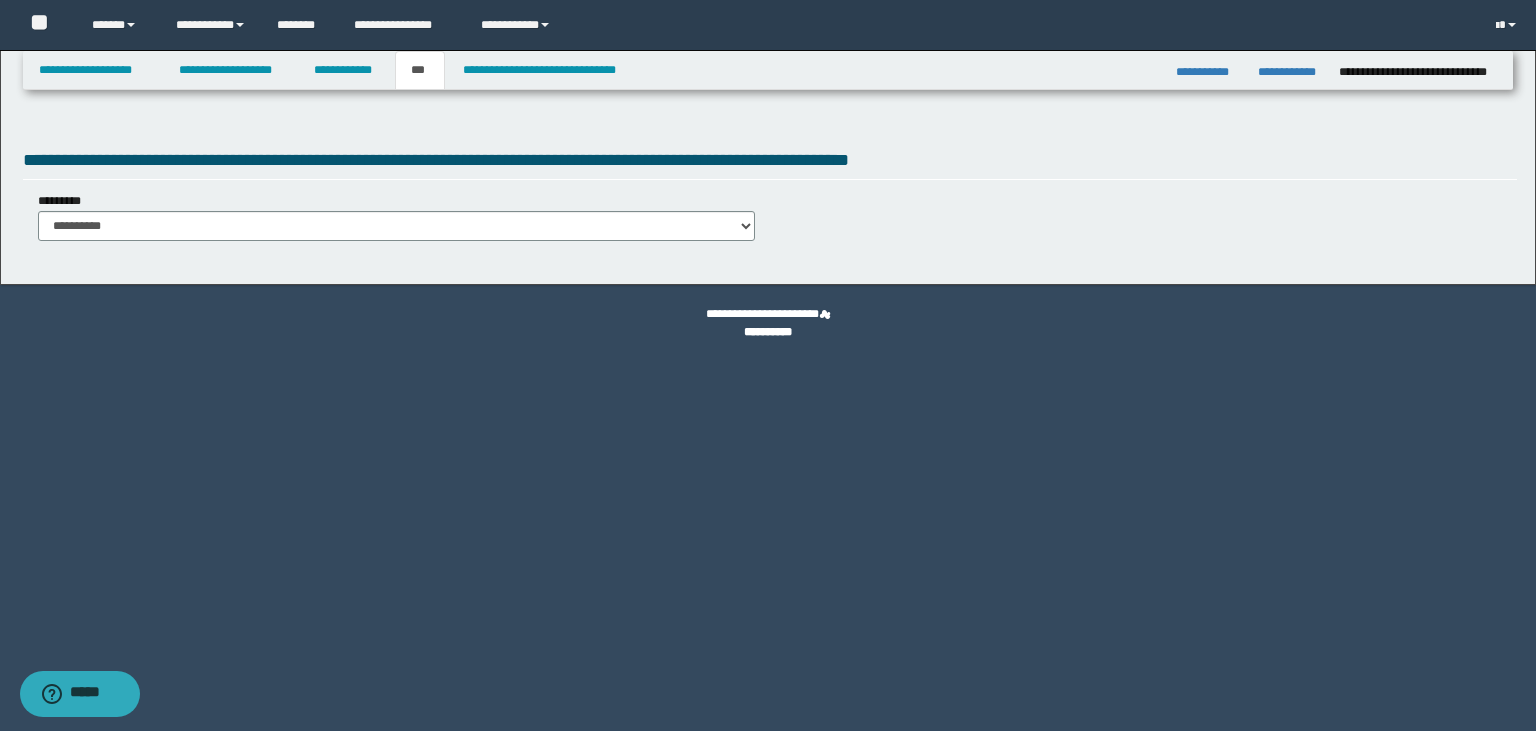 click on "**********" at bounding box center [770, 197] 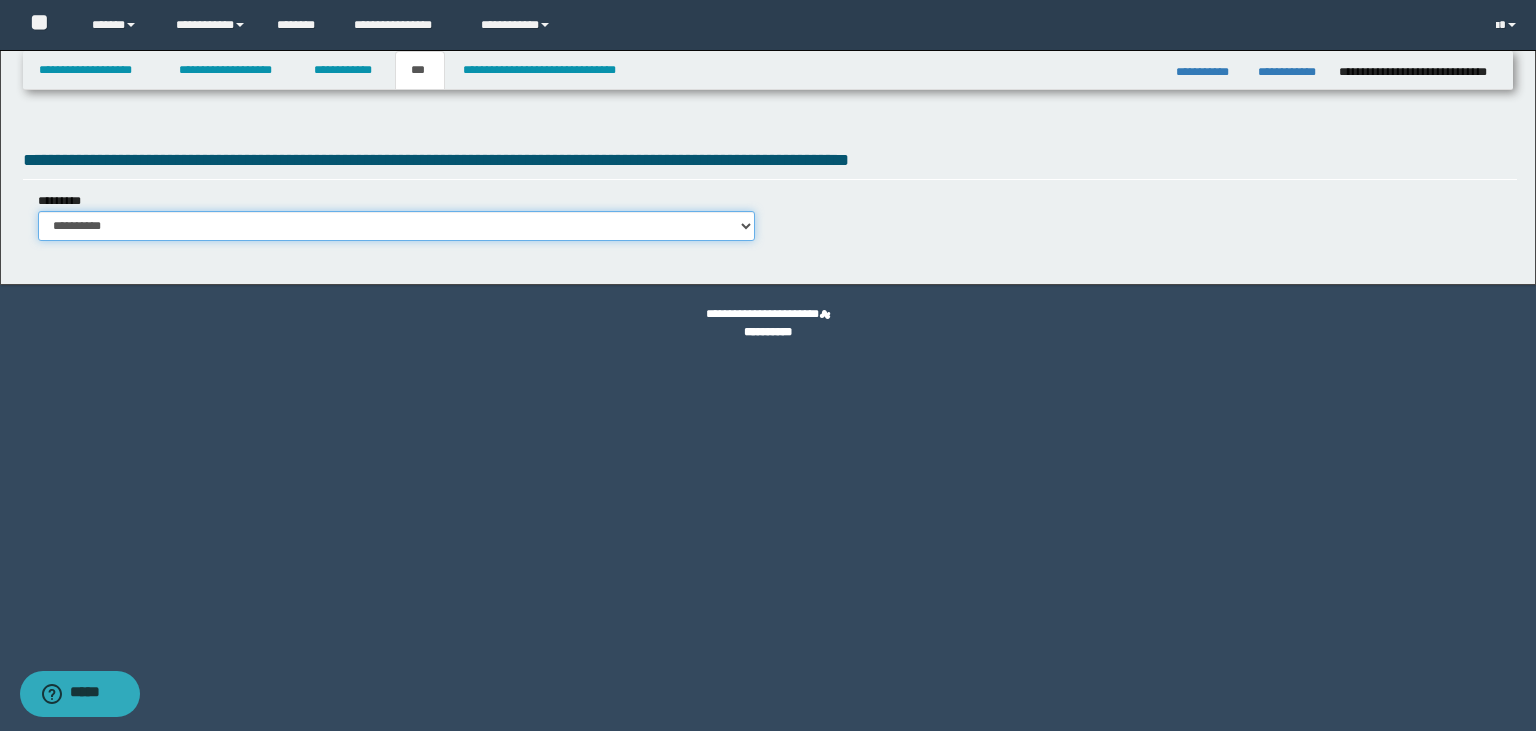 click on "**********" at bounding box center [396, 226] 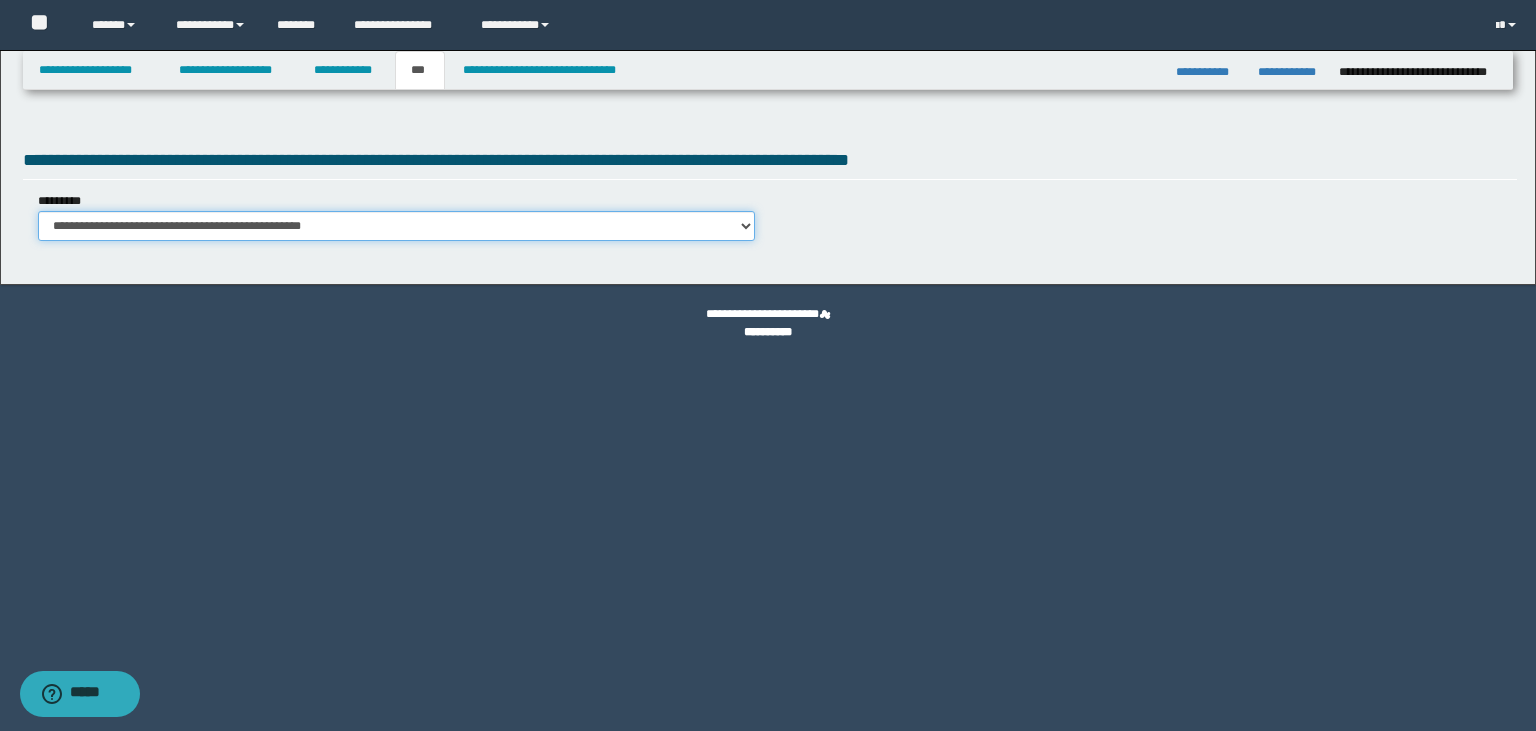 click on "**********" at bounding box center (0, 0) 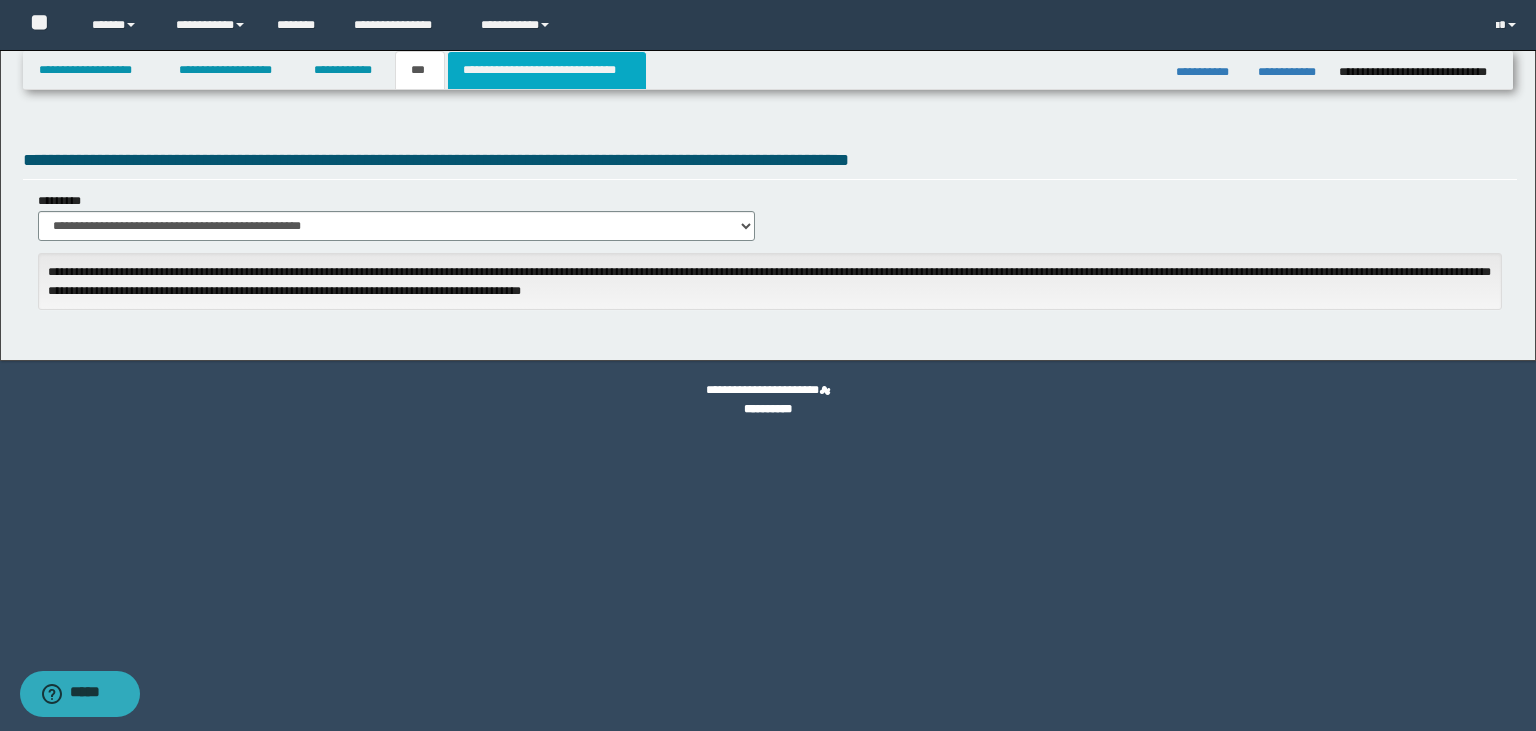 click on "**********" at bounding box center [547, 70] 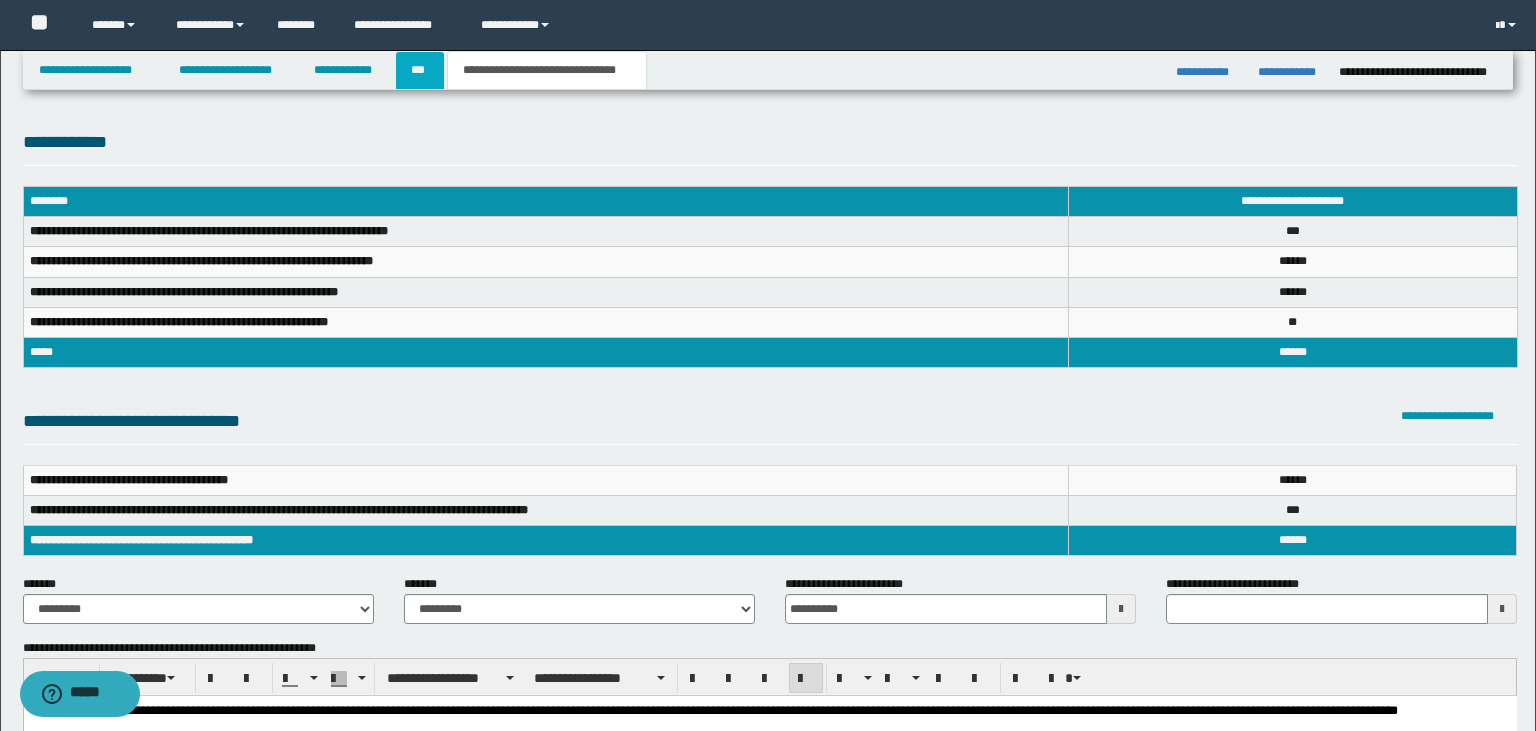 click on "***" at bounding box center [419, 70] 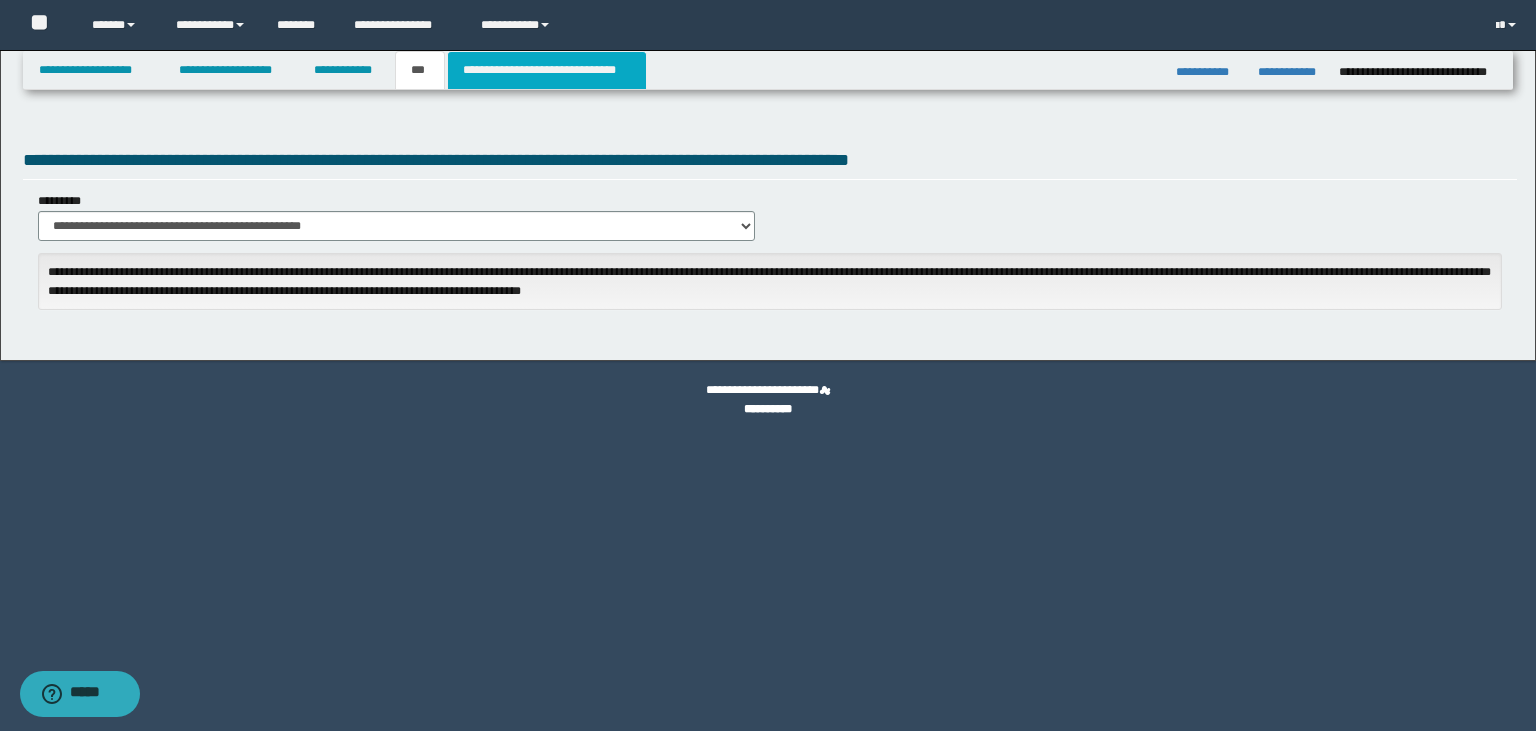 click on "**********" at bounding box center [547, 70] 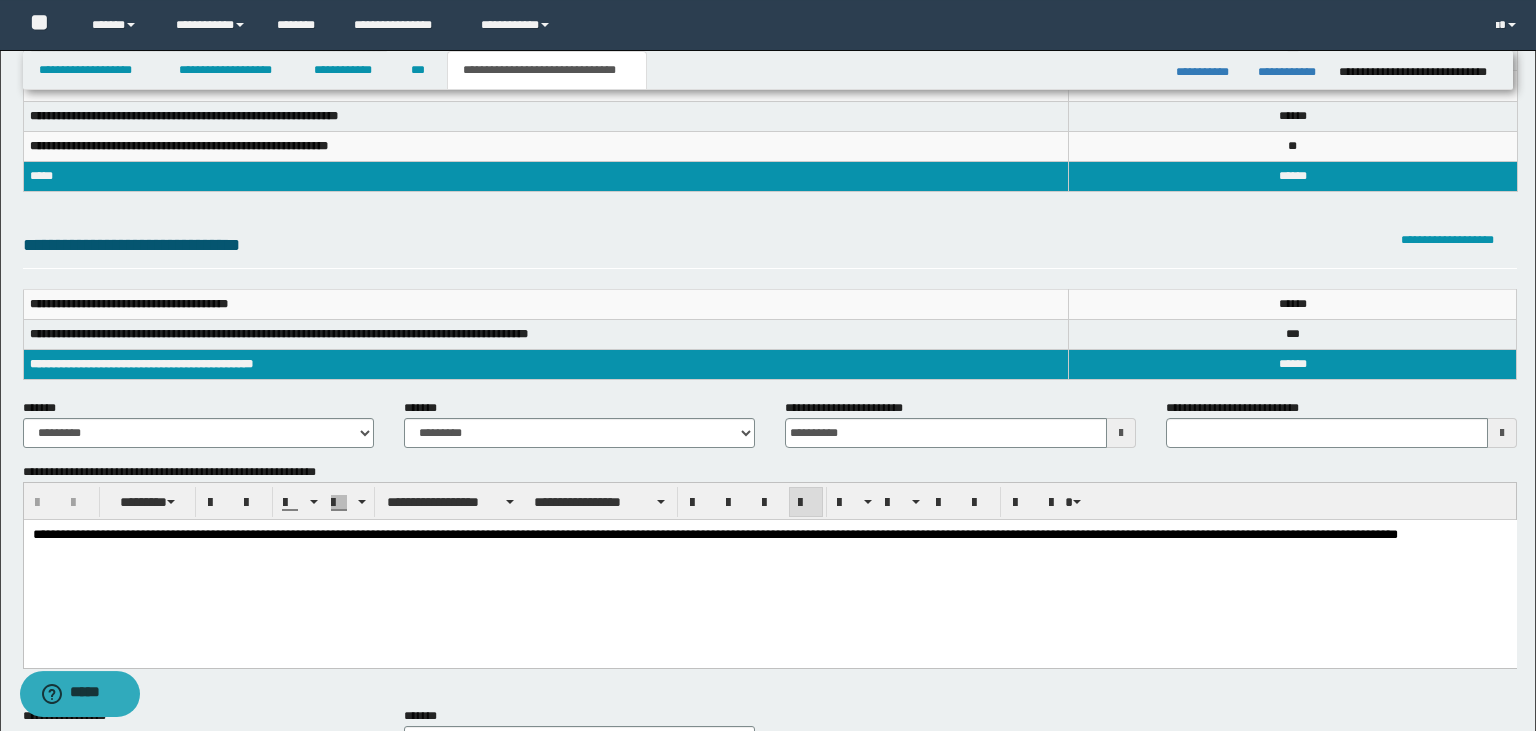 scroll, scrollTop: 0, scrollLeft: 0, axis: both 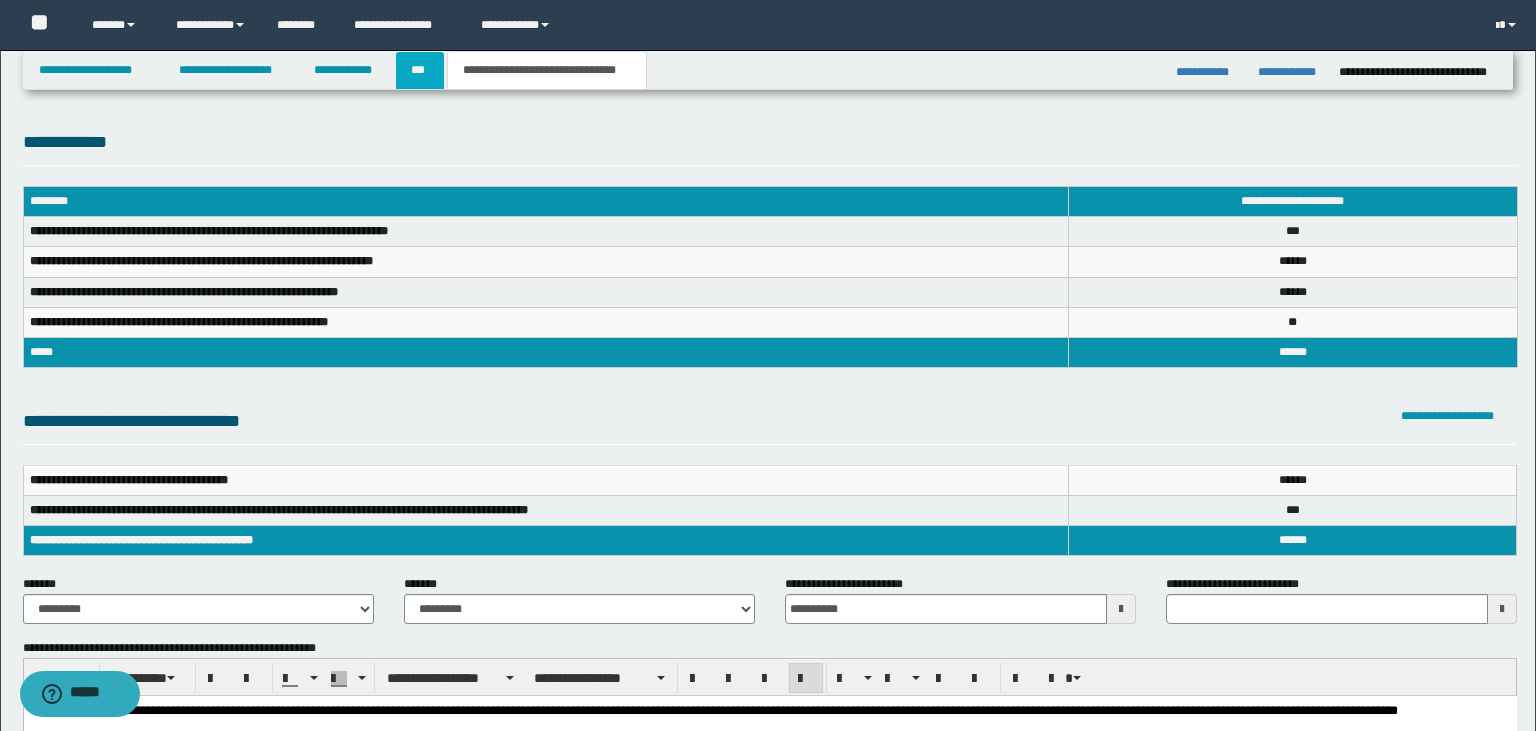 click on "***" at bounding box center (419, 70) 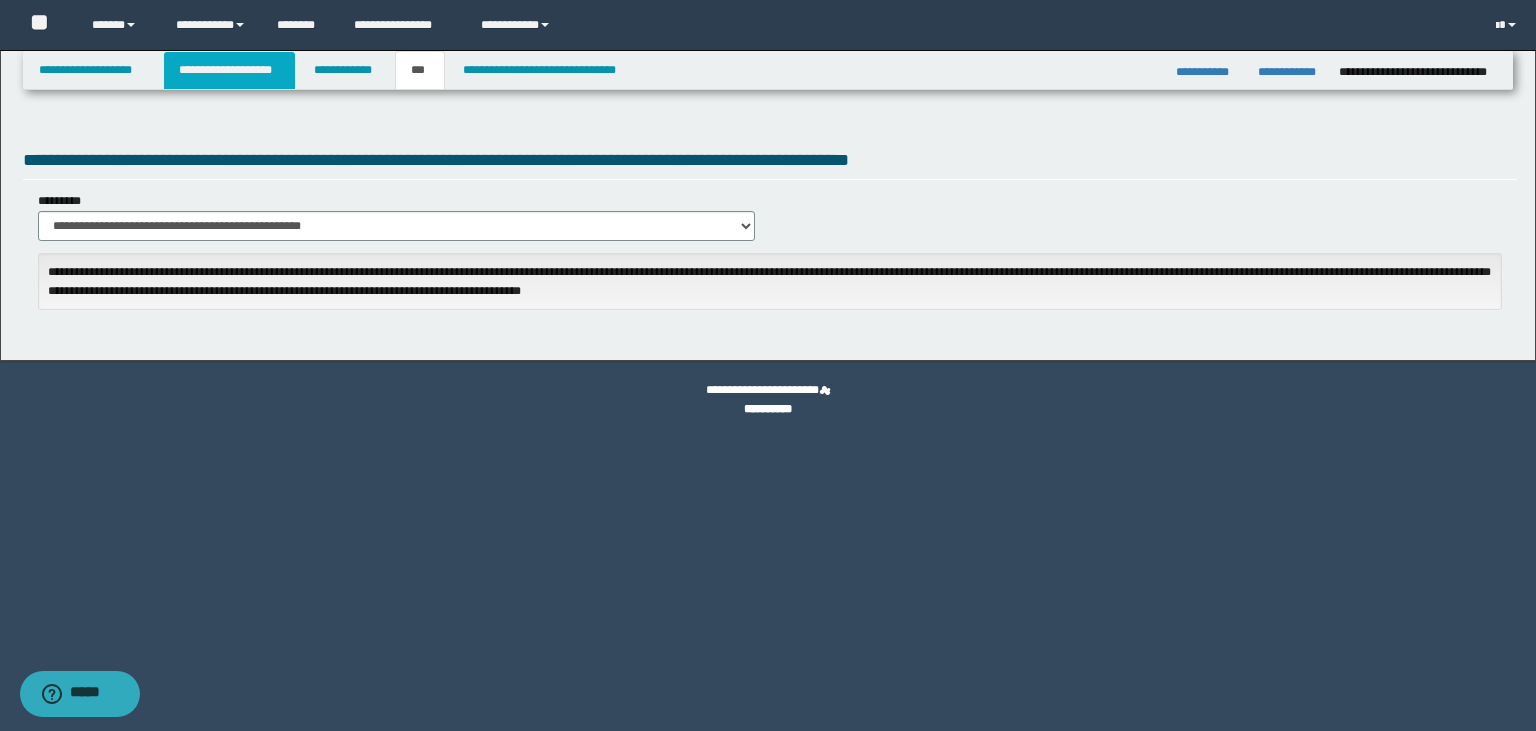 click on "**********" at bounding box center (229, 70) 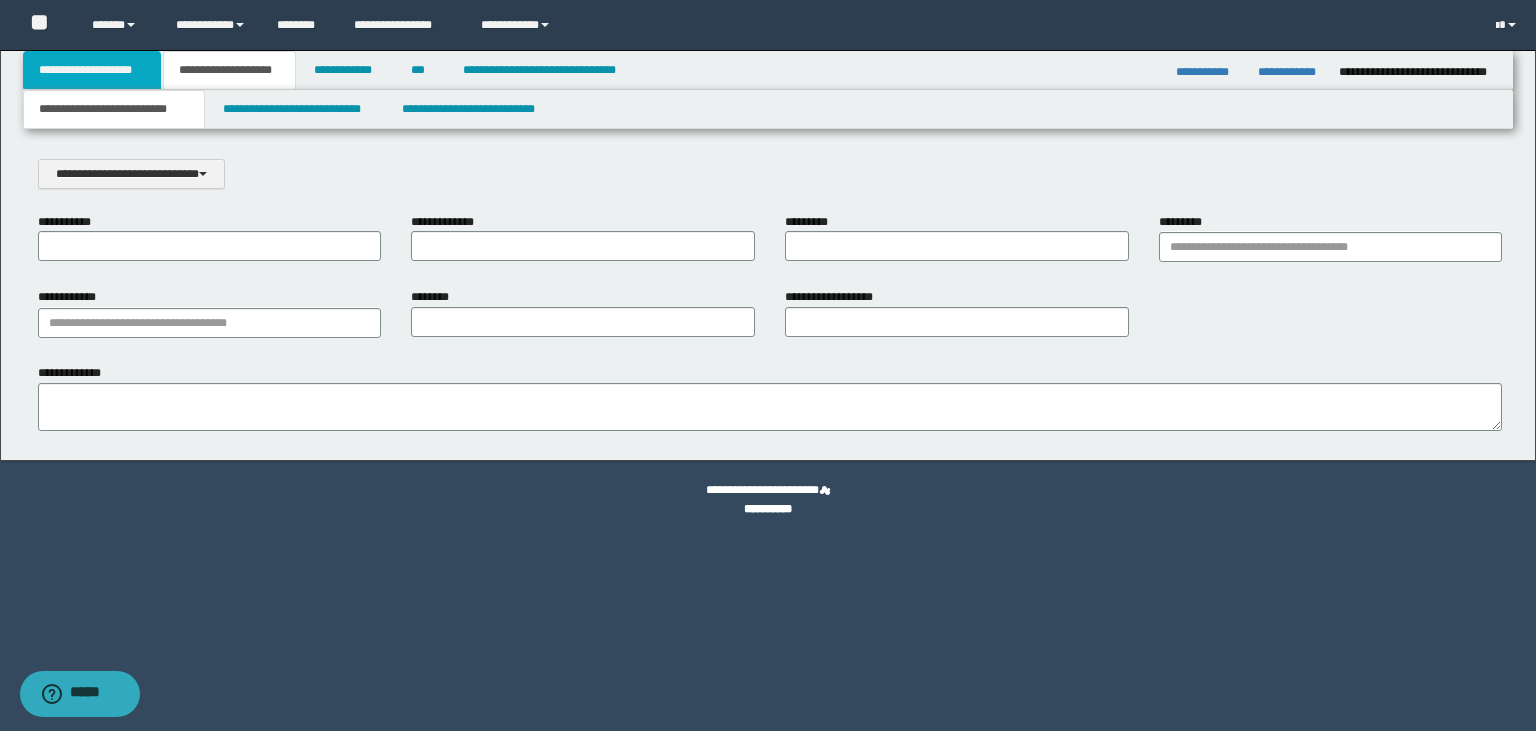 click on "**********" at bounding box center (92, 70) 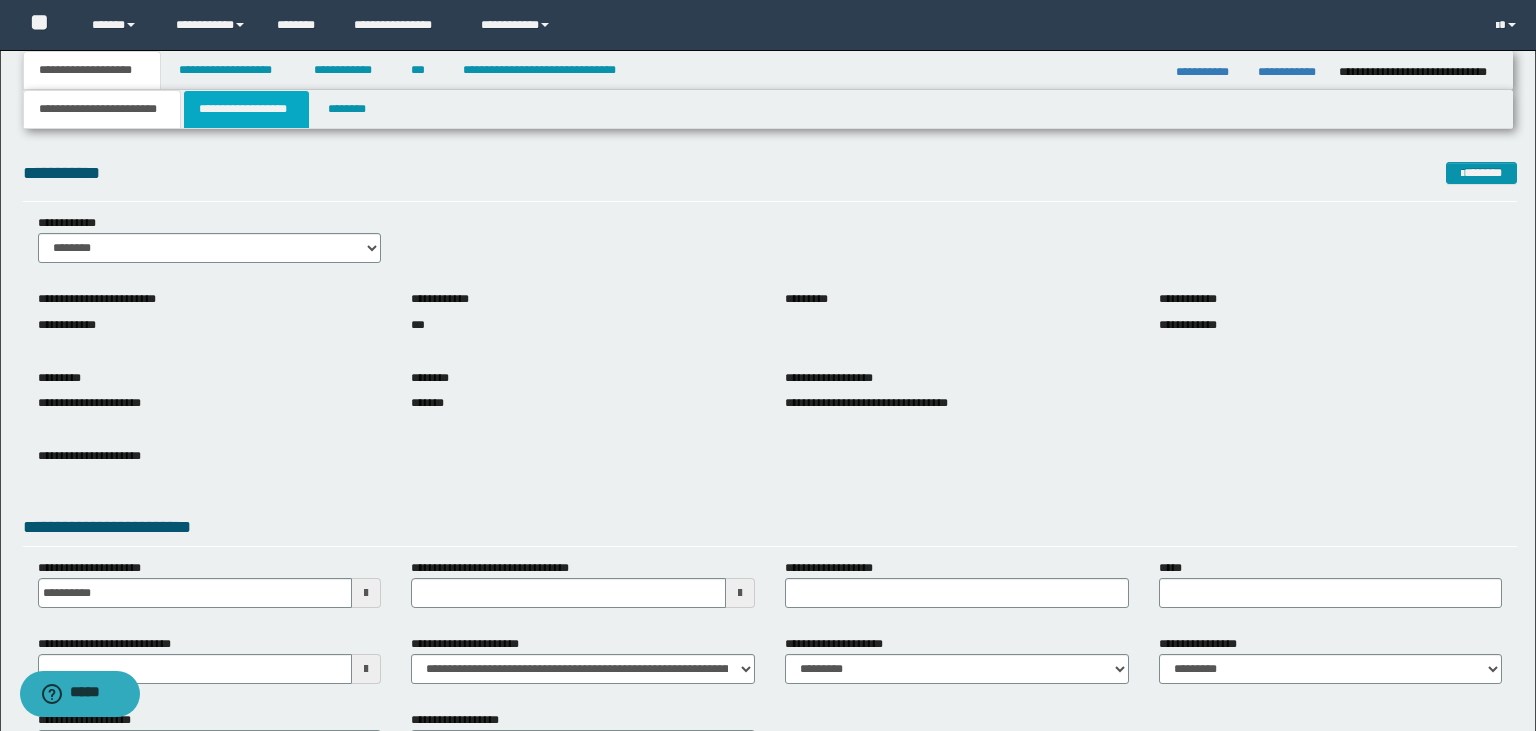 click on "**********" at bounding box center (246, 109) 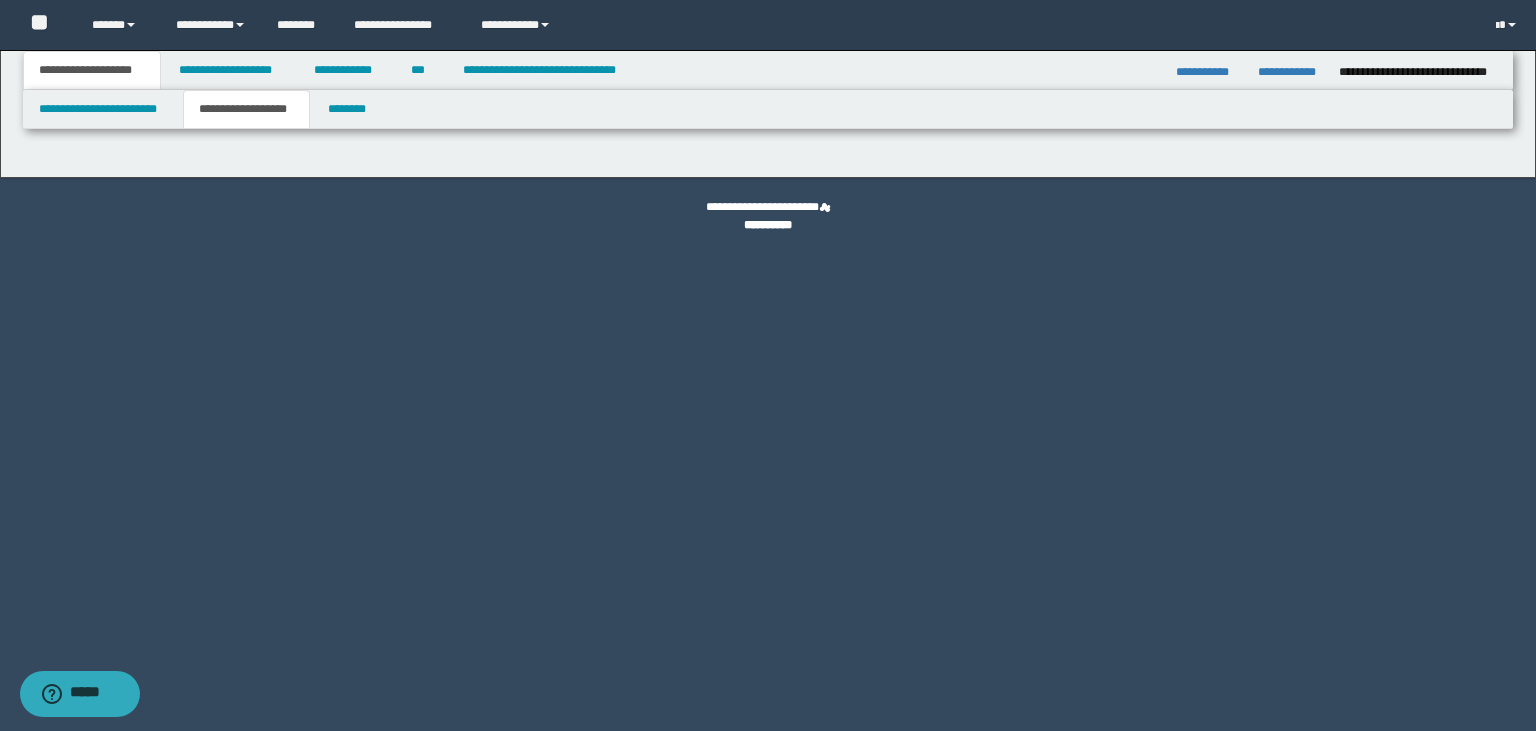 type on "********" 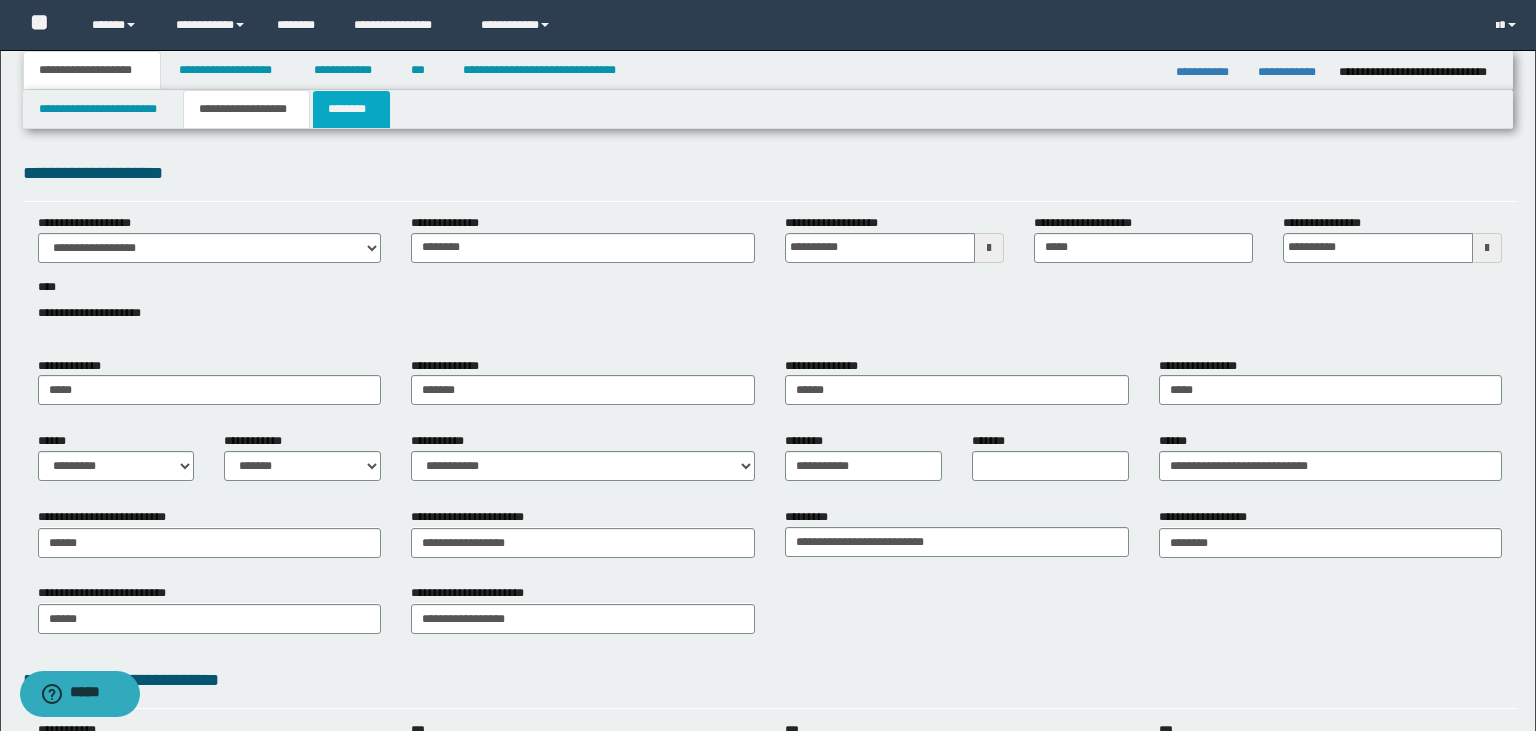 click on "********" at bounding box center [351, 109] 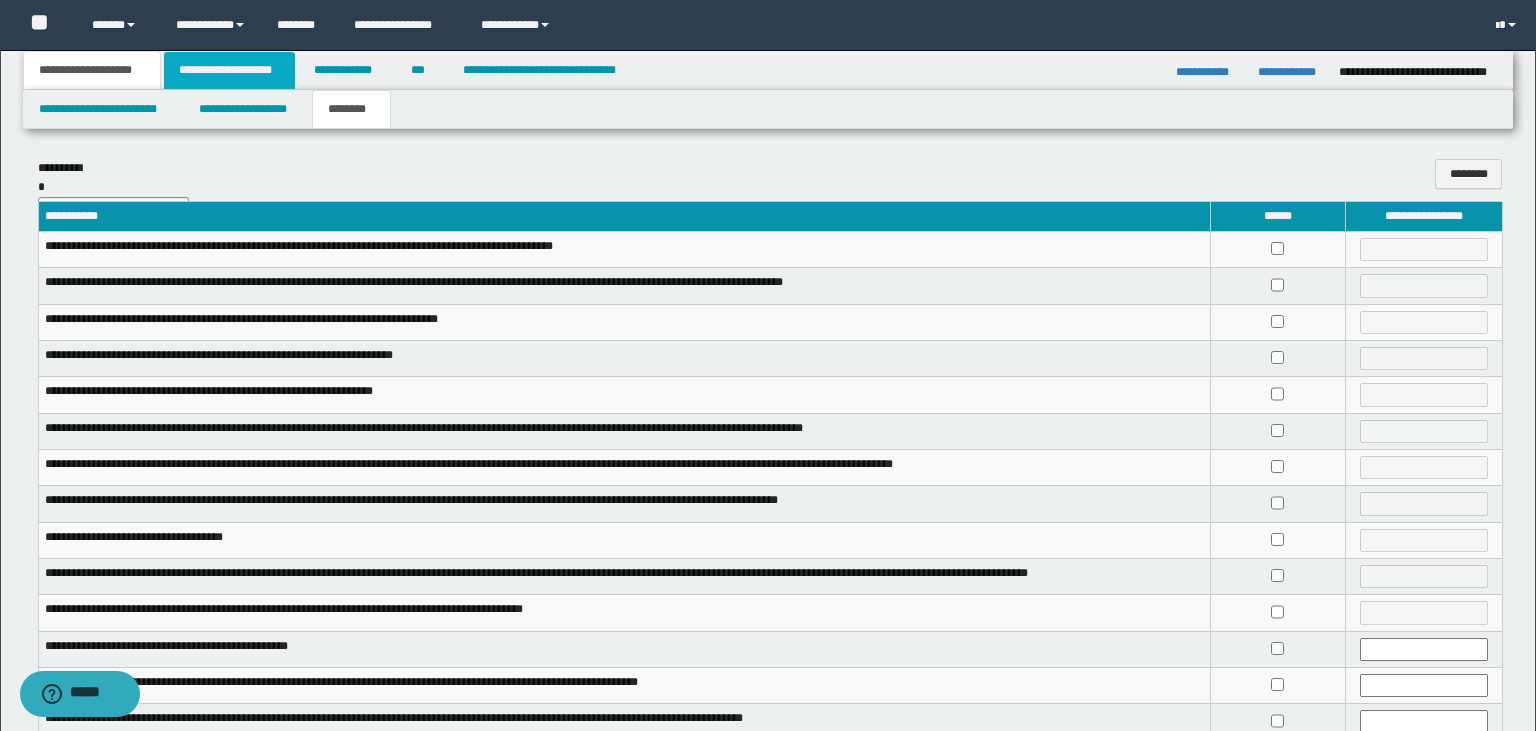 click on "**********" at bounding box center (229, 70) 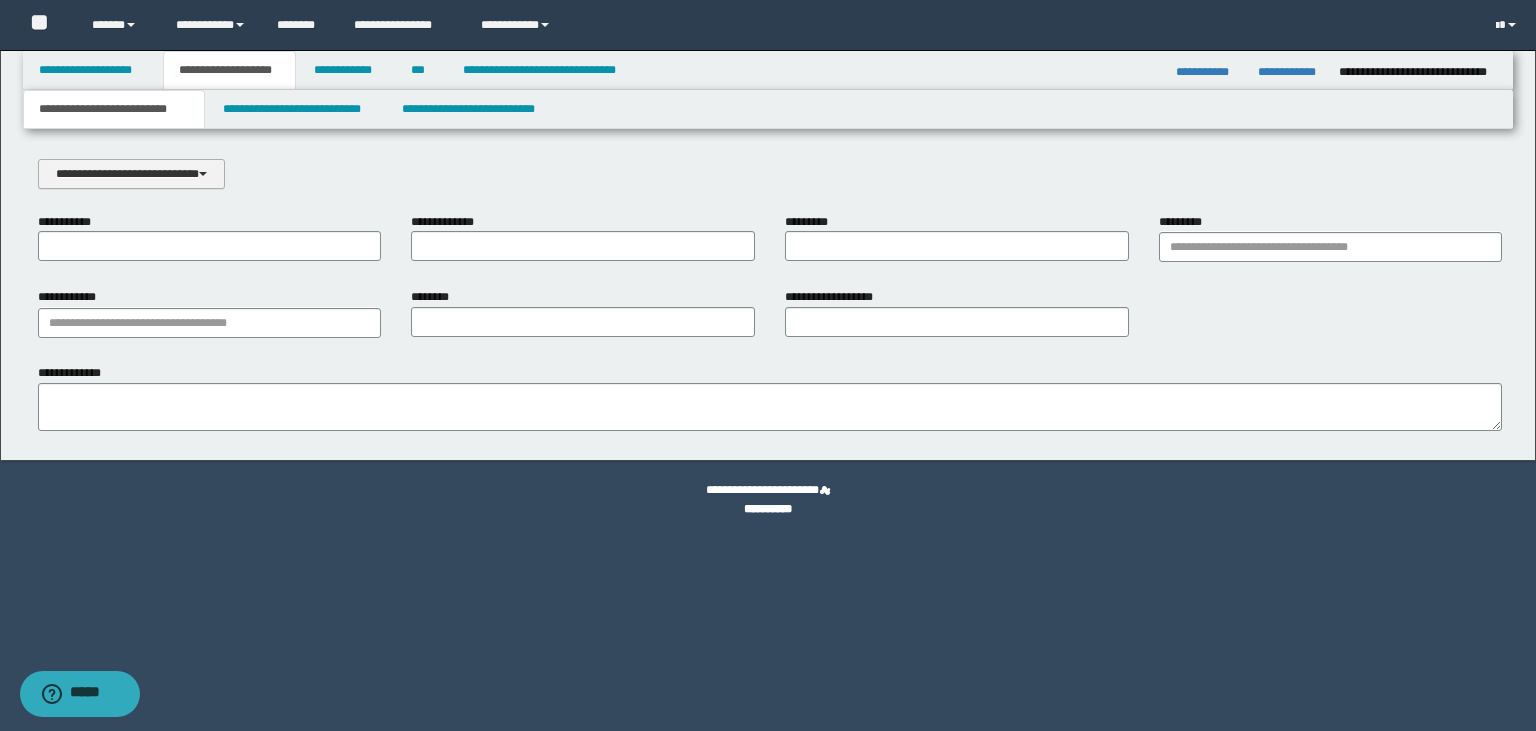 click on "**********" at bounding box center [131, 174] 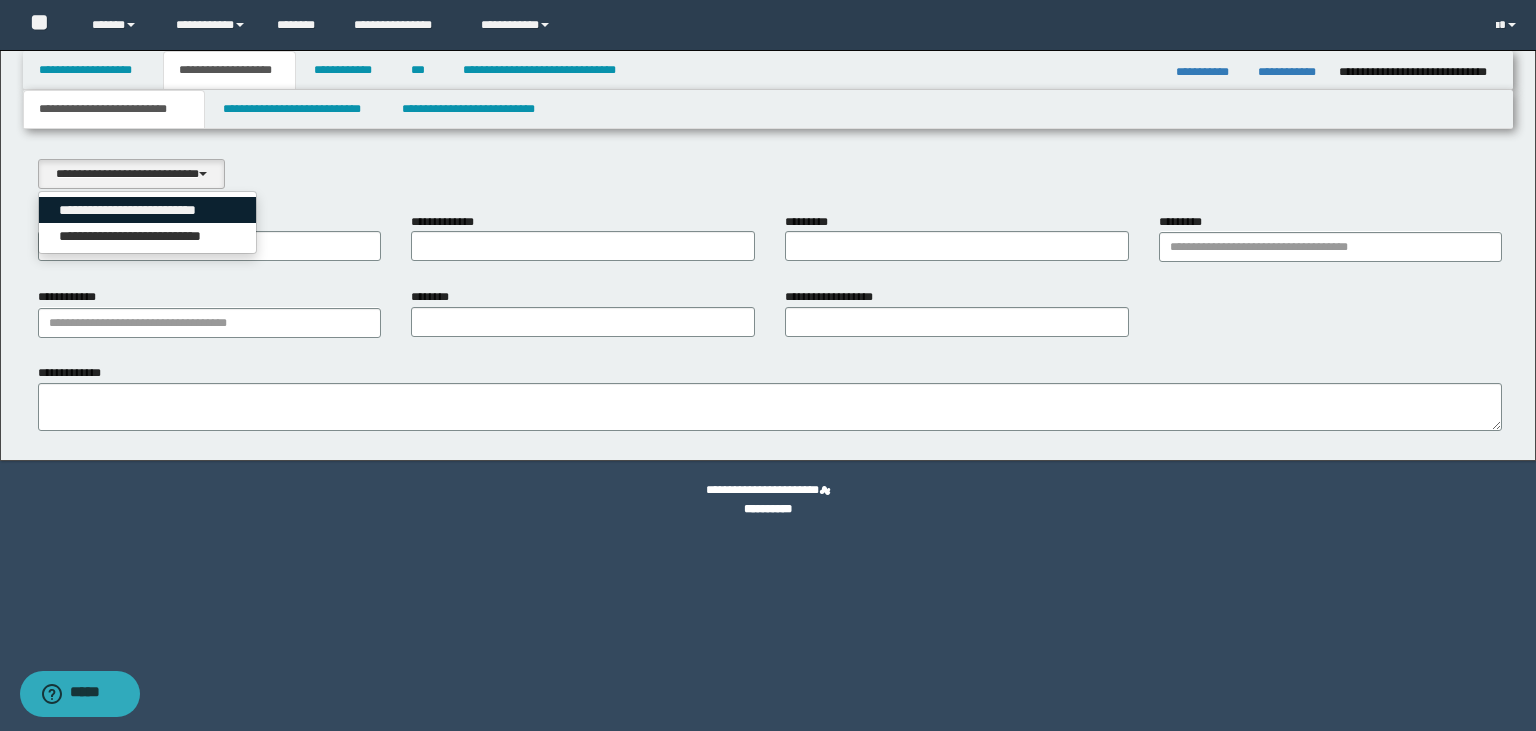 click on "**********" at bounding box center [147, 210] 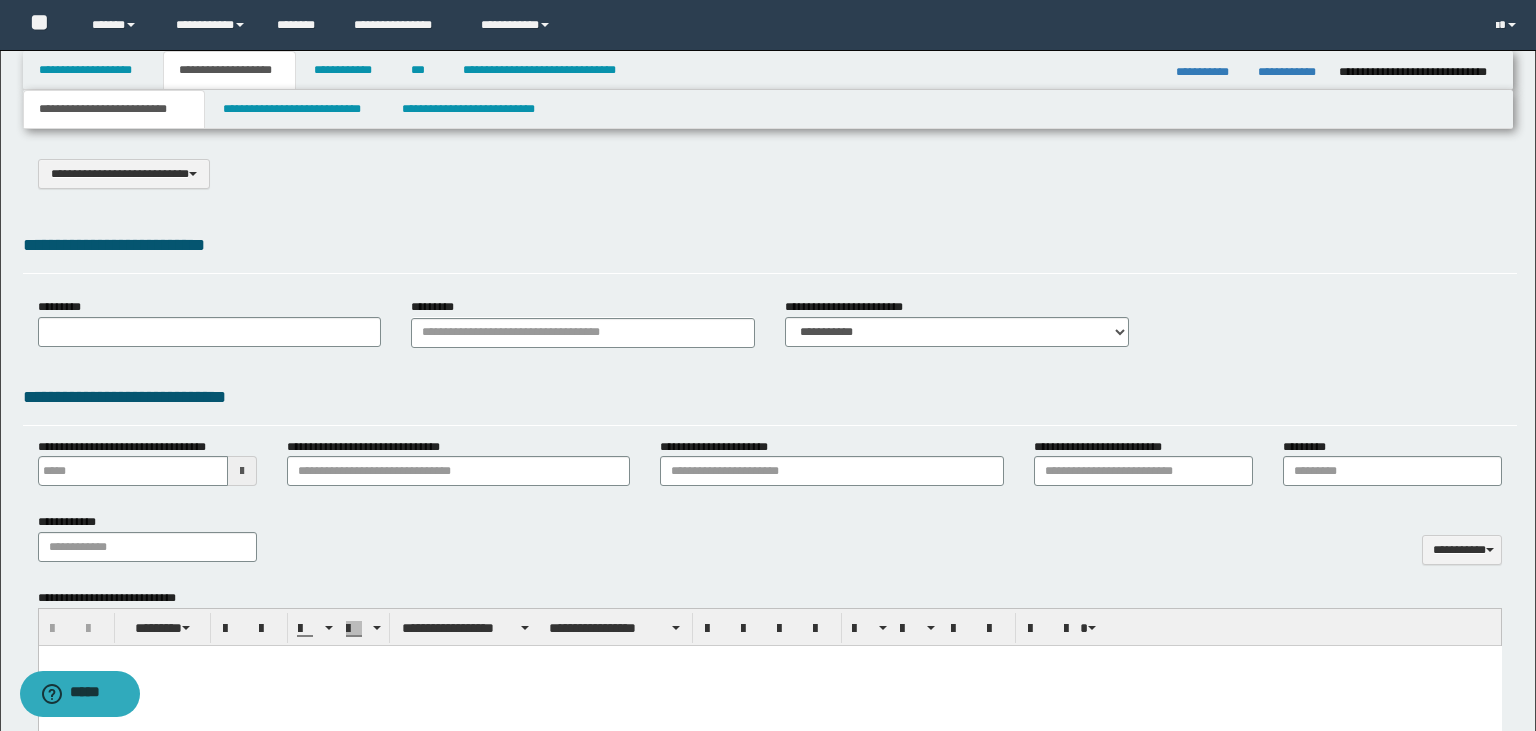 select on "*" 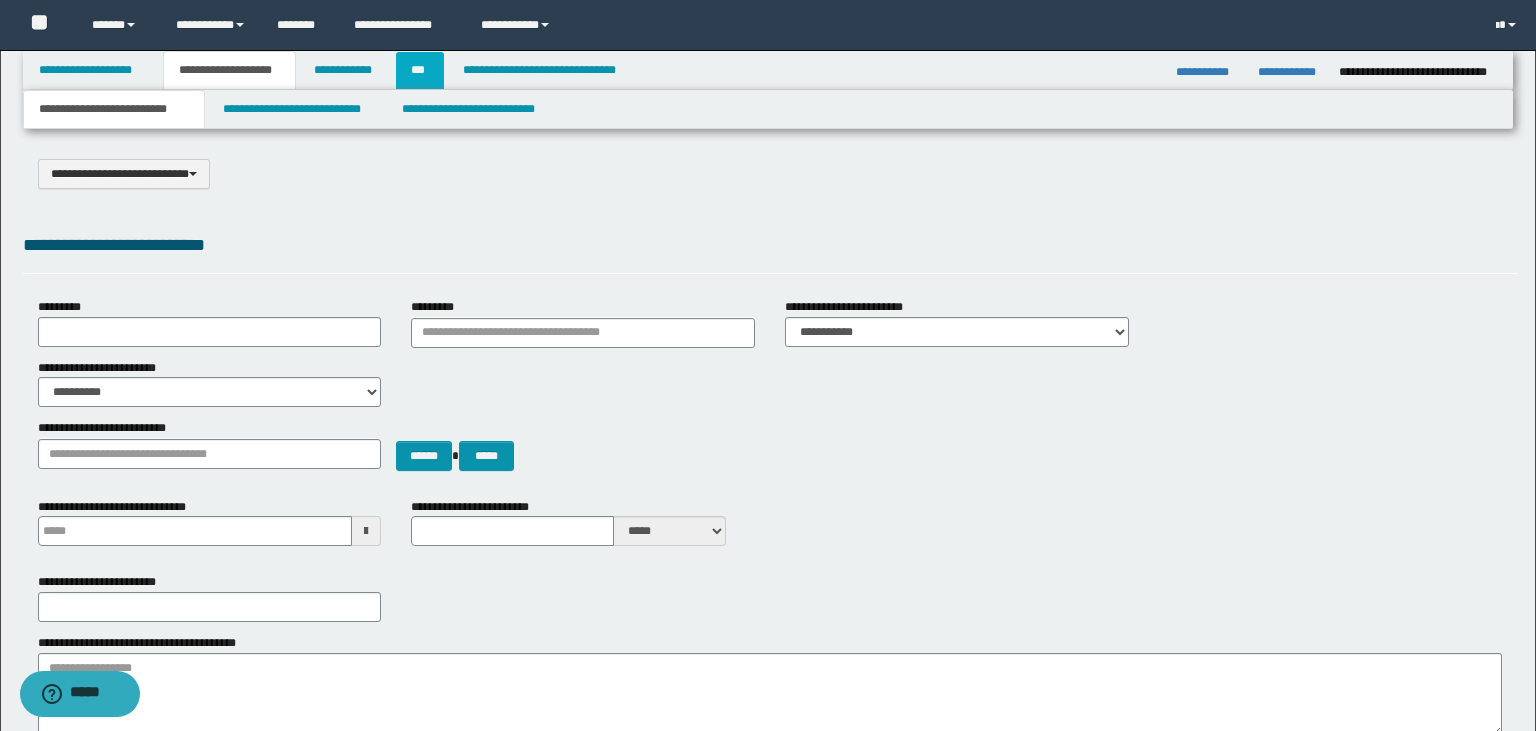 click on "***" at bounding box center (419, 70) 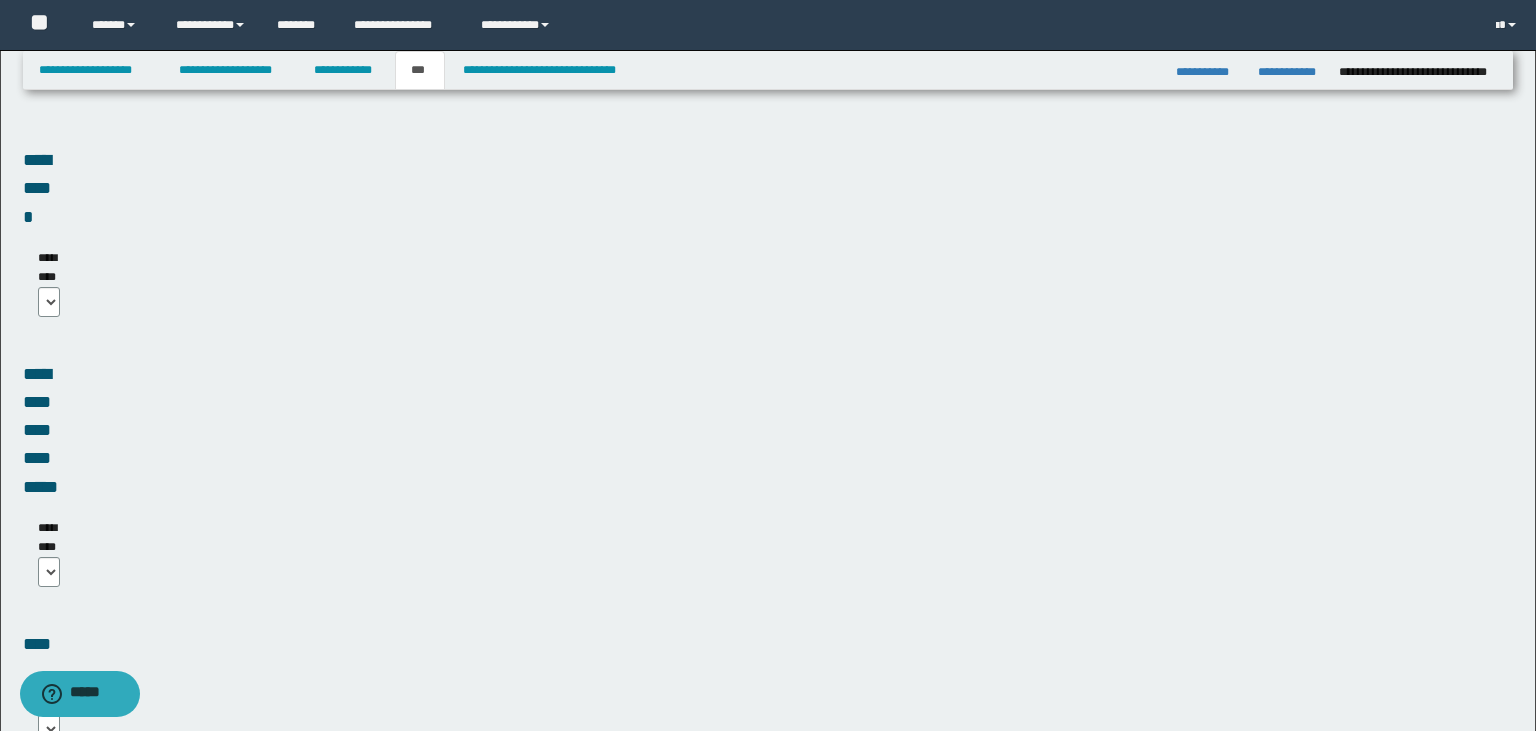 select on "***" 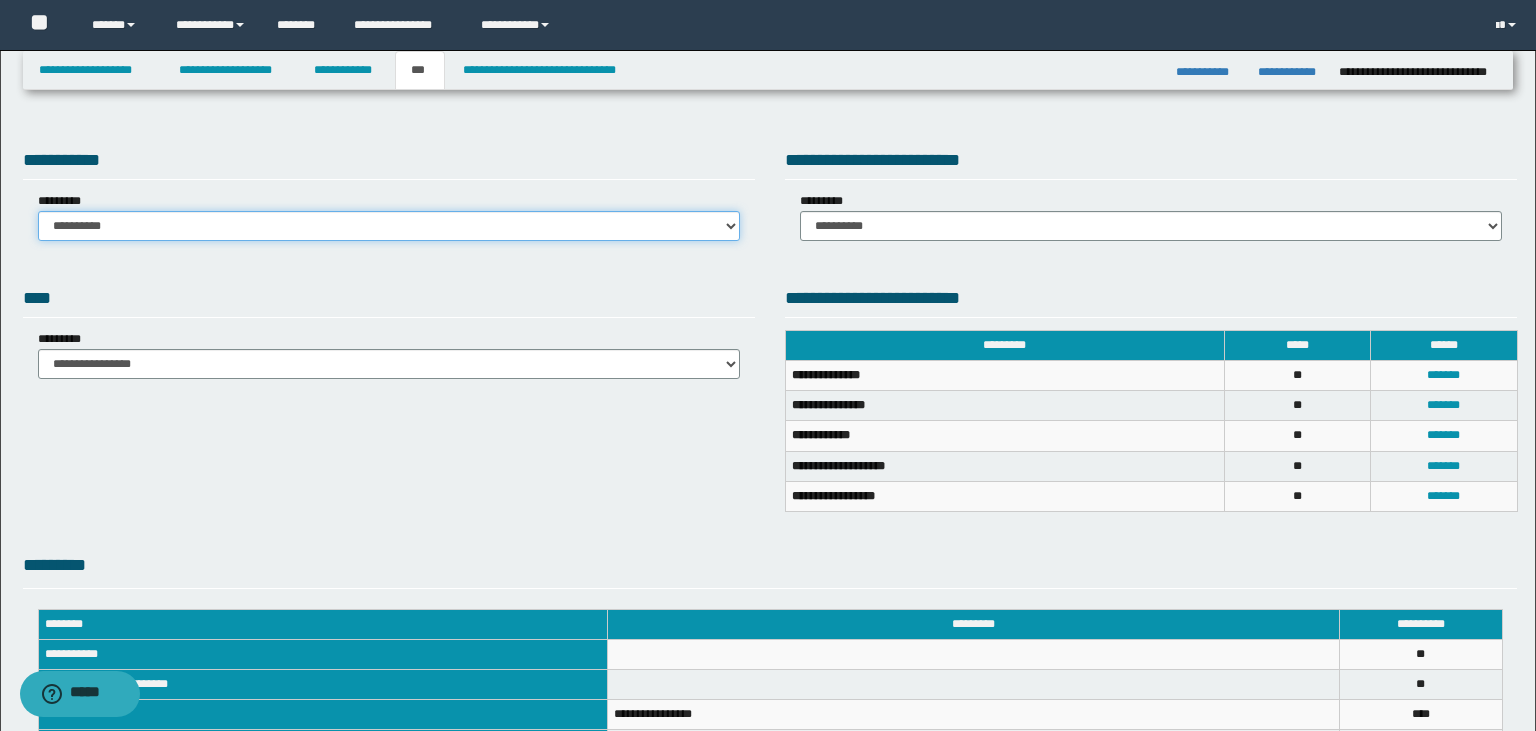 click on "**********" at bounding box center [389, 226] 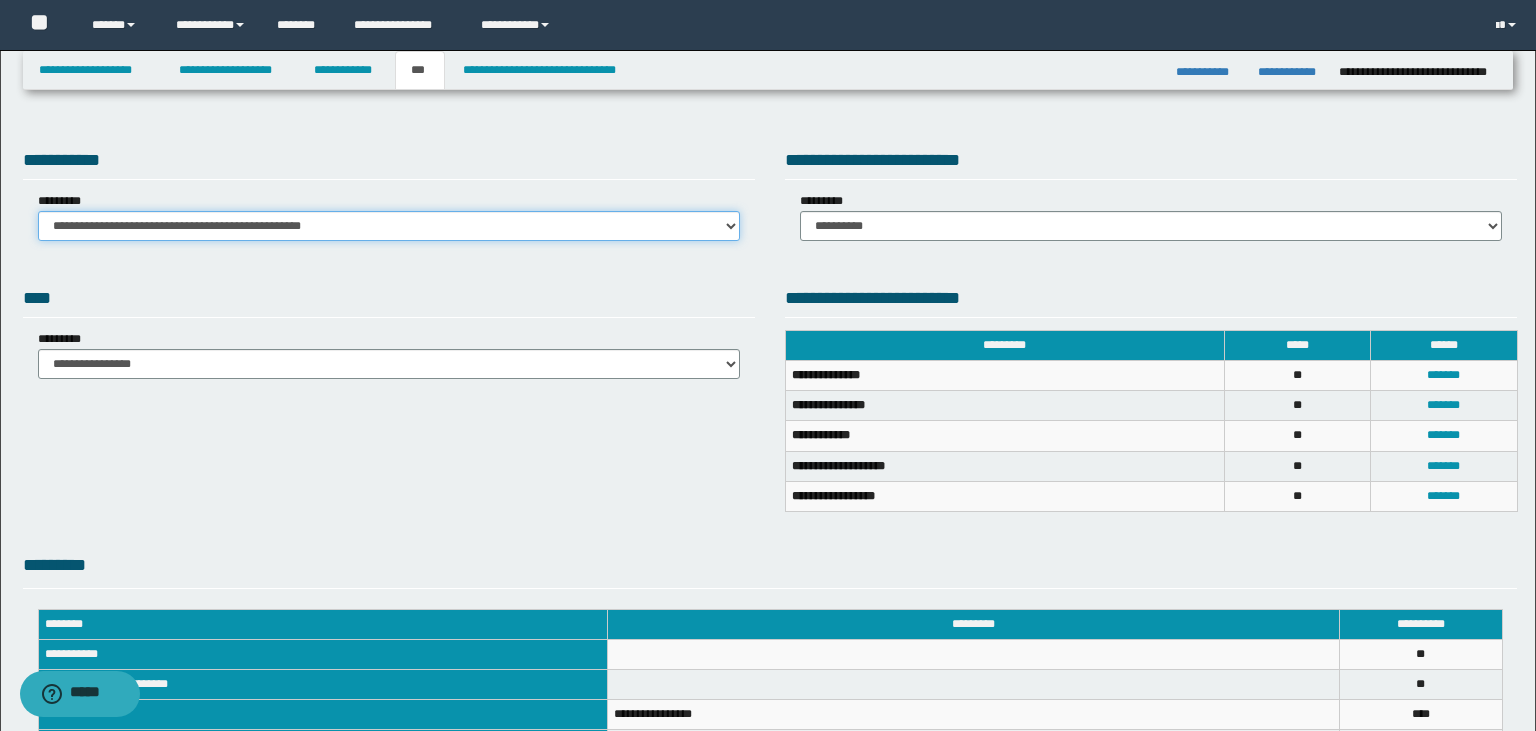 click on "**********" at bounding box center (0, 0) 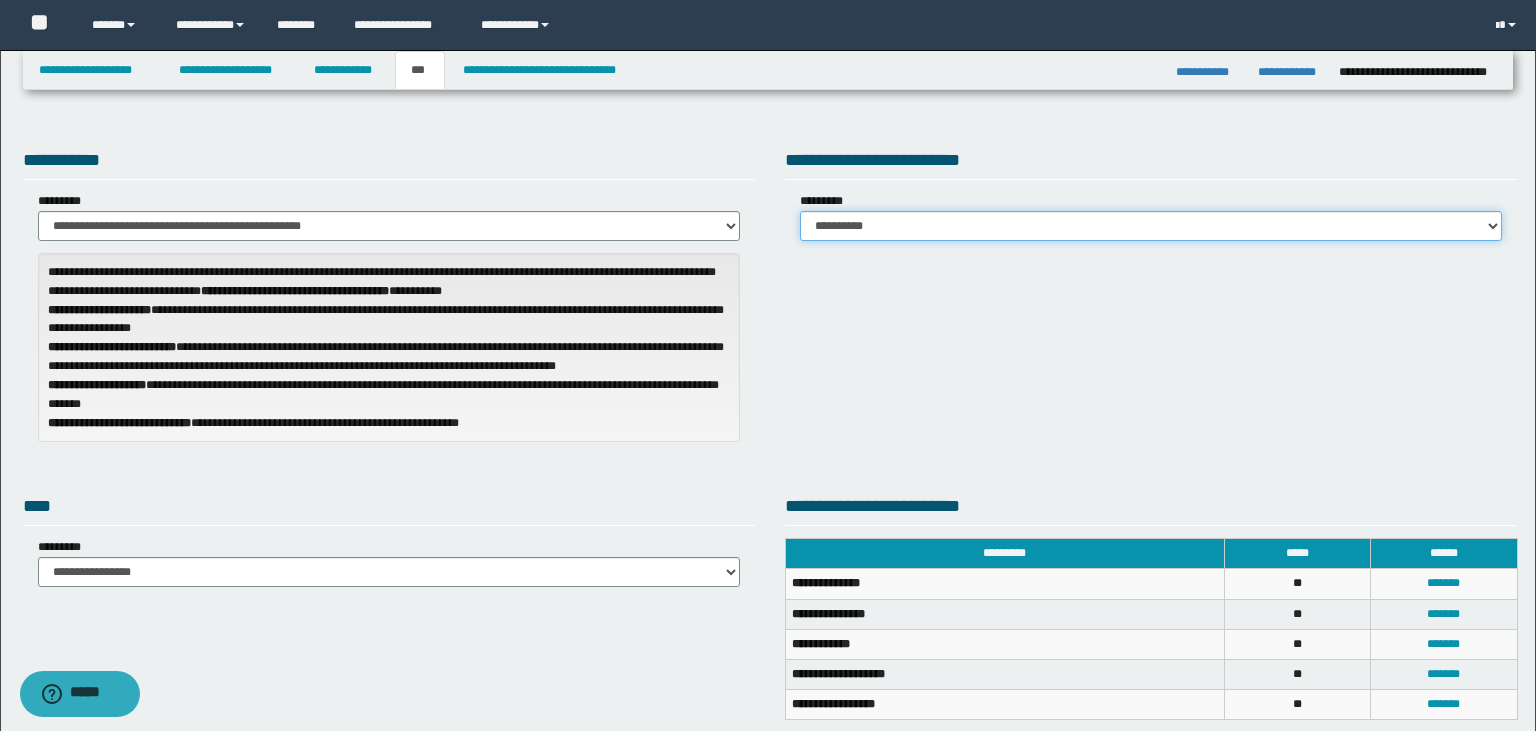 click on "**********" at bounding box center [1151, 226] 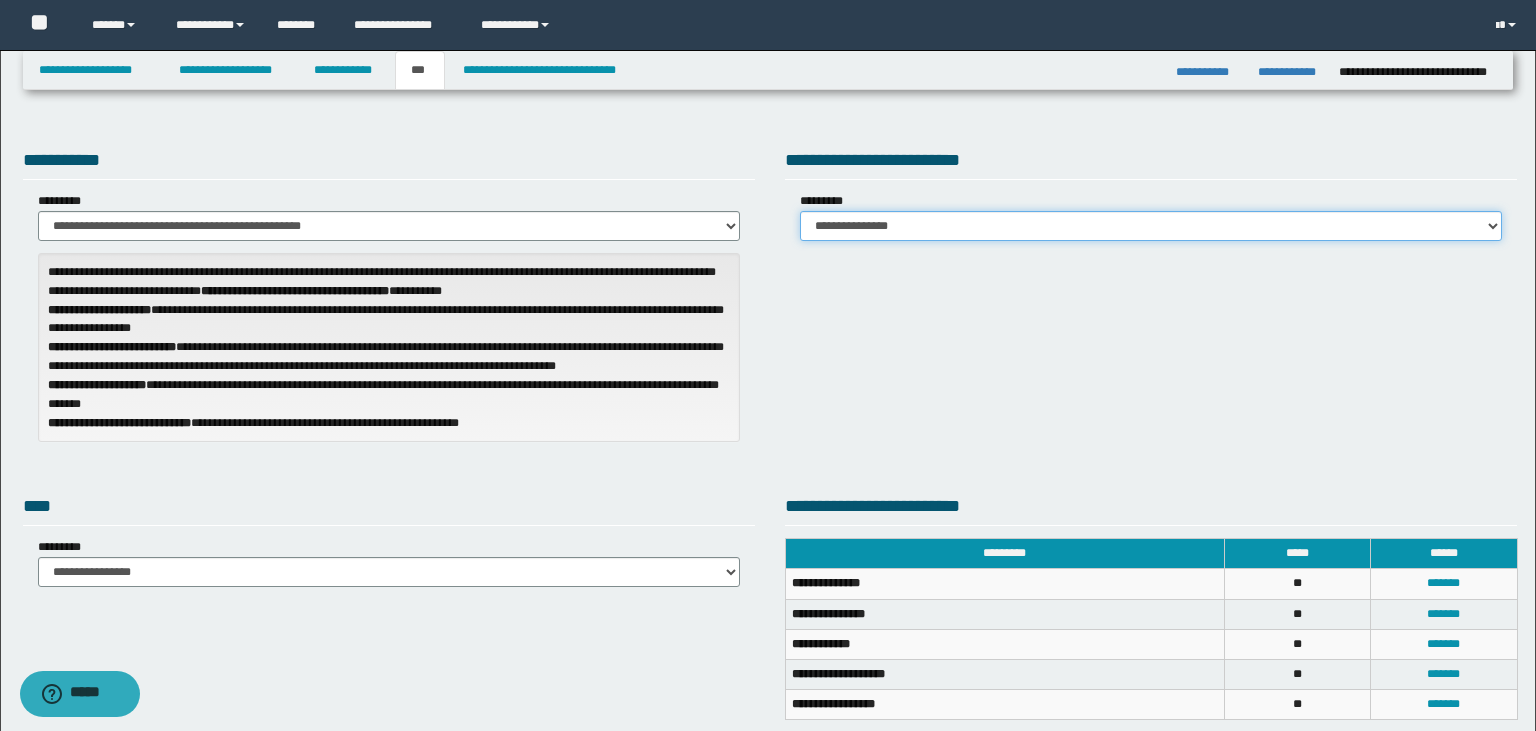 click on "**********" at bounding box center (0, 0) 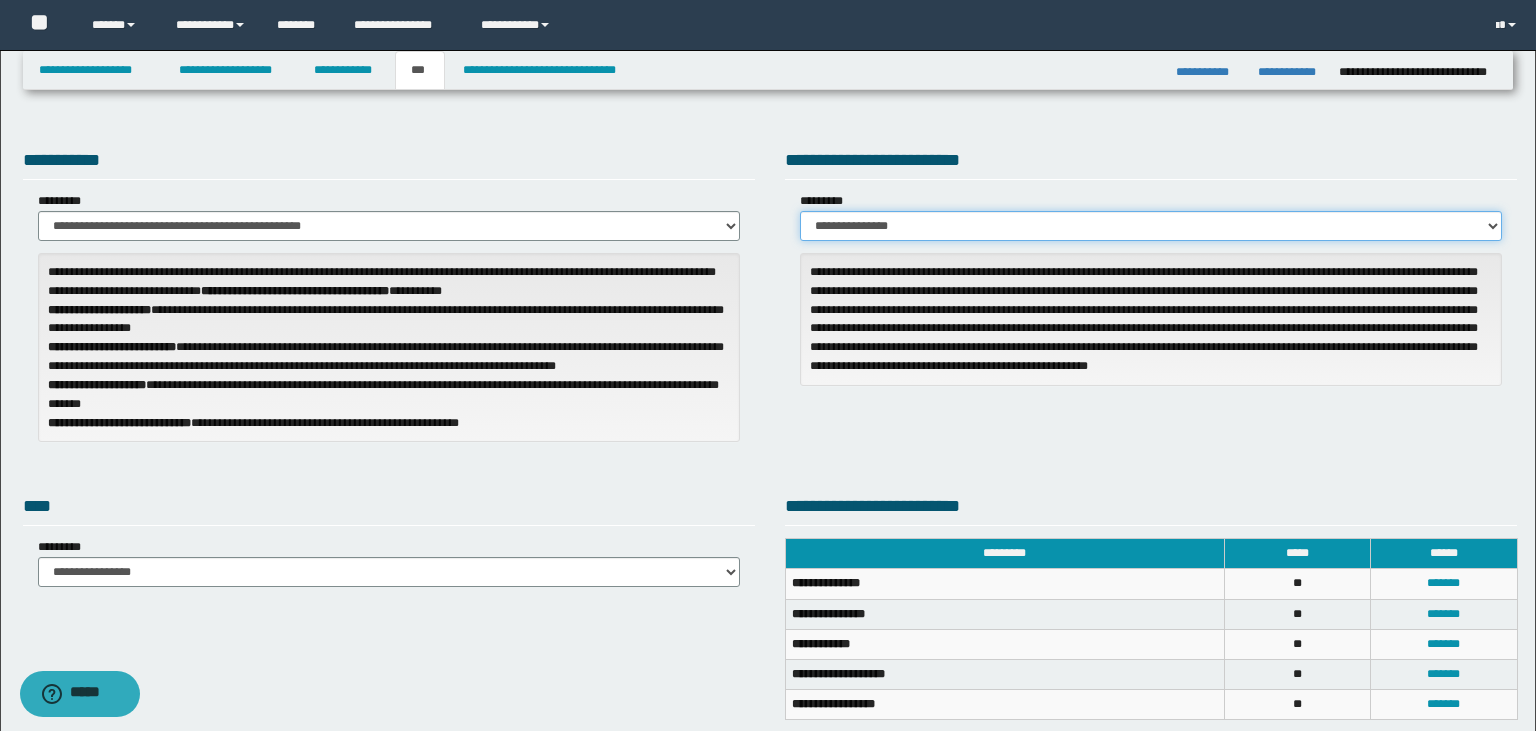drag, startPoint x: 1529, startPoint y: 321, endPoint x: 1535, endPoint y: 418, distance: 97.18539 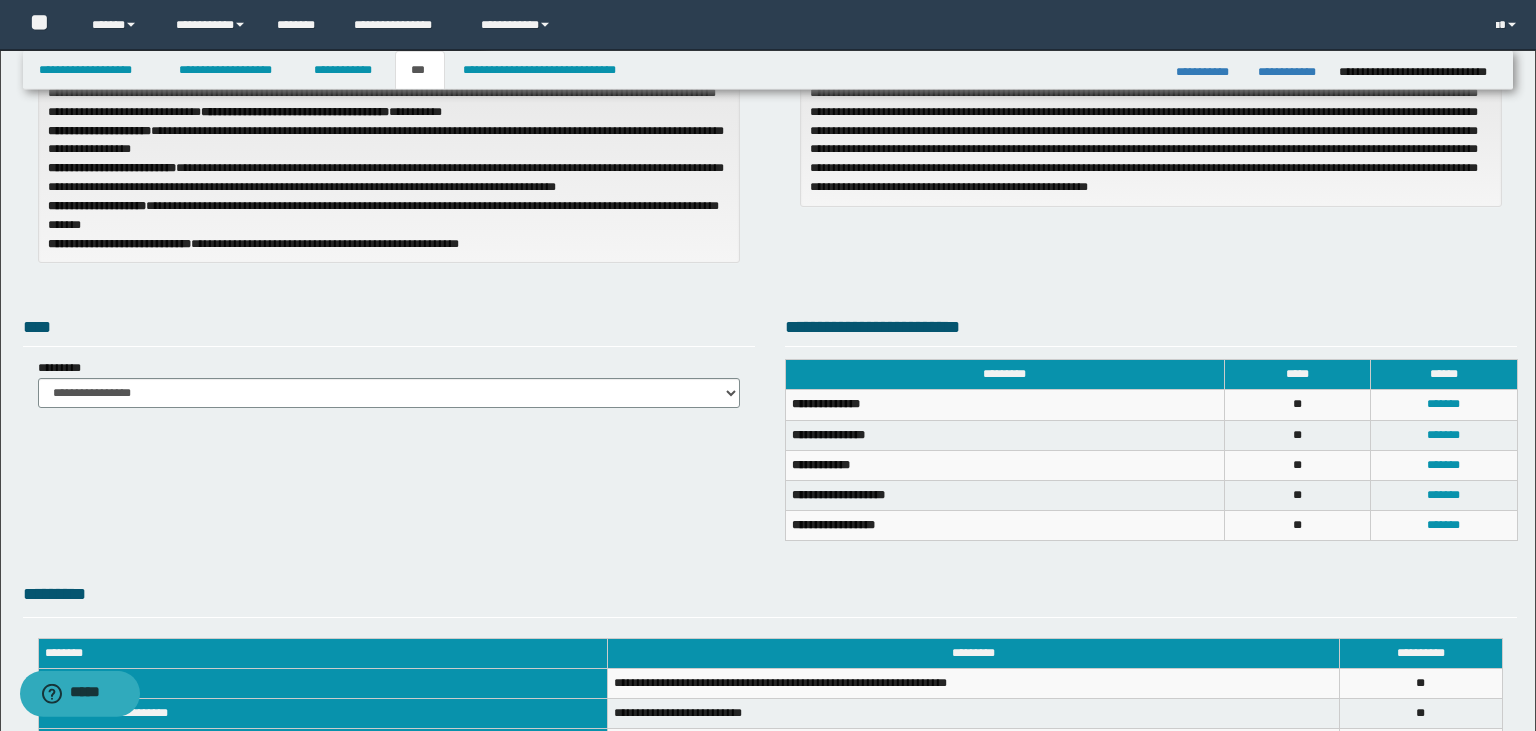 scroll, scrollTop: 178, scrollLeft: 0, axis: vertical 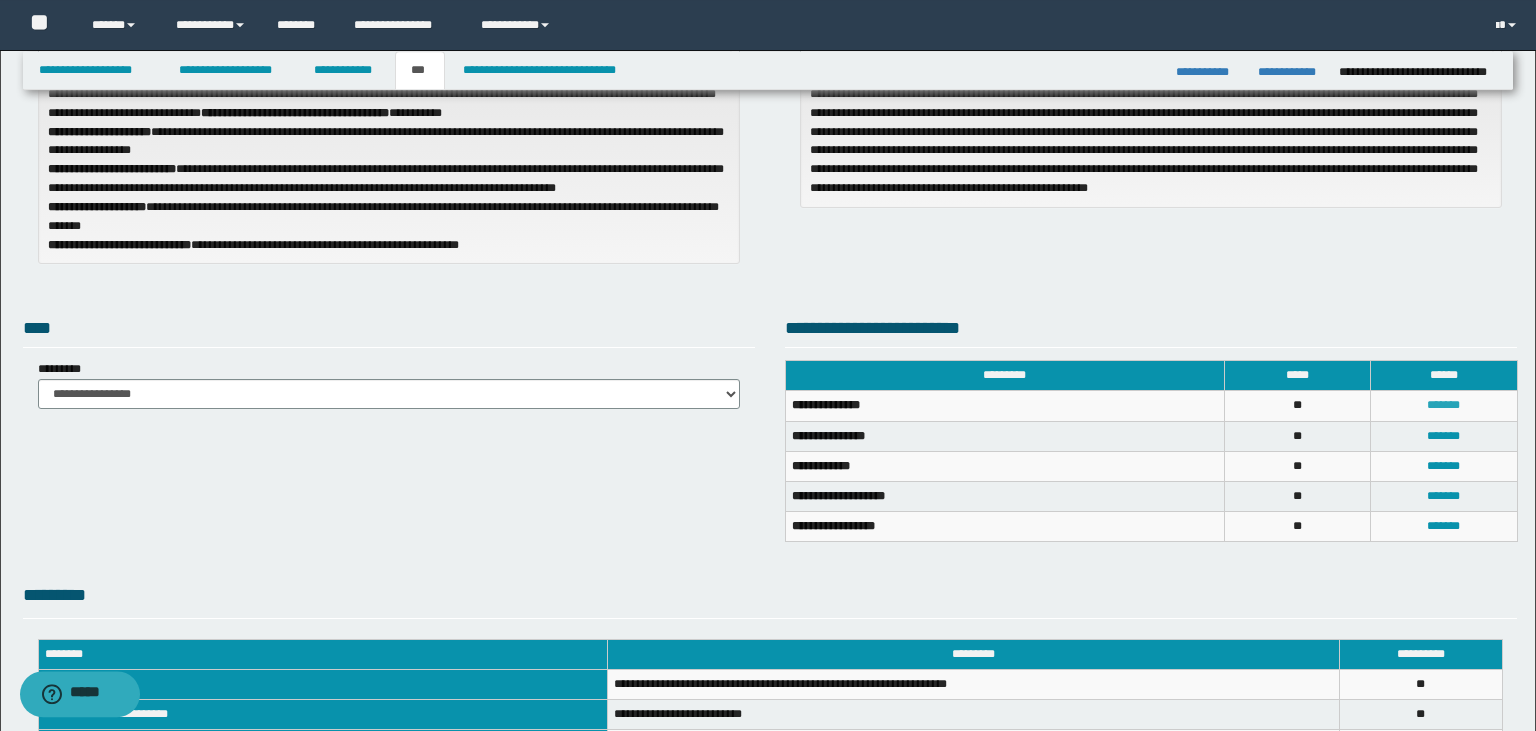 click on "*******" at bounding box center (1443, 405) 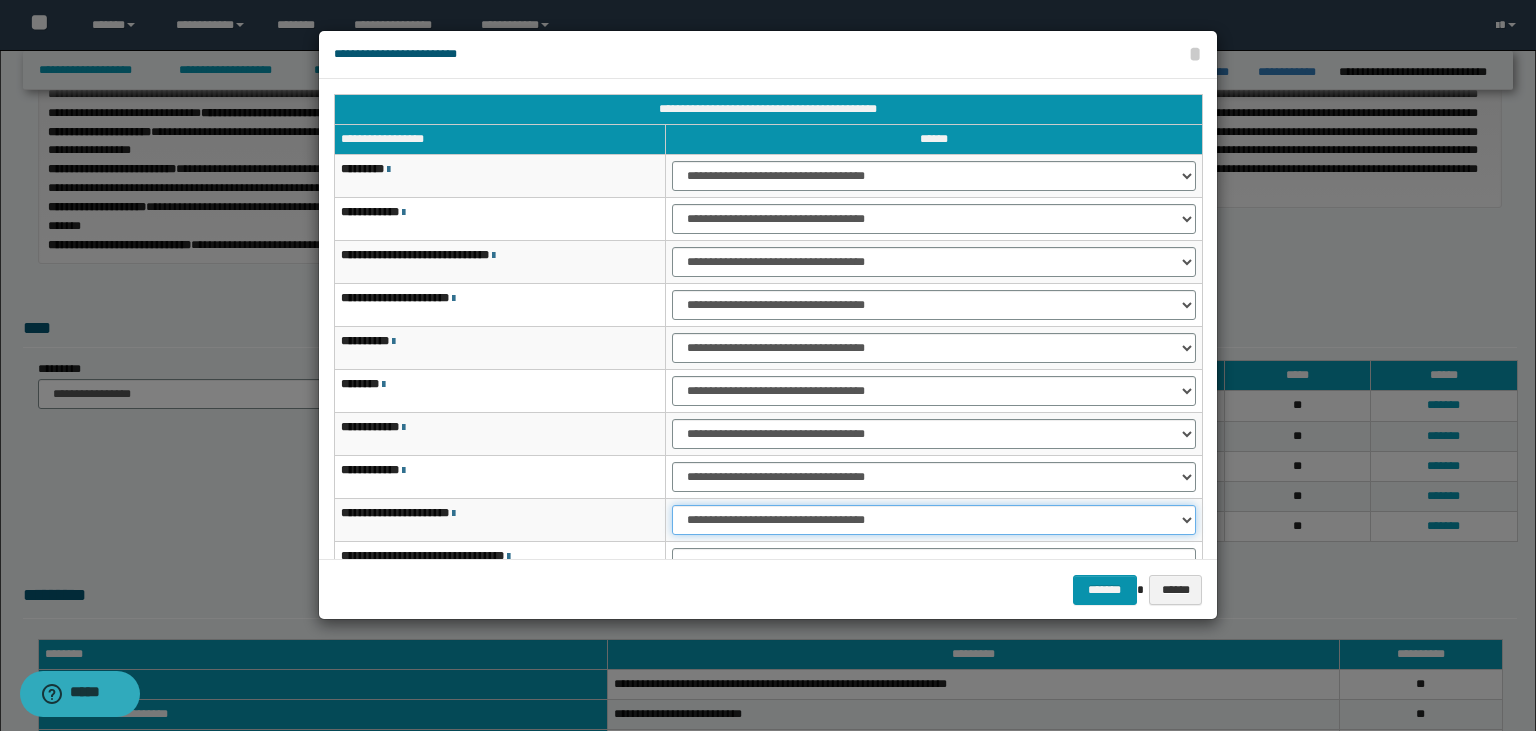 click on "**********" at bounding box center (934, 520) 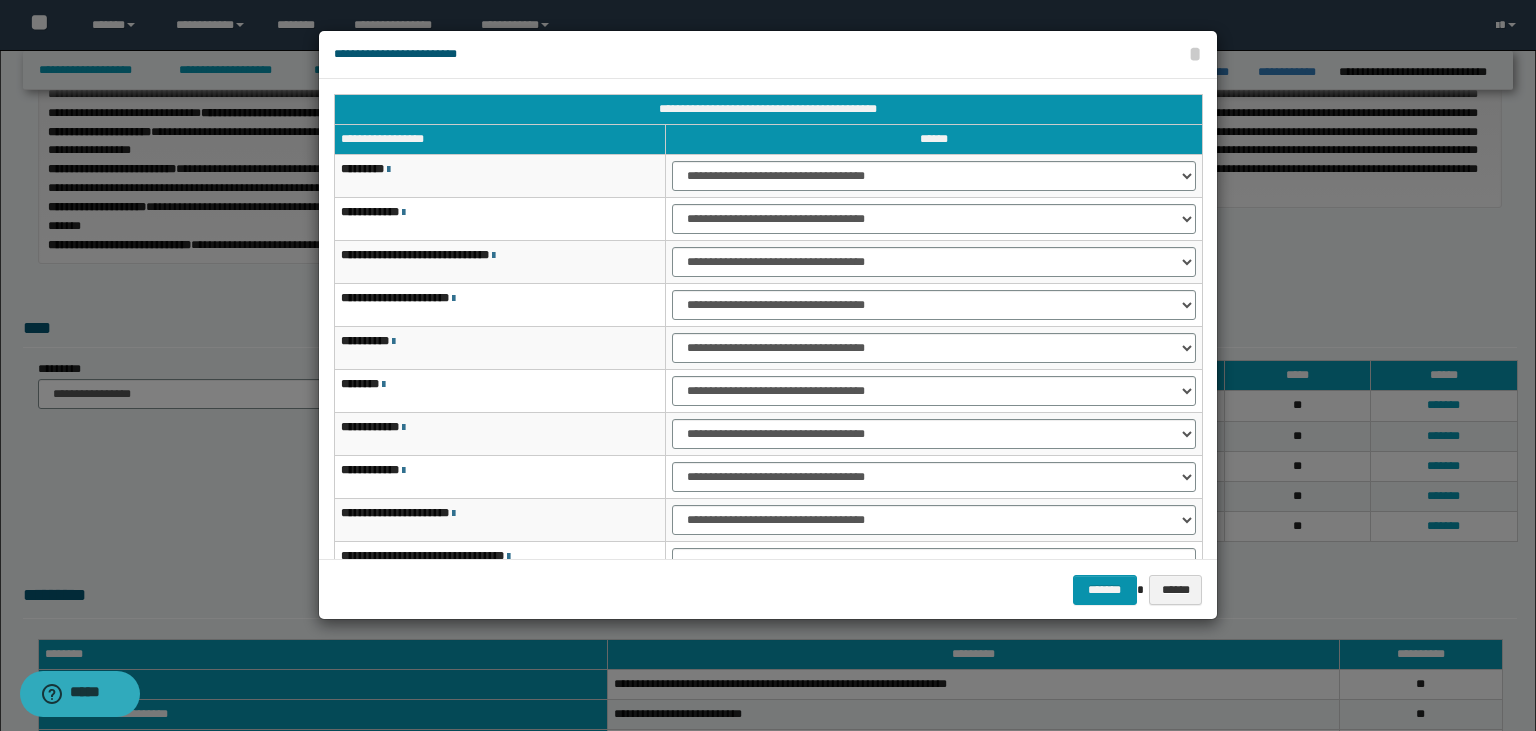 scroll, scrollTop: 118, scrollLeft: 0, axis: vertical 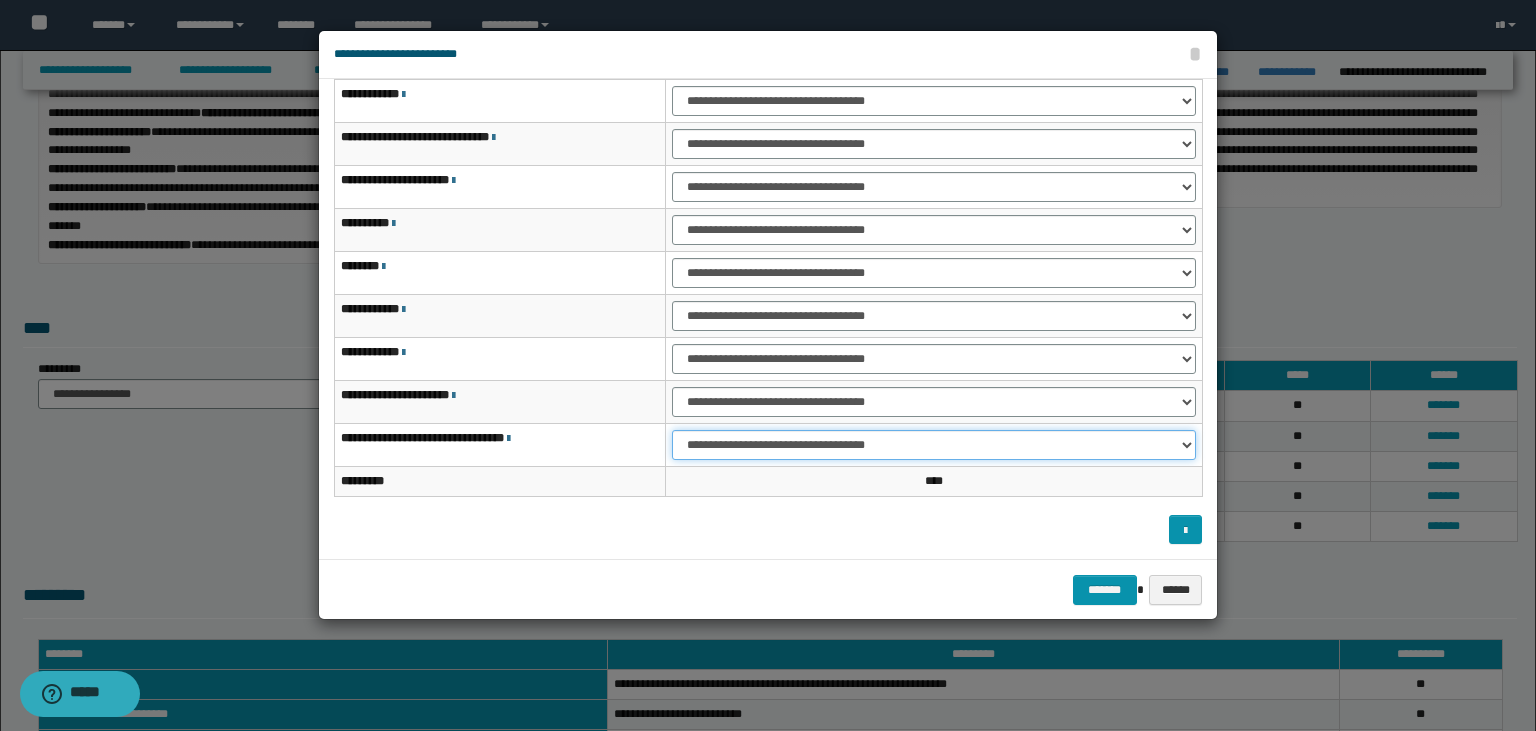 click on "**********" at bounding box center (934, 445) 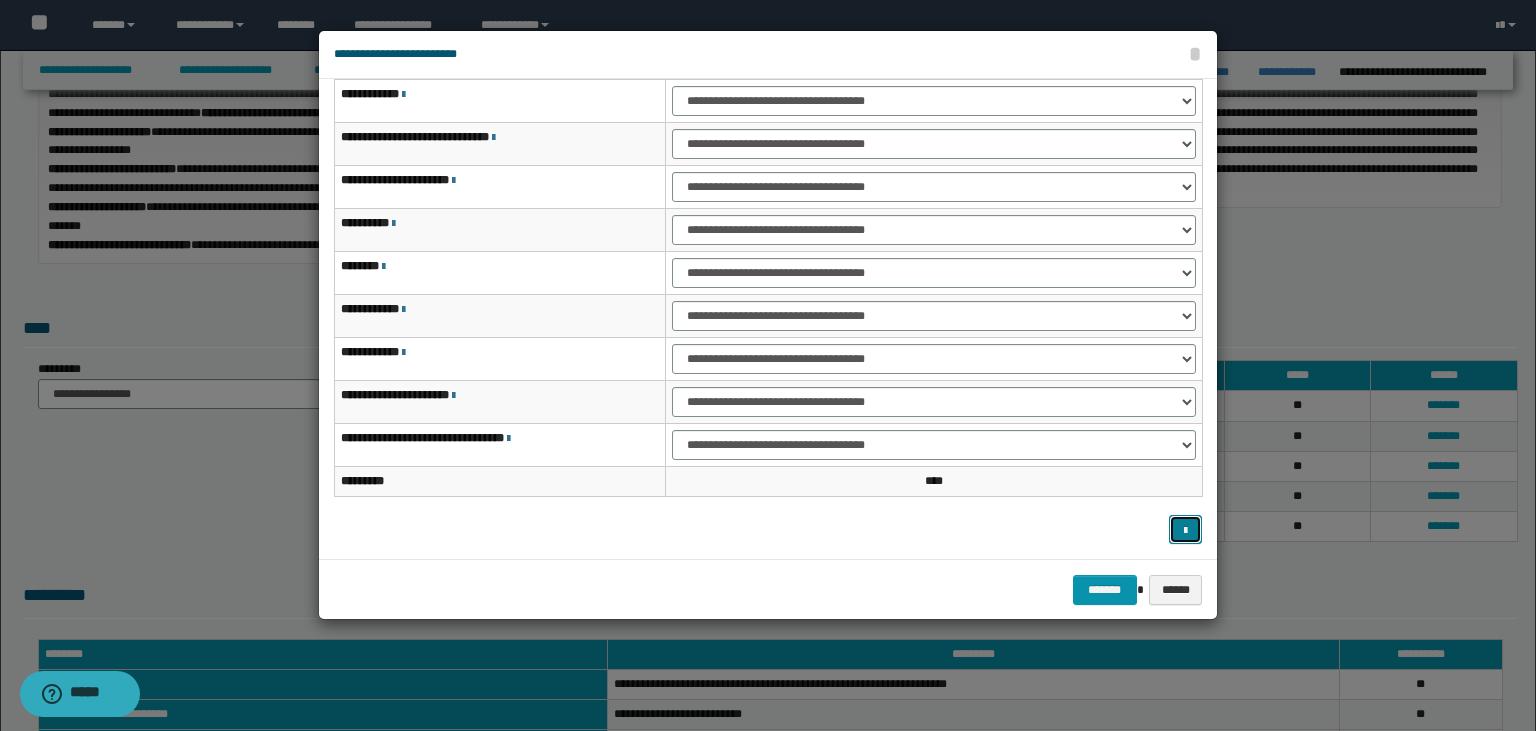 click at bounding box center (1185, 531) 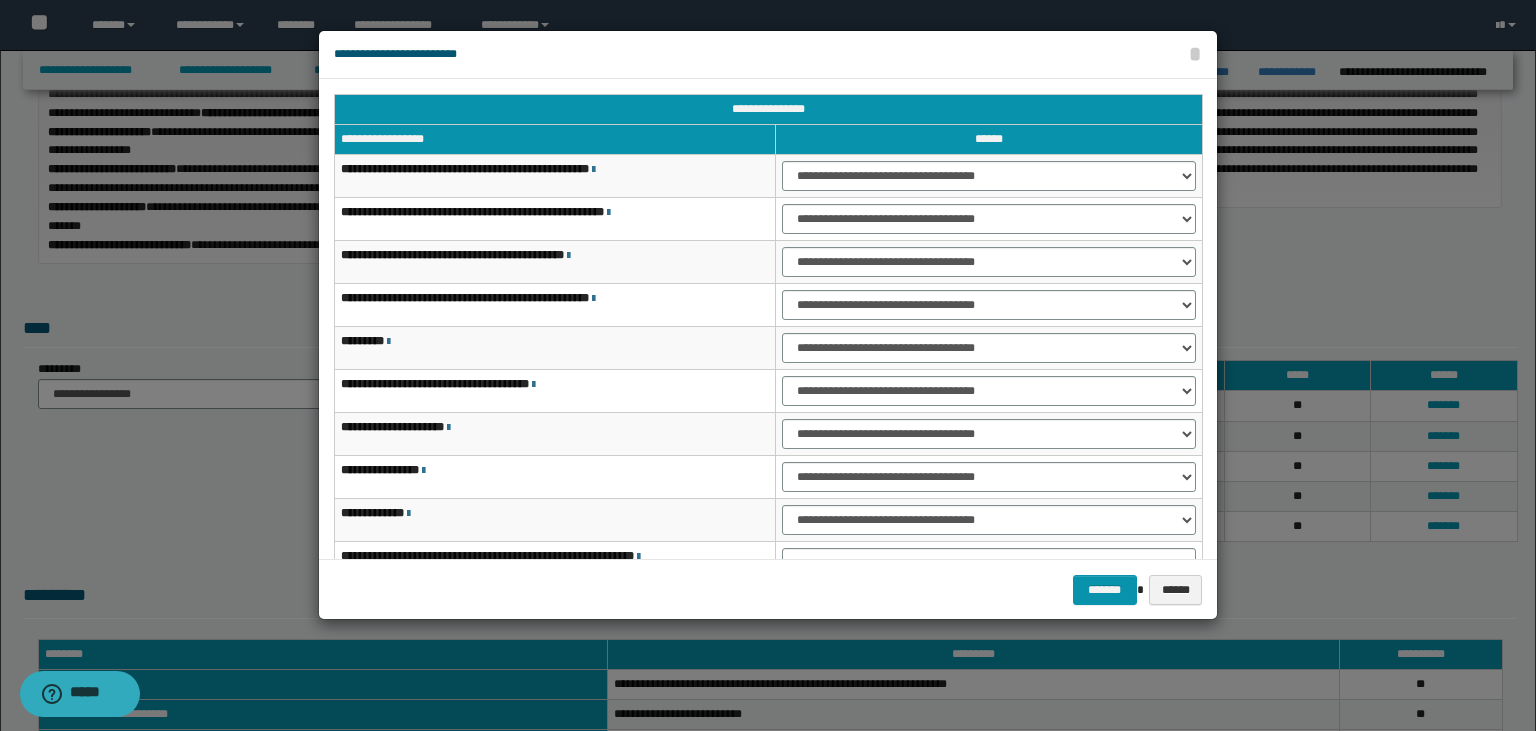 scroll, scrollTop: 118, scrollLeft: 0, axis: vertical 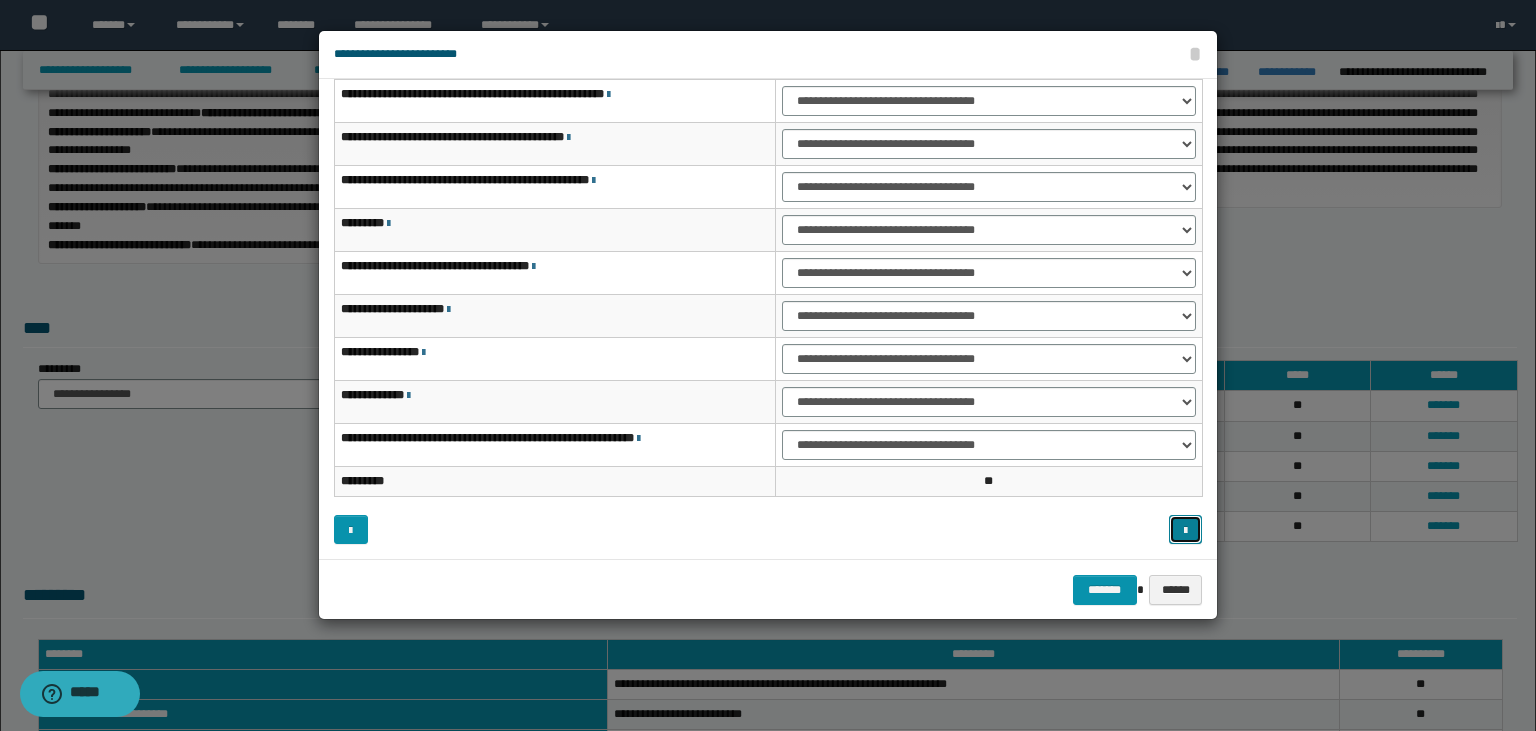 click at bounding box center (1186, 530) 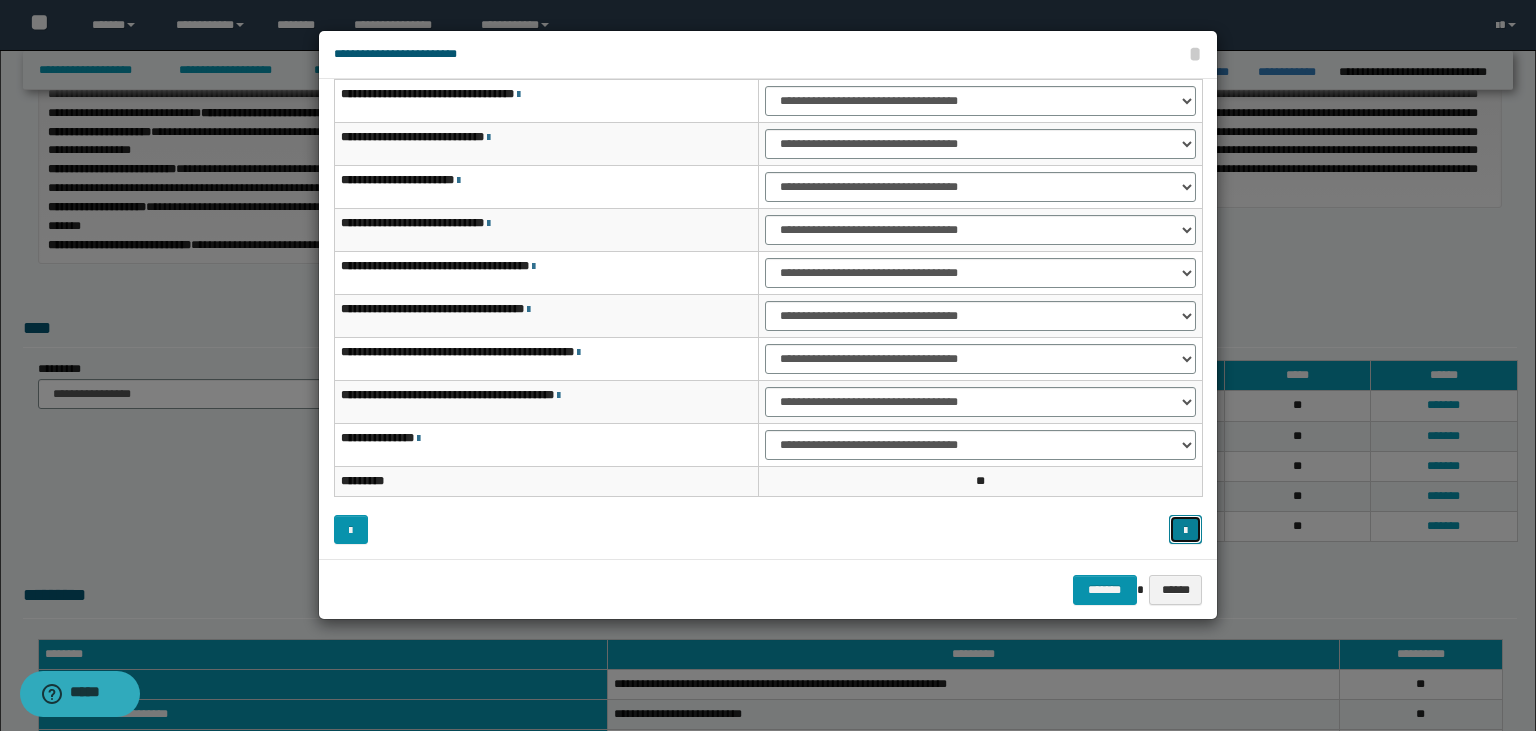 click at bounding box center (1186, 530) 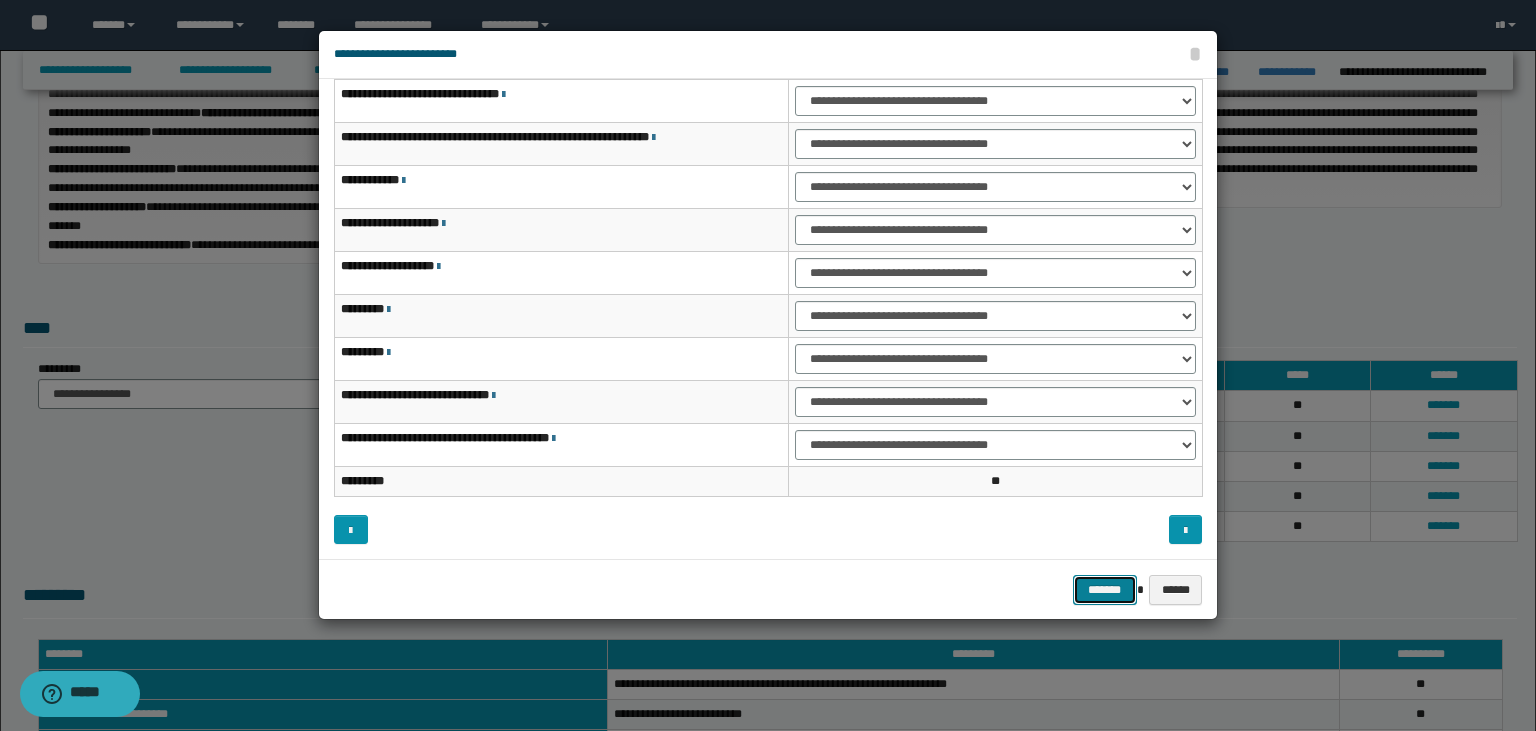 click on "*******" at bounding box center [1105, 590] 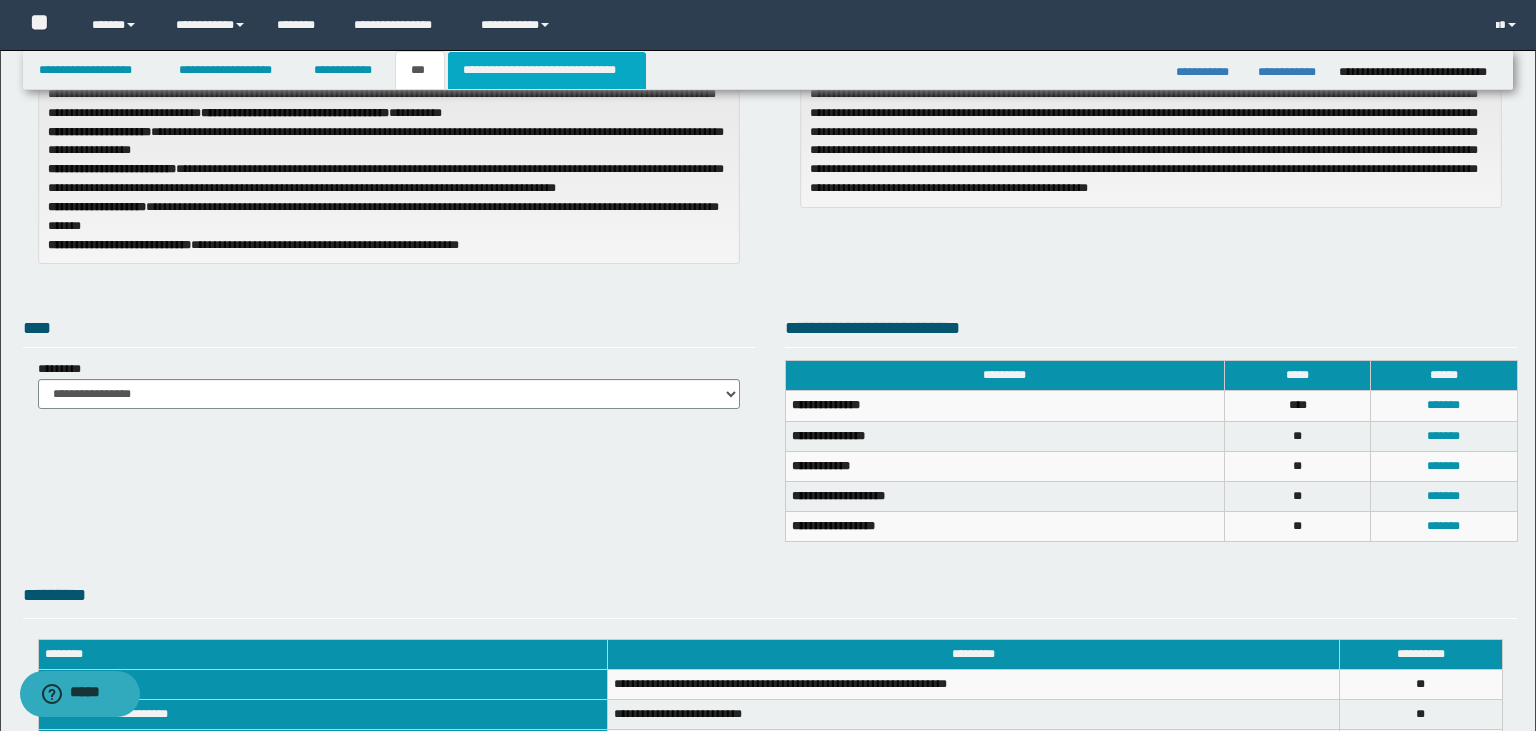 click on "**********" at bounding box center [547, 70] 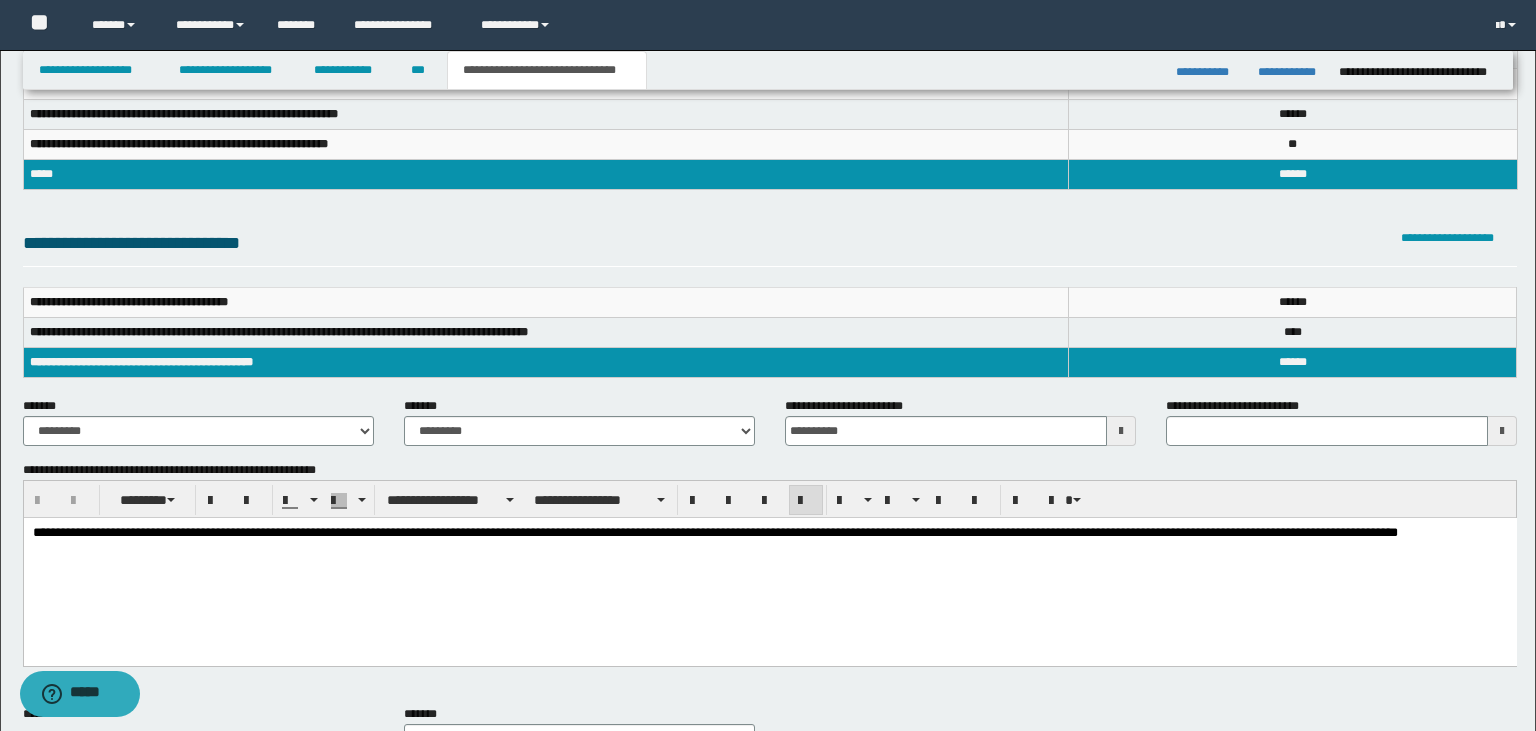 type 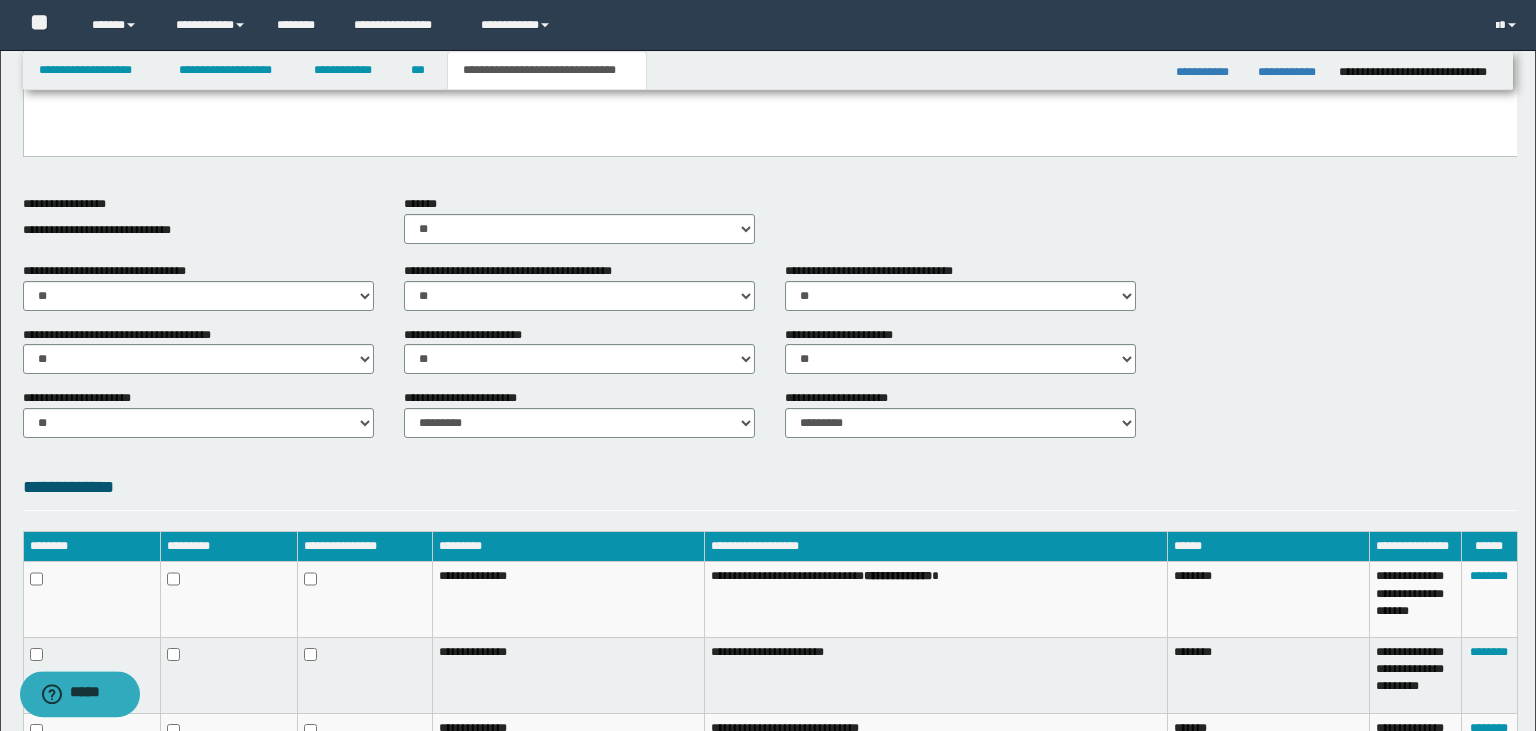 scroll, scrollTop: 892, scrollLeft: 0, axis: vertical 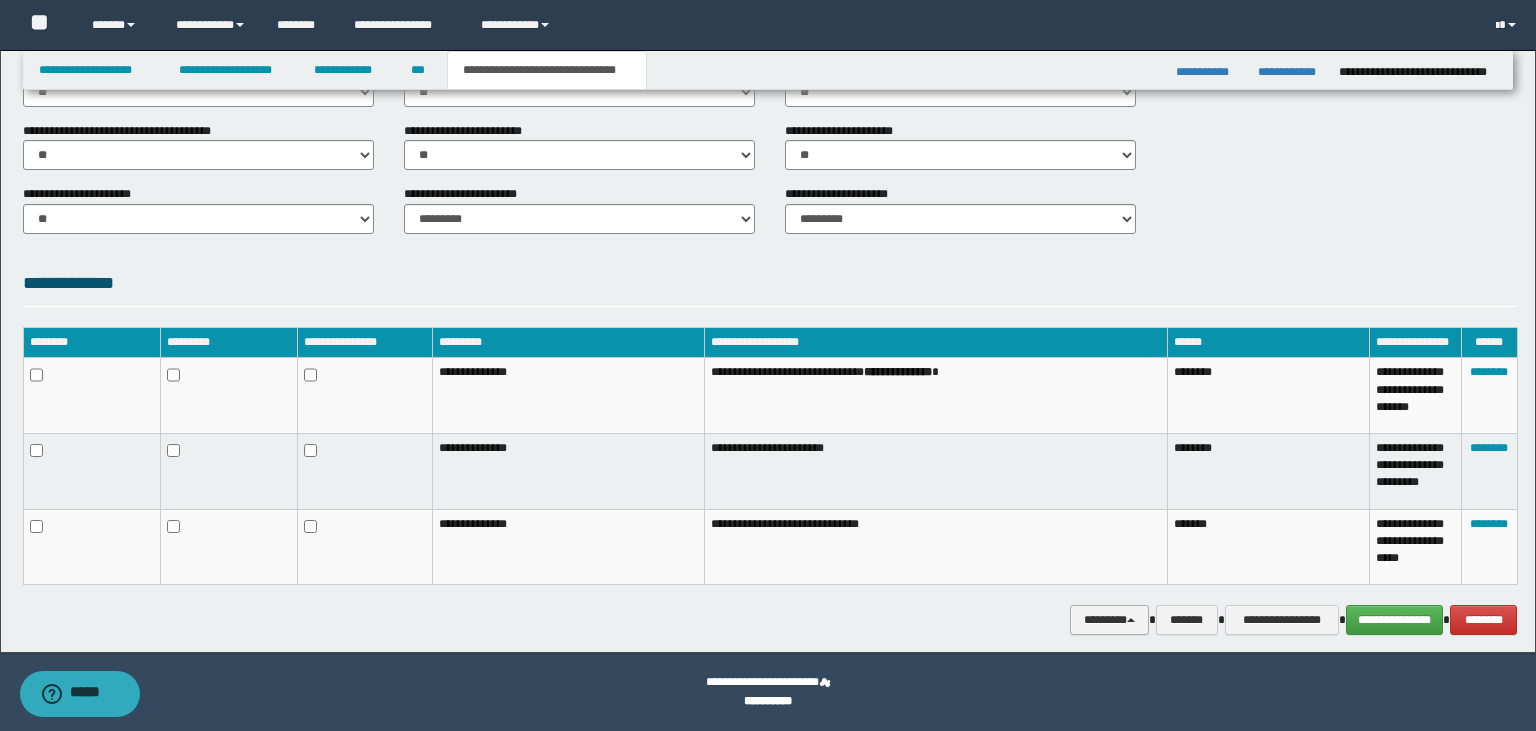 click on "********" at bounding box center [1109, 620] 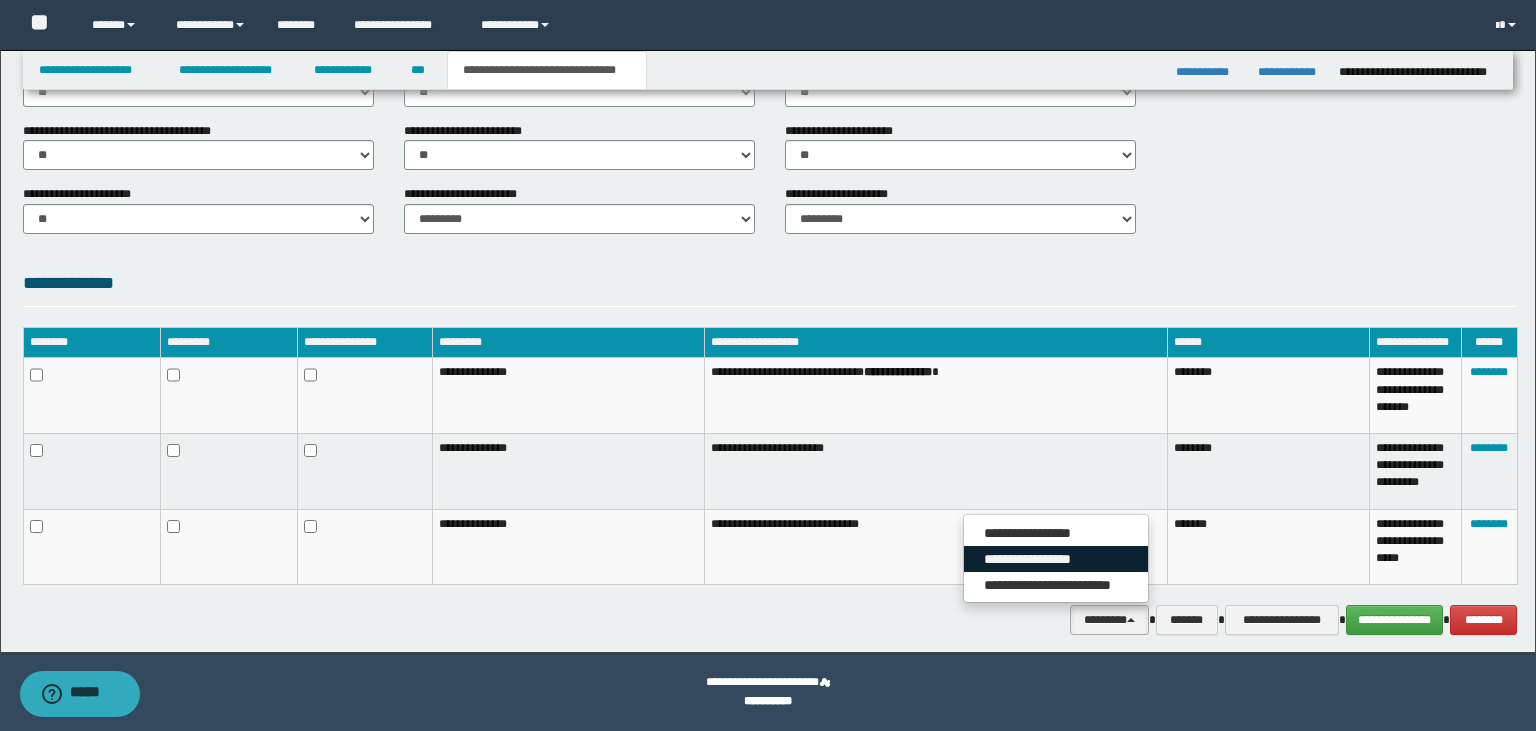 click on "**********" at bounding box center (1056, 559) 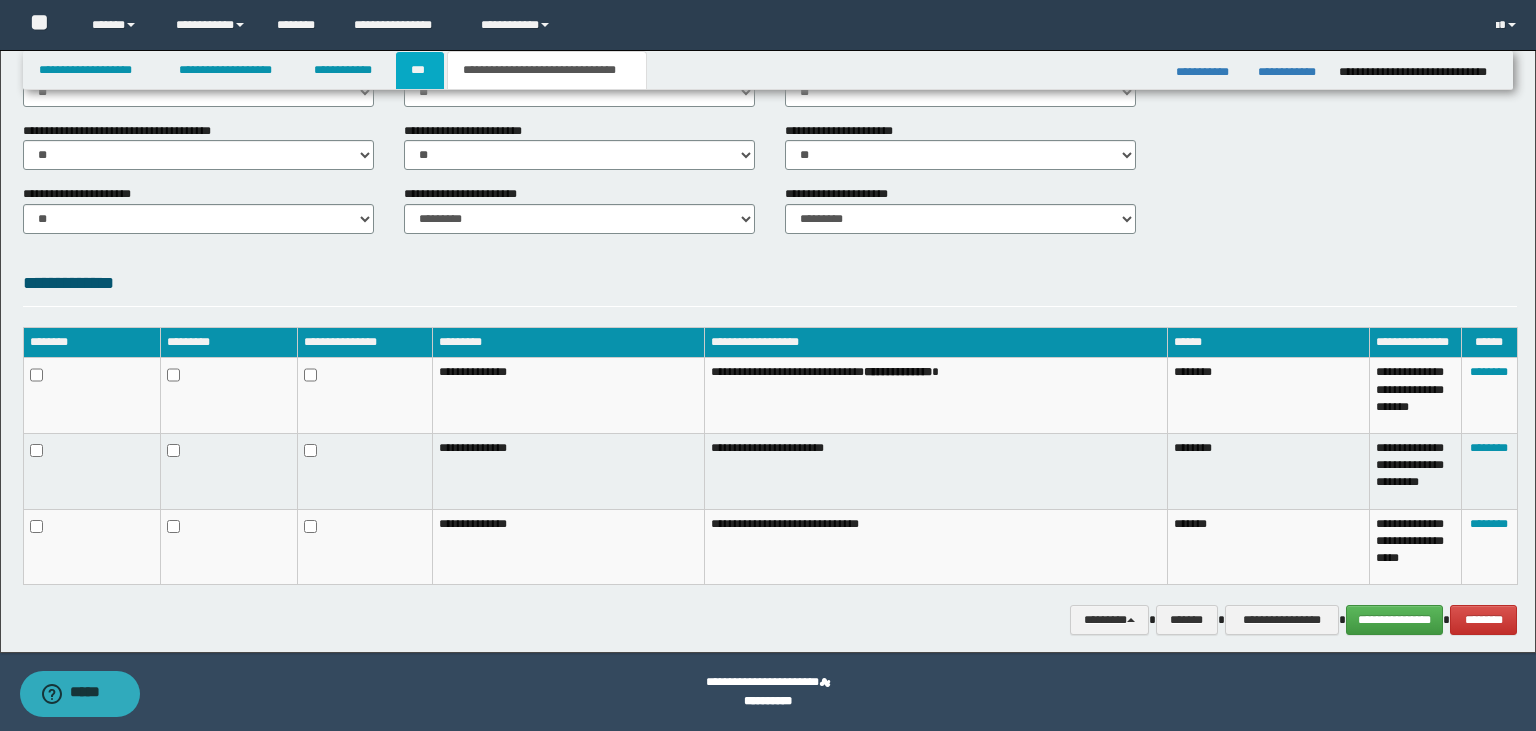 click on "***" at bounding box center (419, 70) 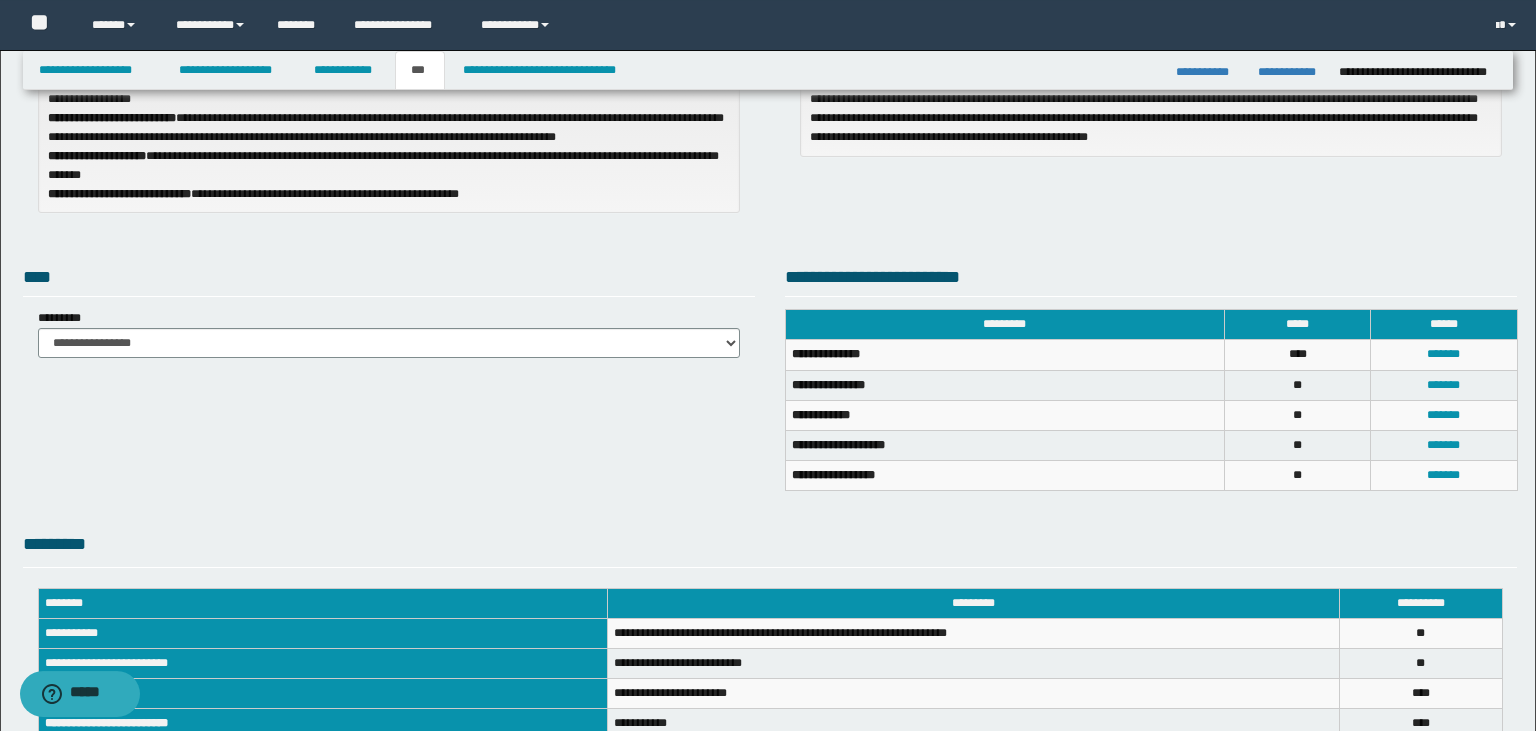 scroll, scrollTop: 0, scrollLeft: 0, axis: both 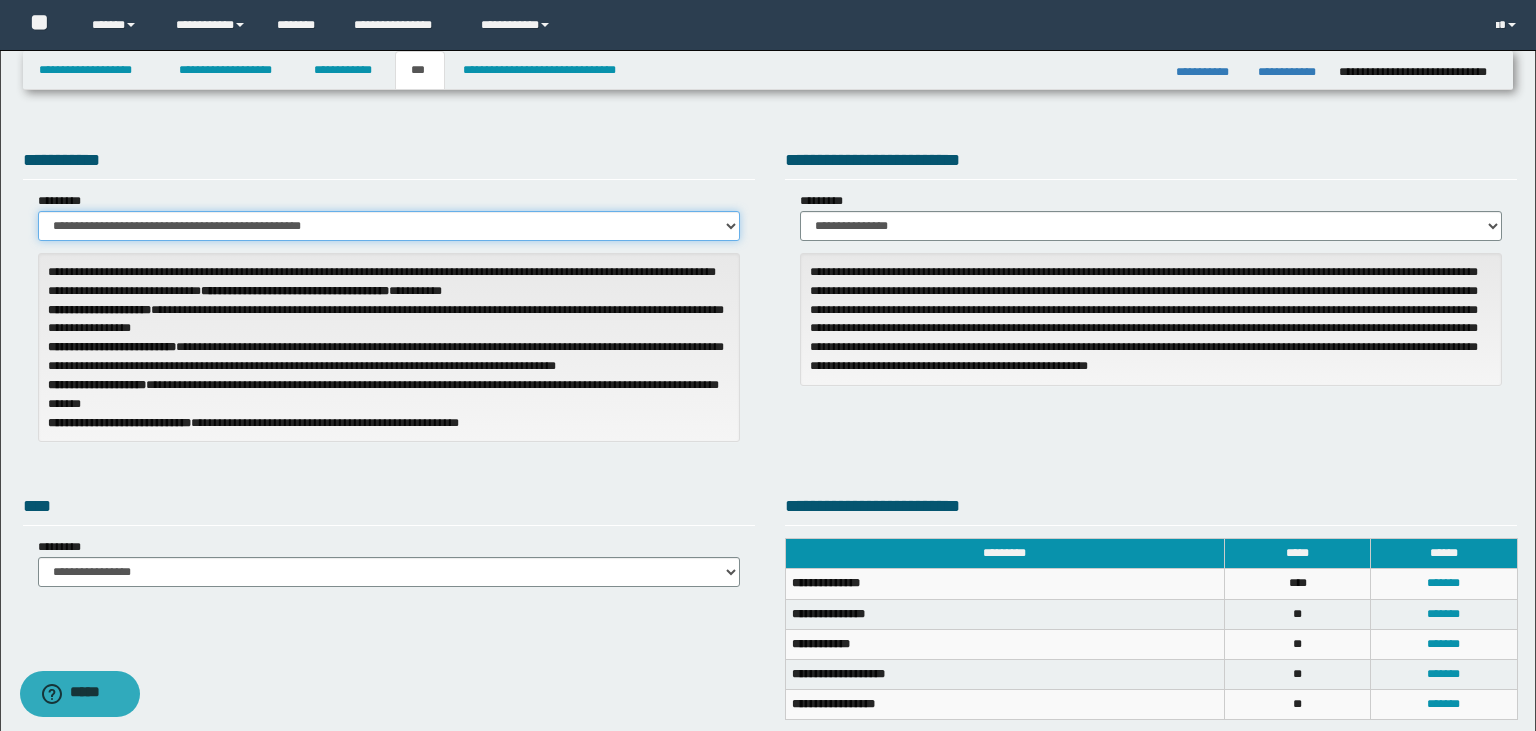click on "**********" at bounding box center [389, 226] 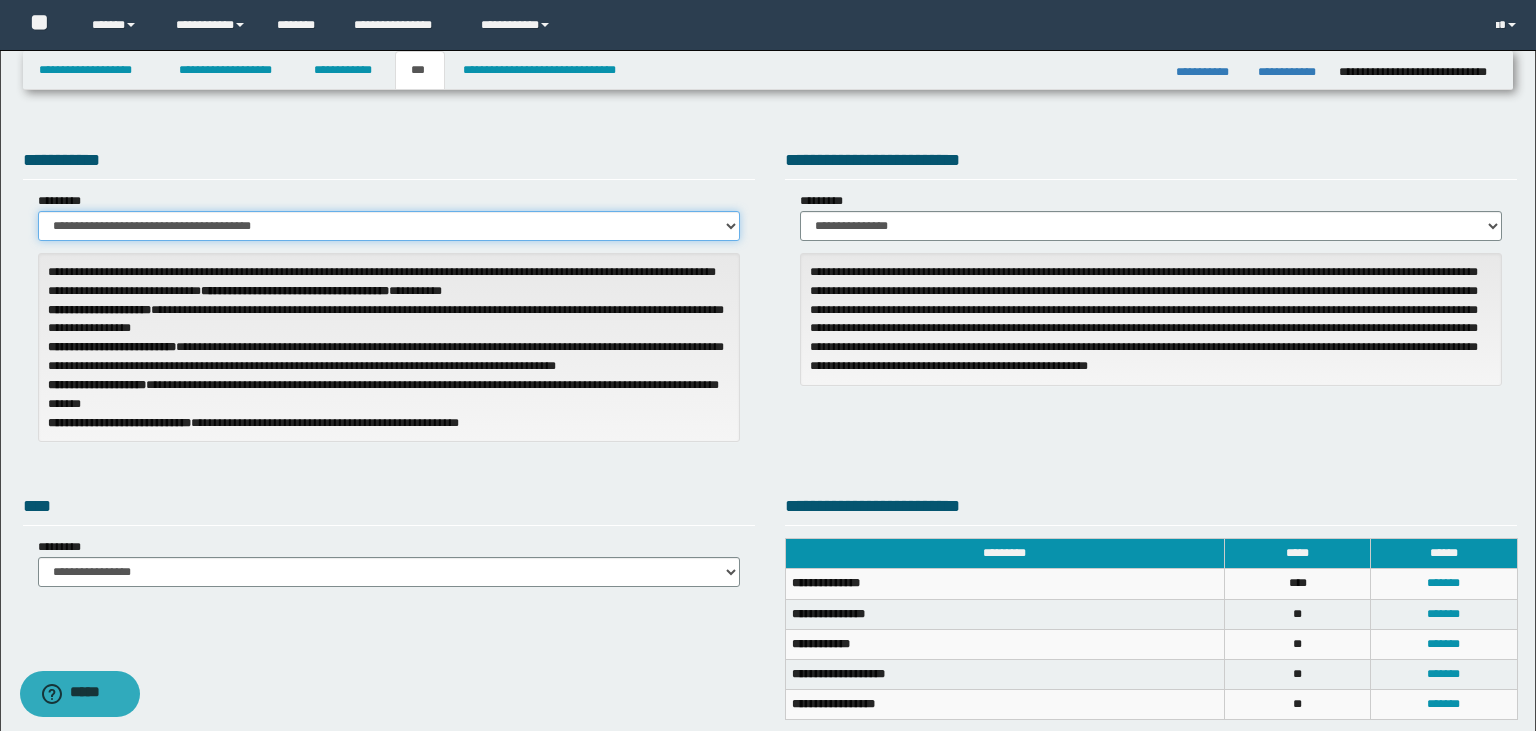 click on "**********" at bounding box center (0, 0) 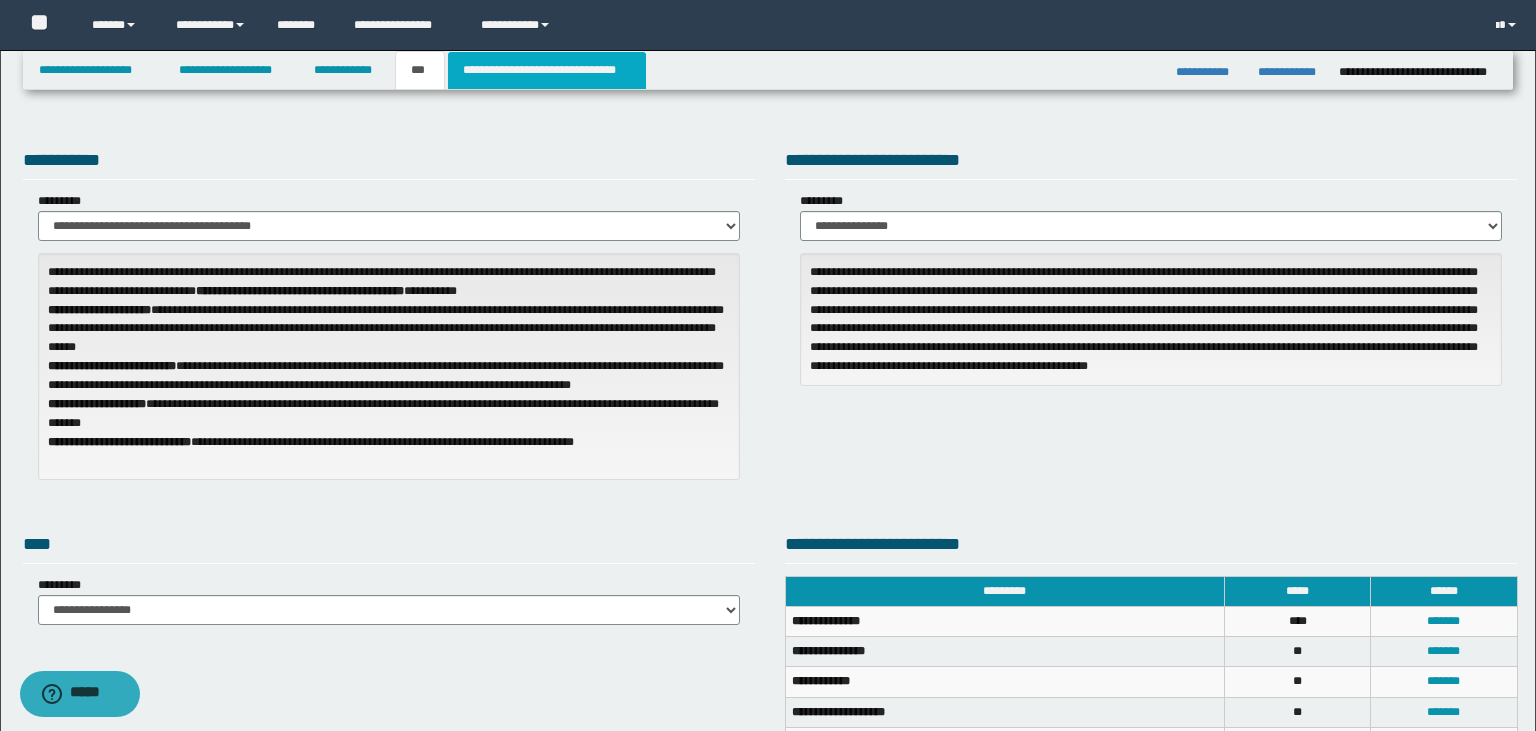 click on "**********" at bounding box center [547, 70] 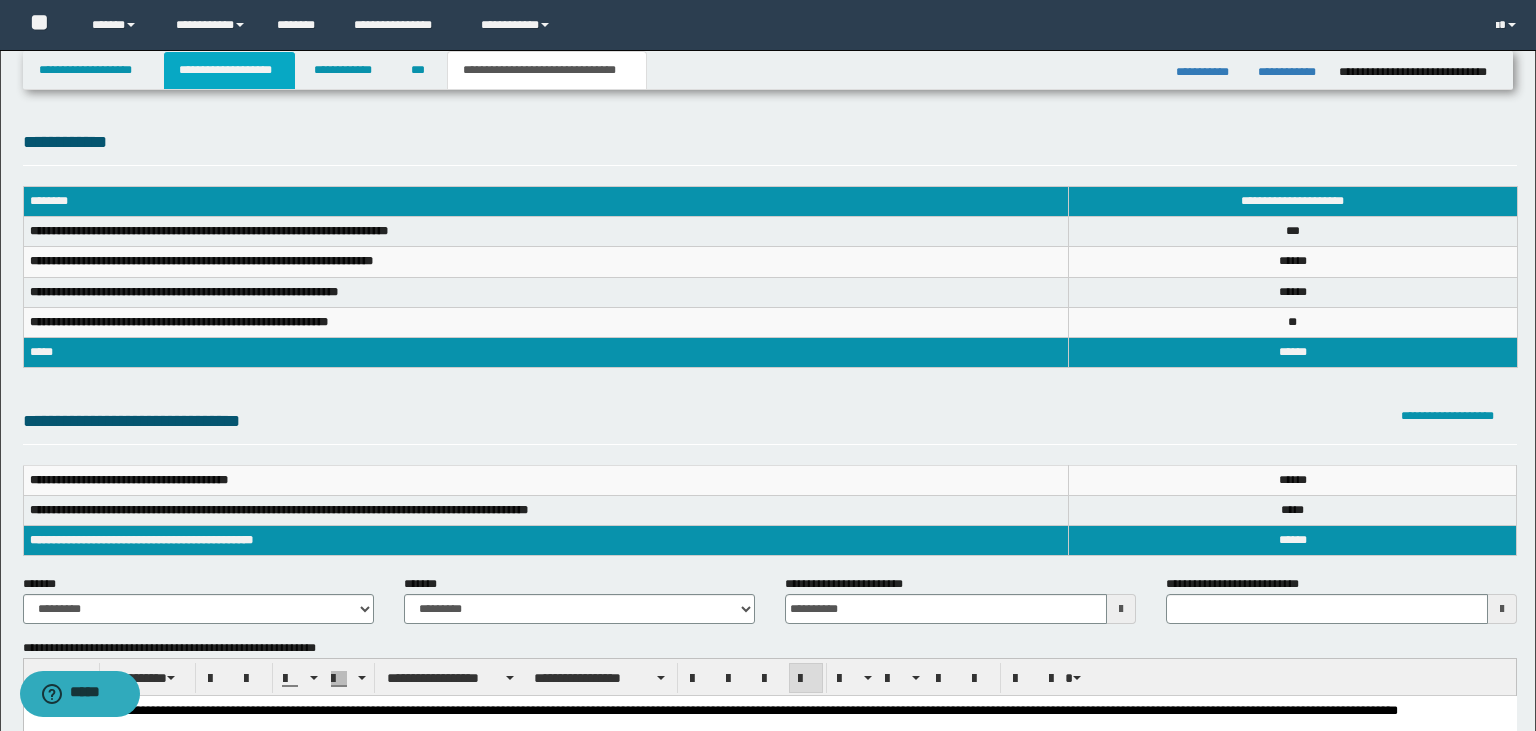 click on "**********" at bounding box center [229, 70] 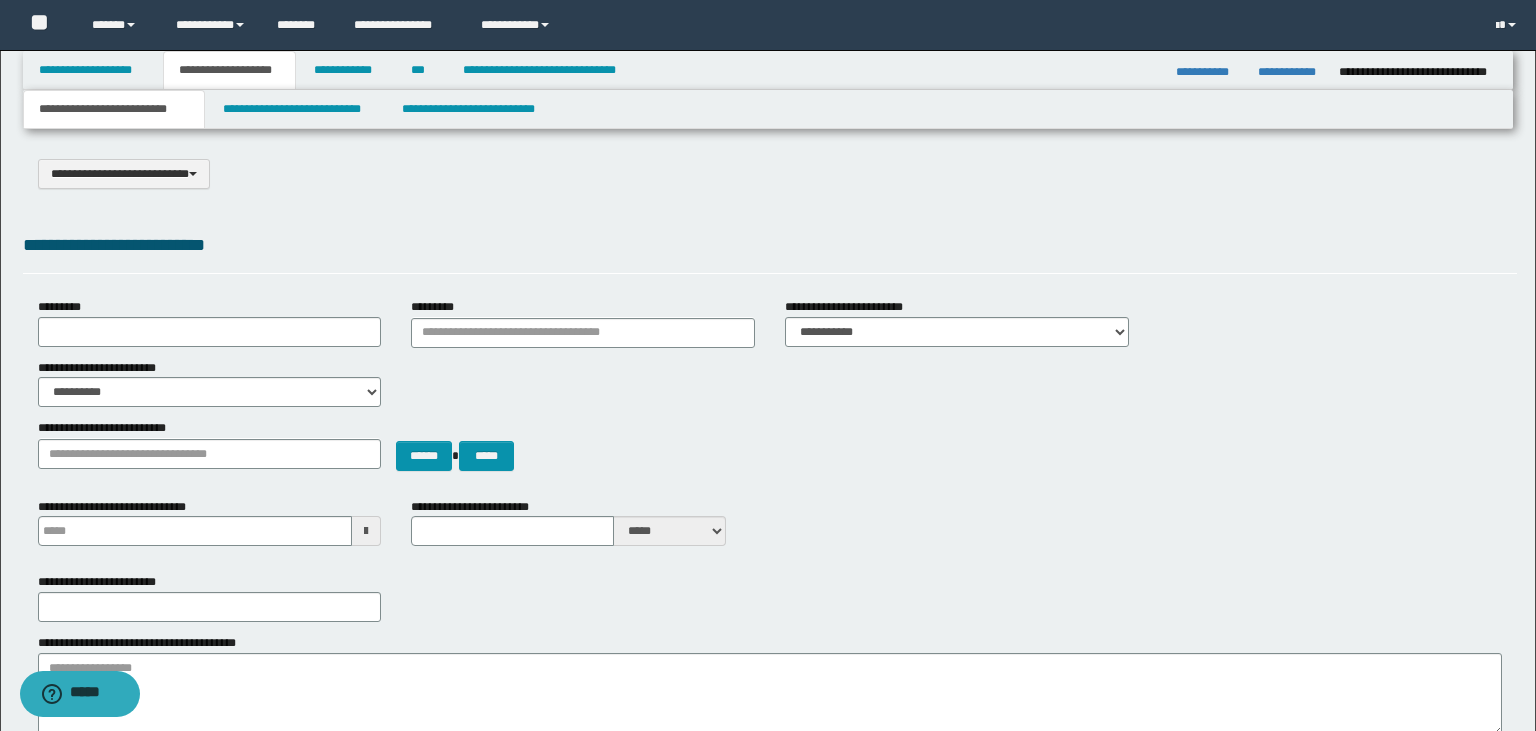 type 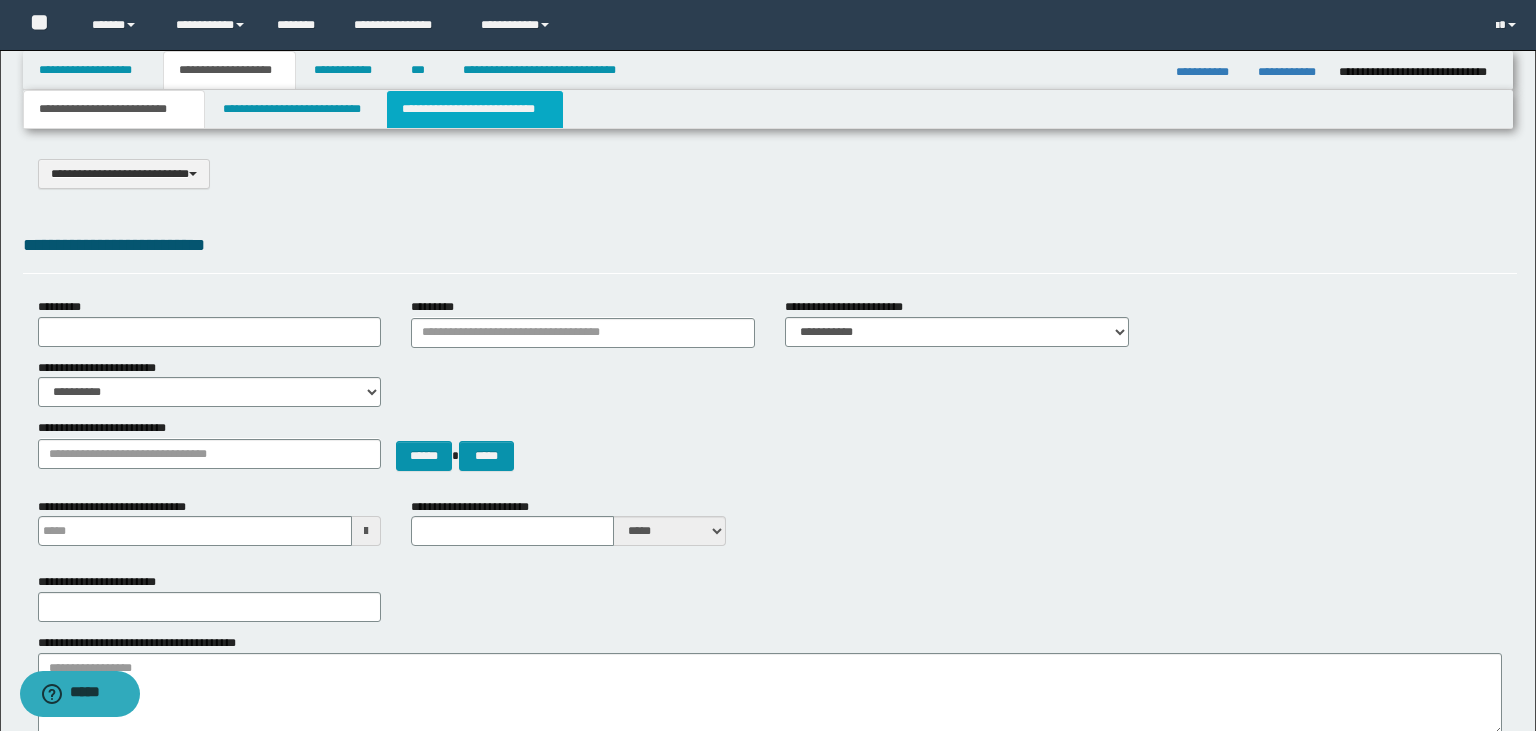 click on "**********" at bounding box center [475, 109] 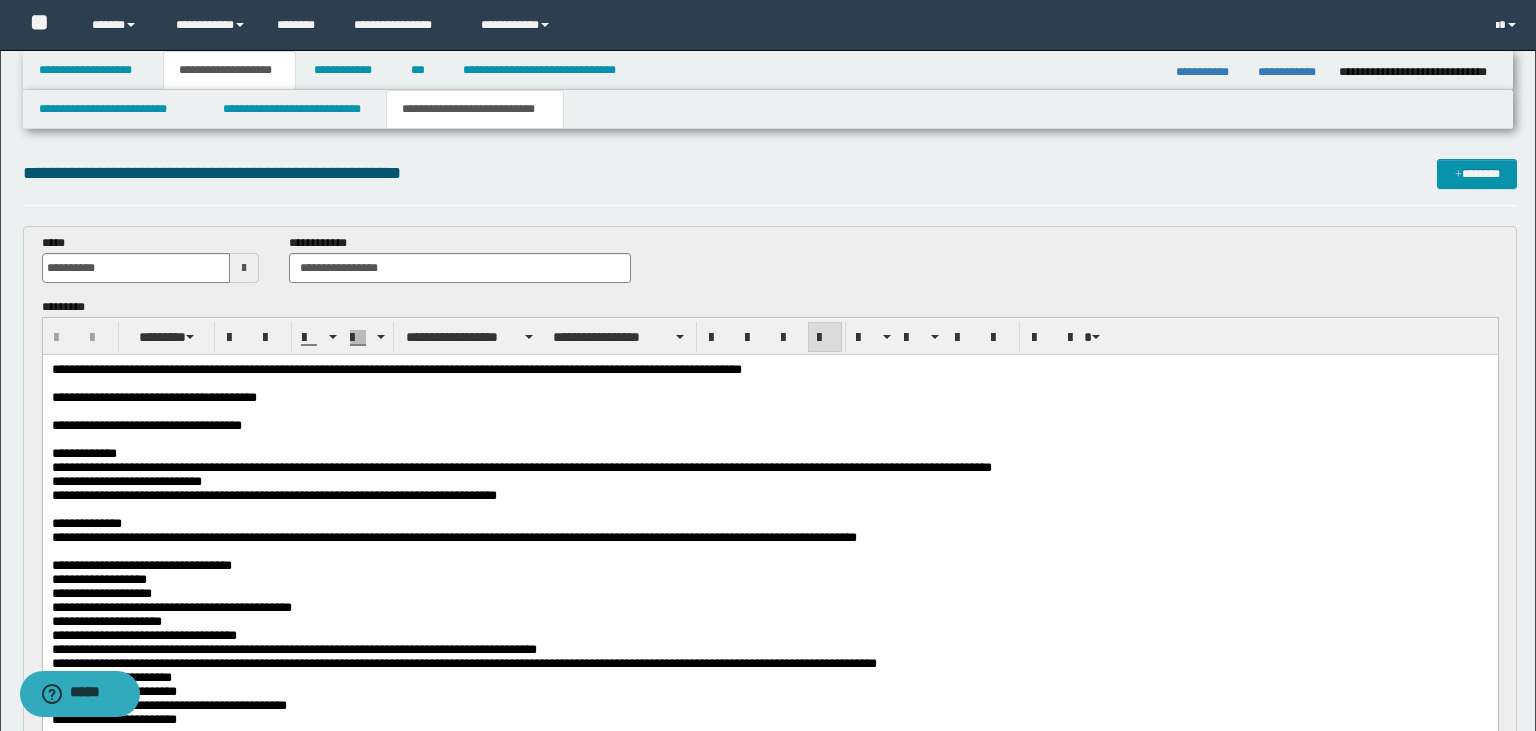scroll, scrollTop: 0, scrollLeft: 0, axis: both 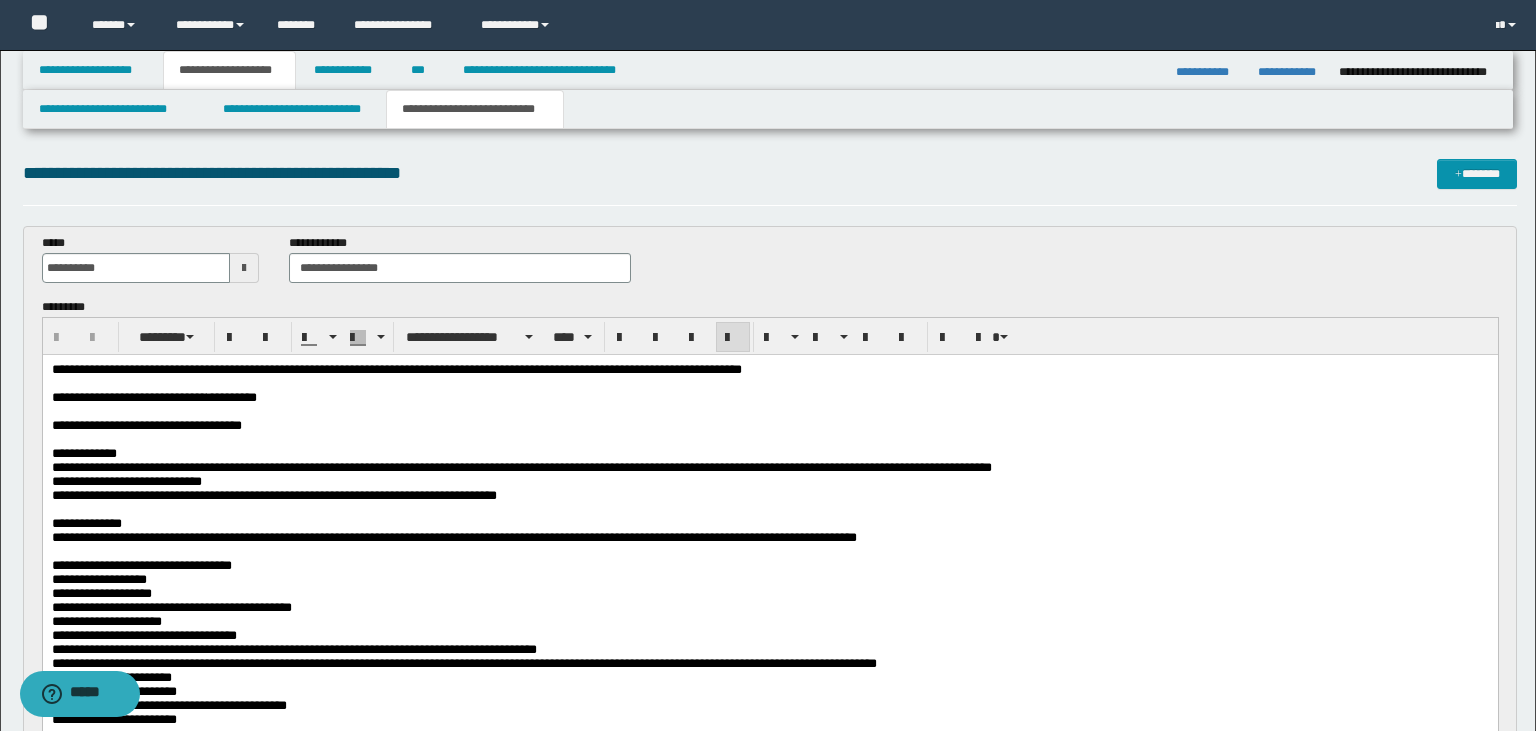 click at bounding box center [53, 382] 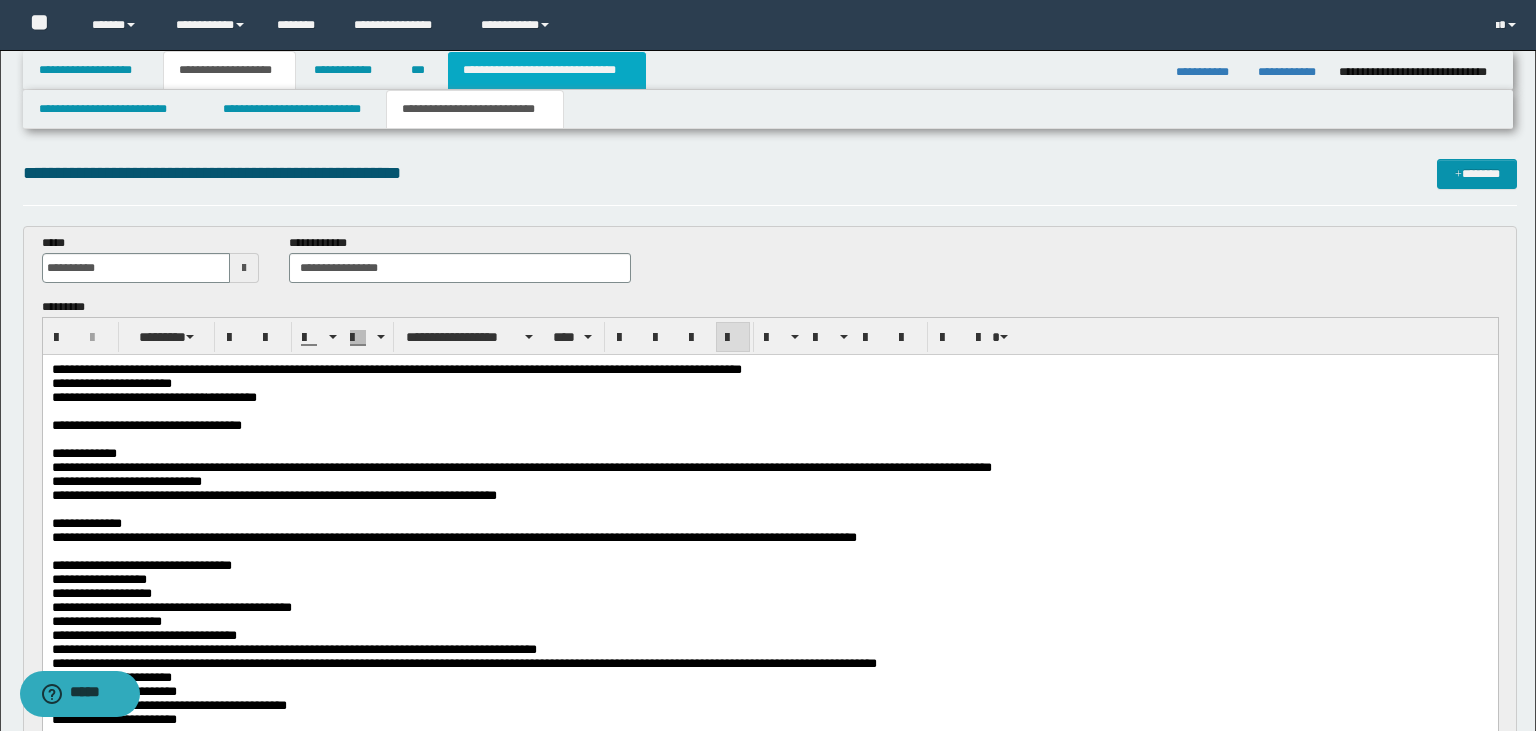 click on "**********" at bounding box center [547, 70] 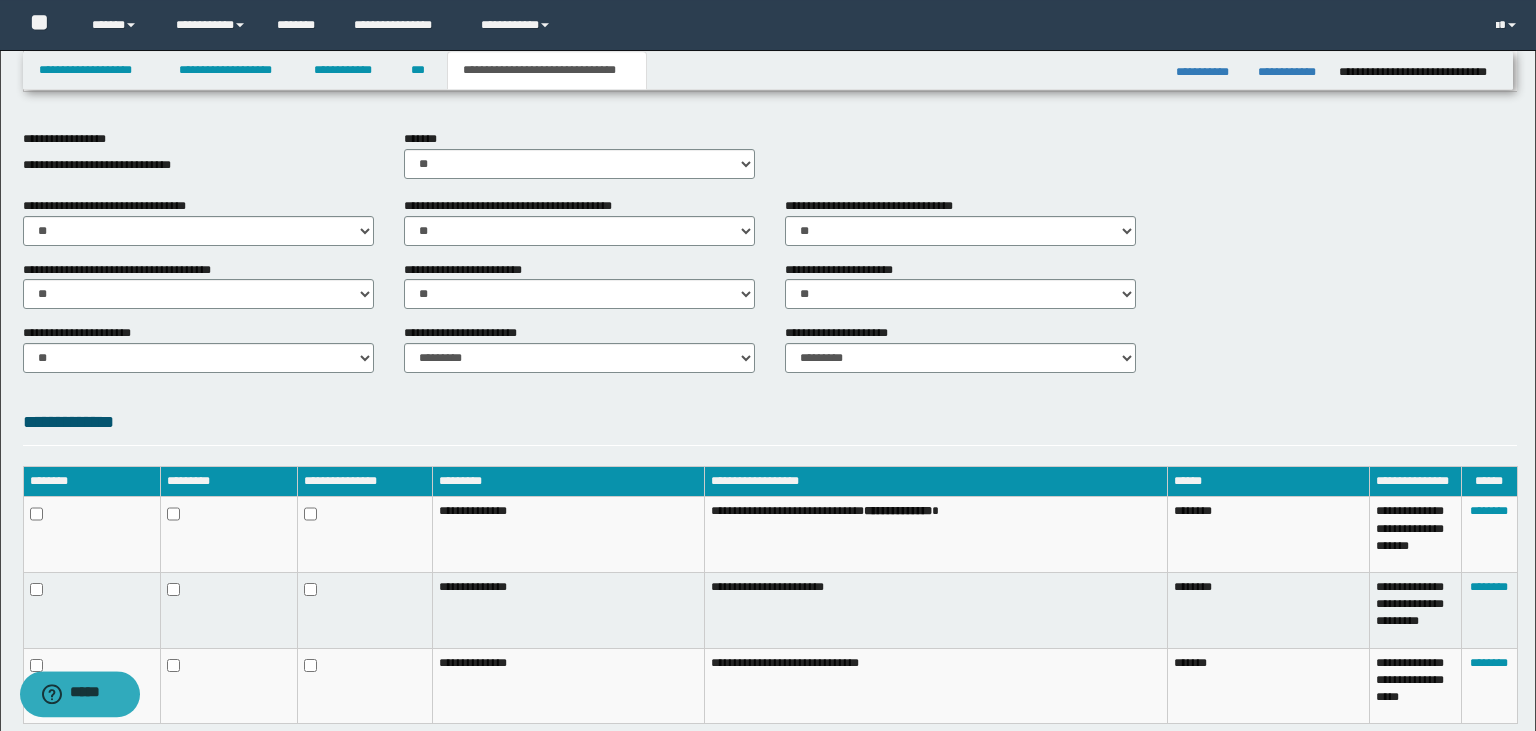 scroll, scrollTop: 892, scrollLeft: 0, axis: vertical 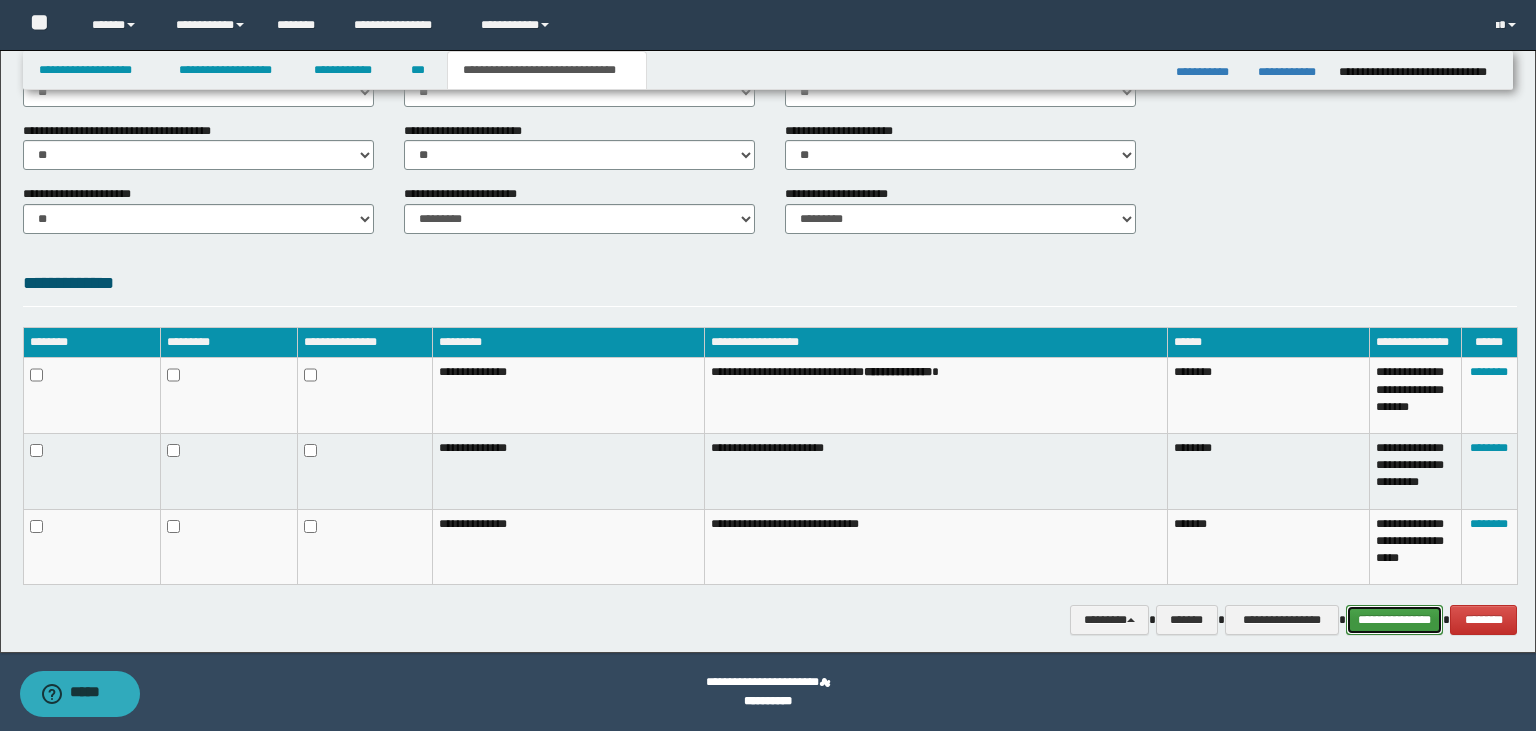 click on "**********" at bounding box center [1395, 620] 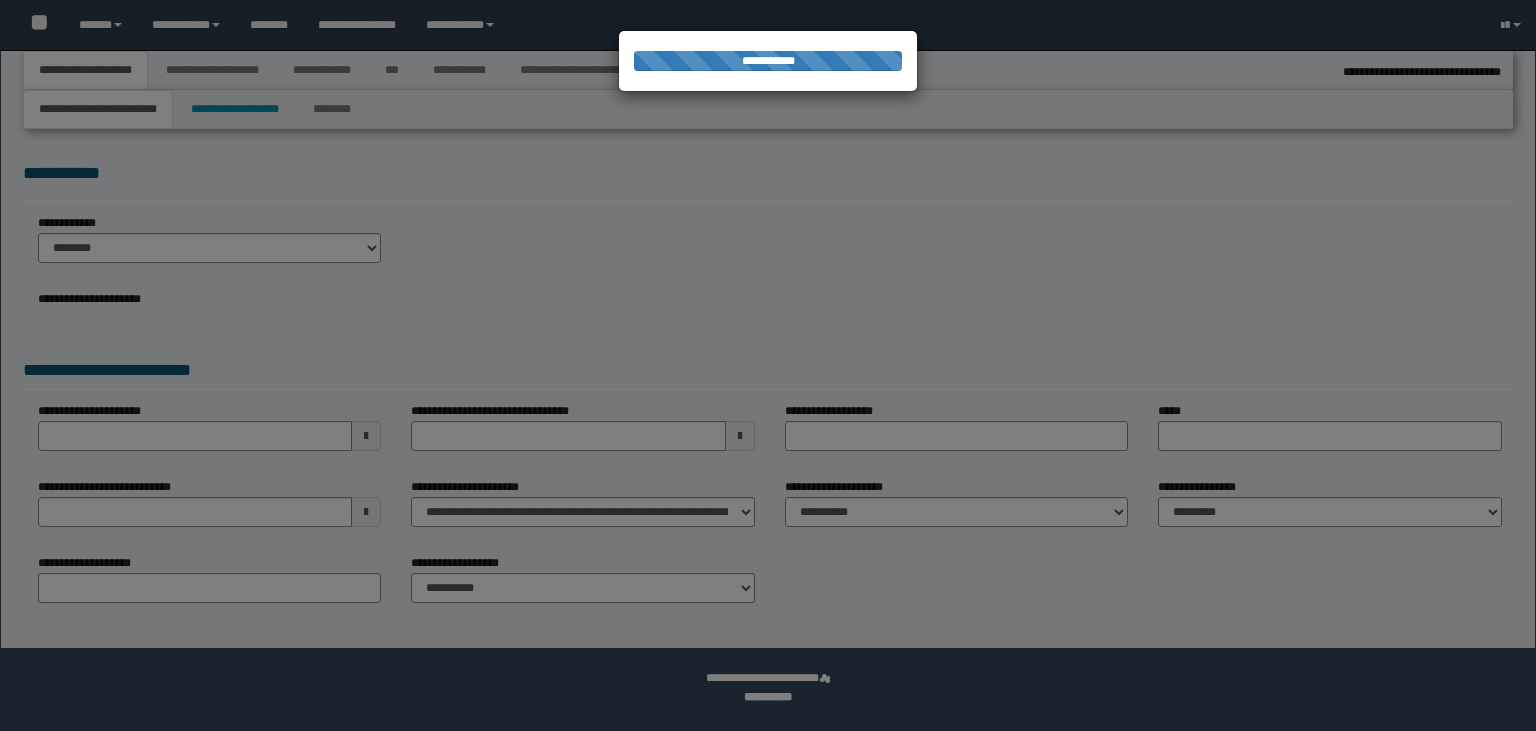 select on "*" 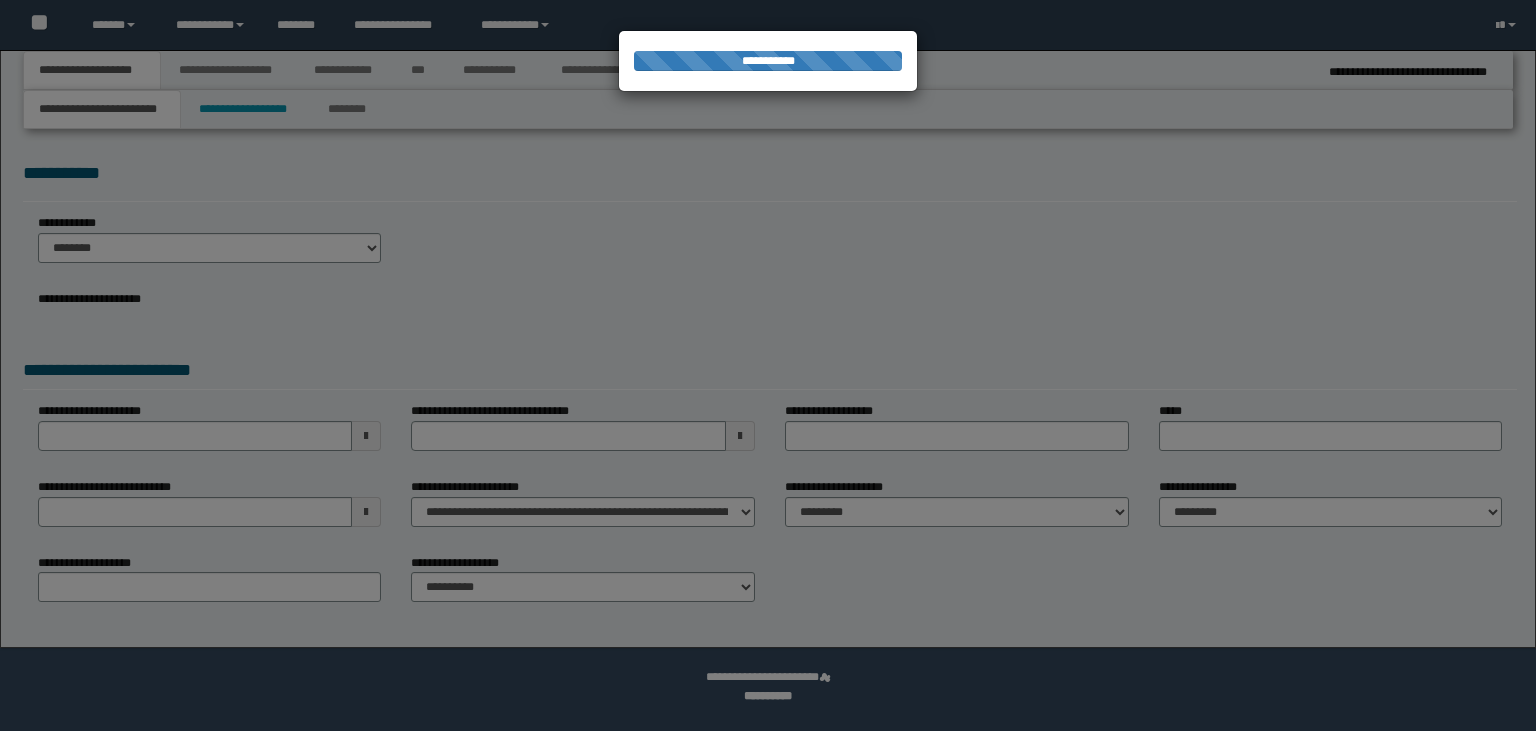 scroll, scrollTop: 0, scrollLeft: 0, axis: both 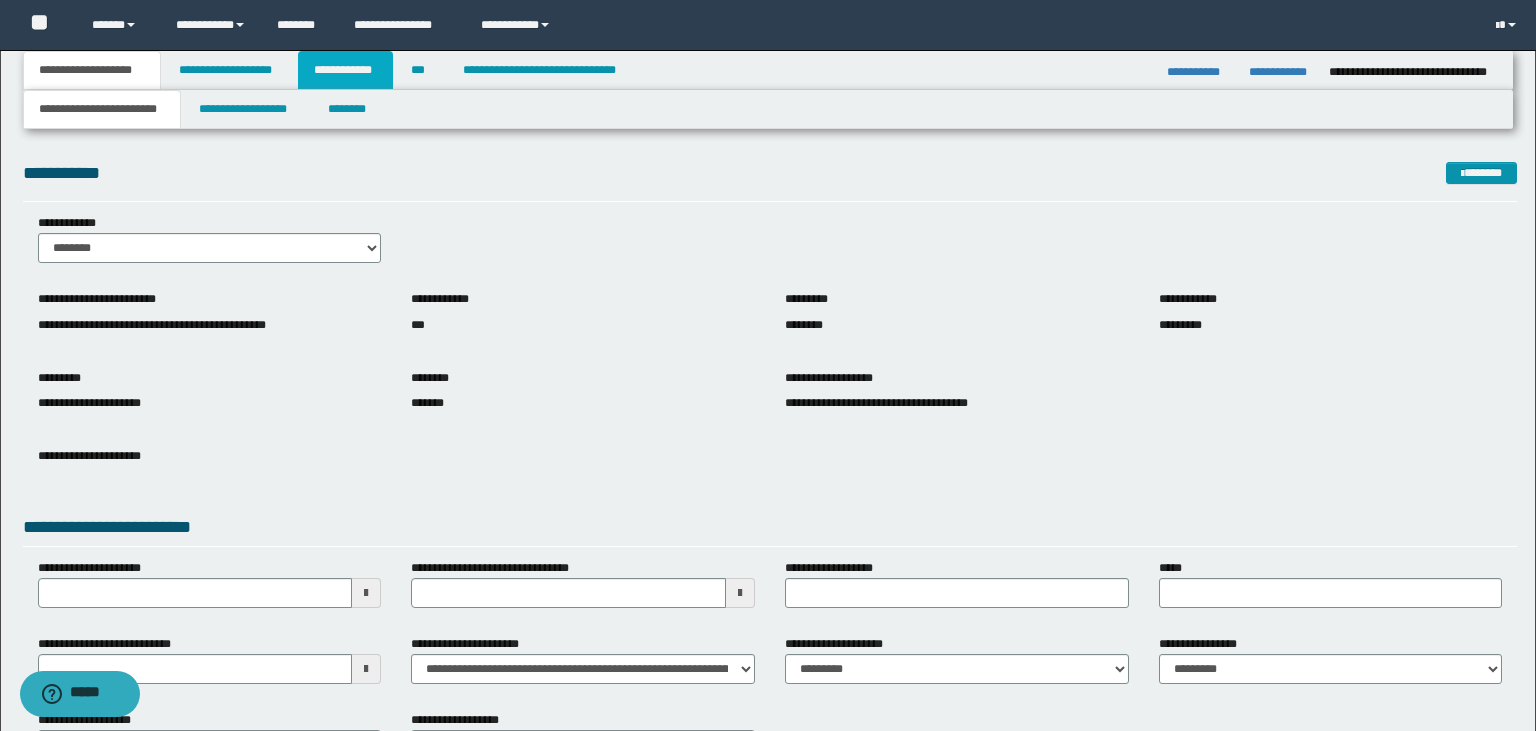 click on "**********" at bounding box center (346, 70) 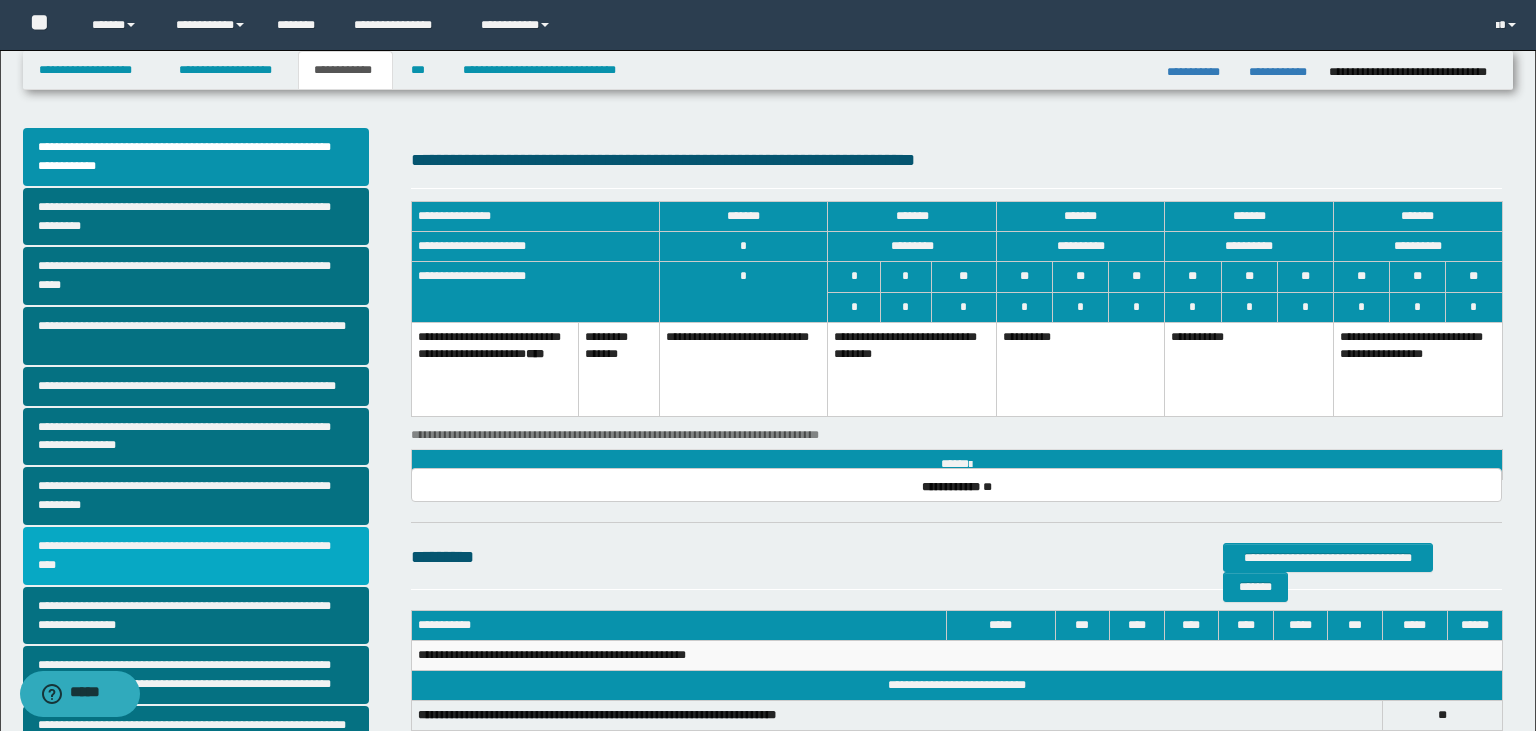 click on "**********" at bounding box center [196, 556] 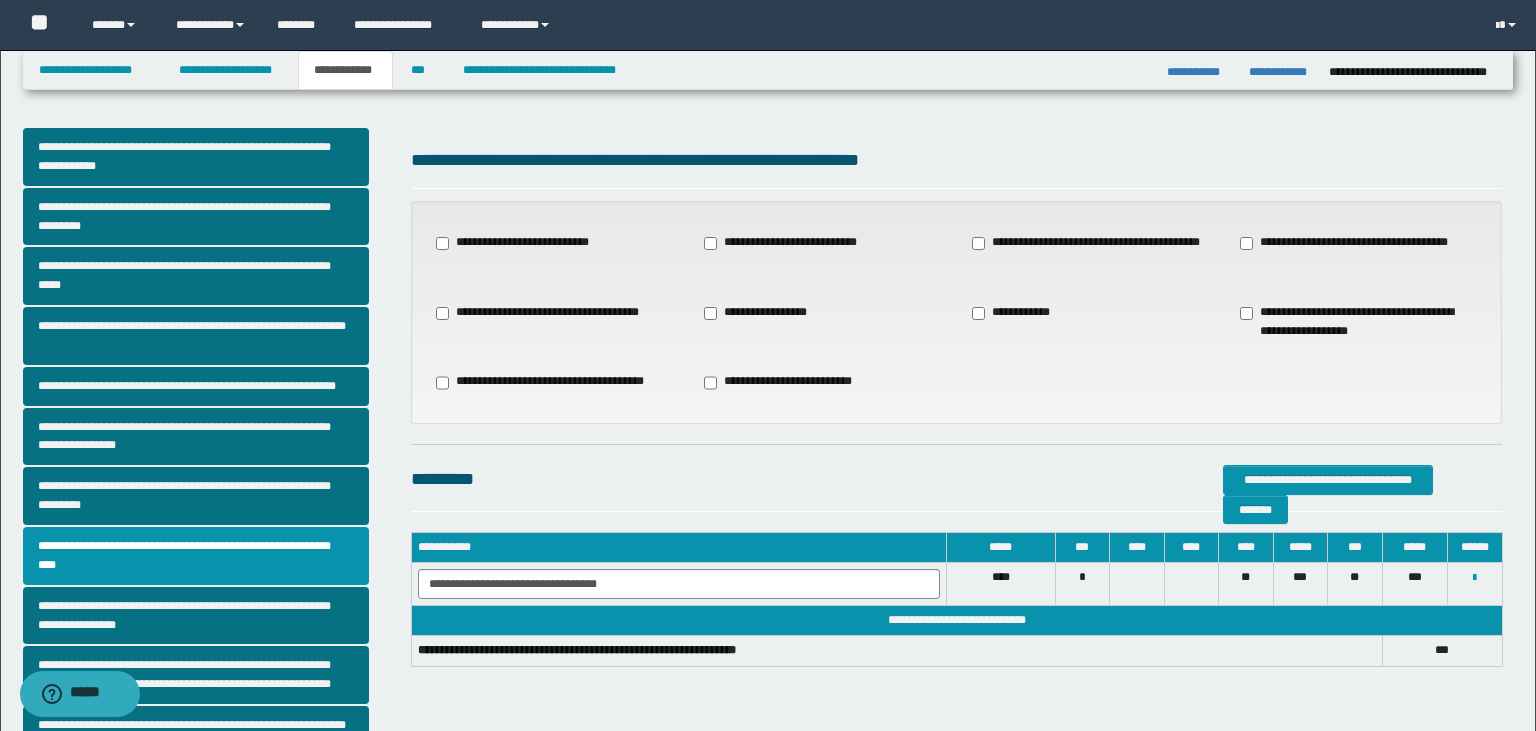 click on "**********" at bounding box center (760, 313) 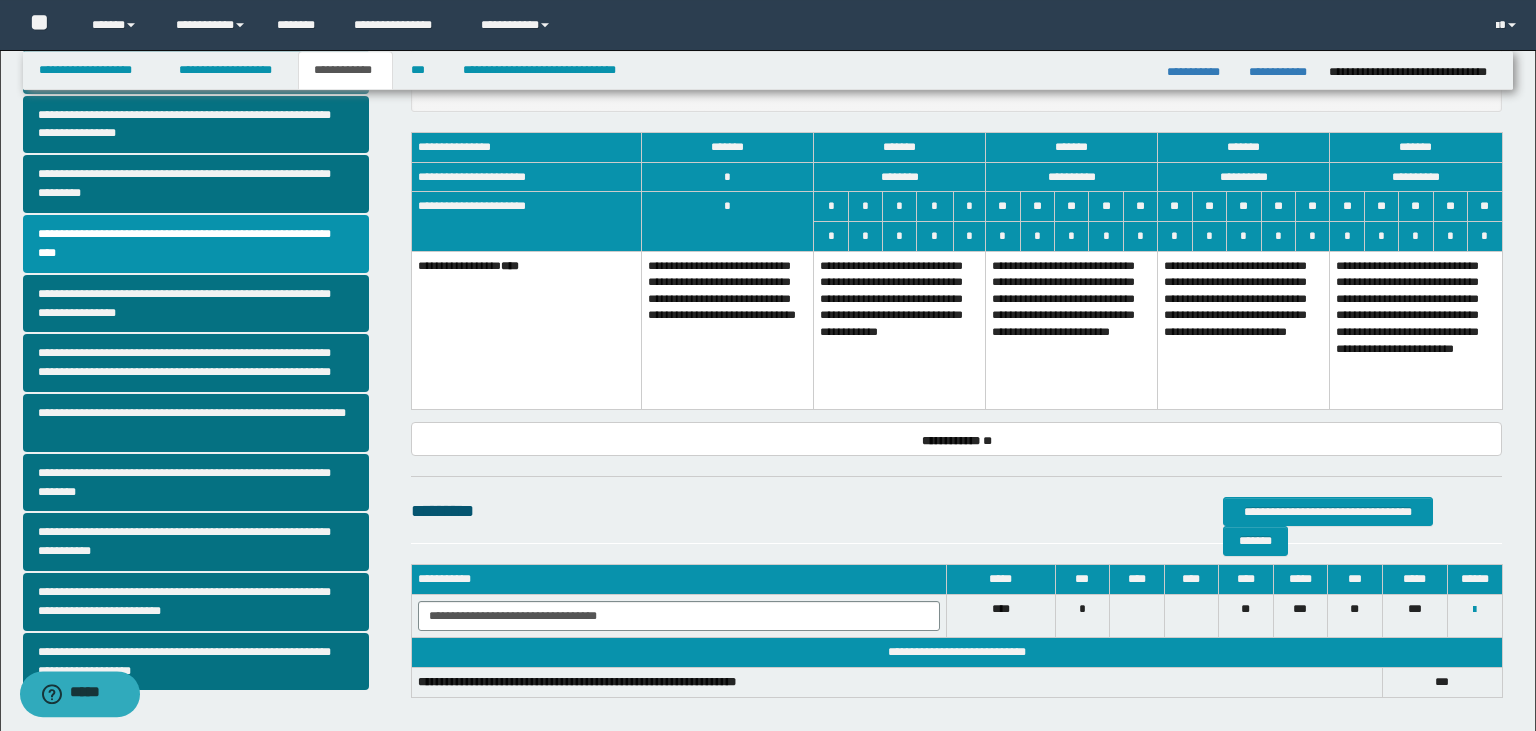 scroll, scrollTop: 310, scrollLeft: 0, axis: vertical 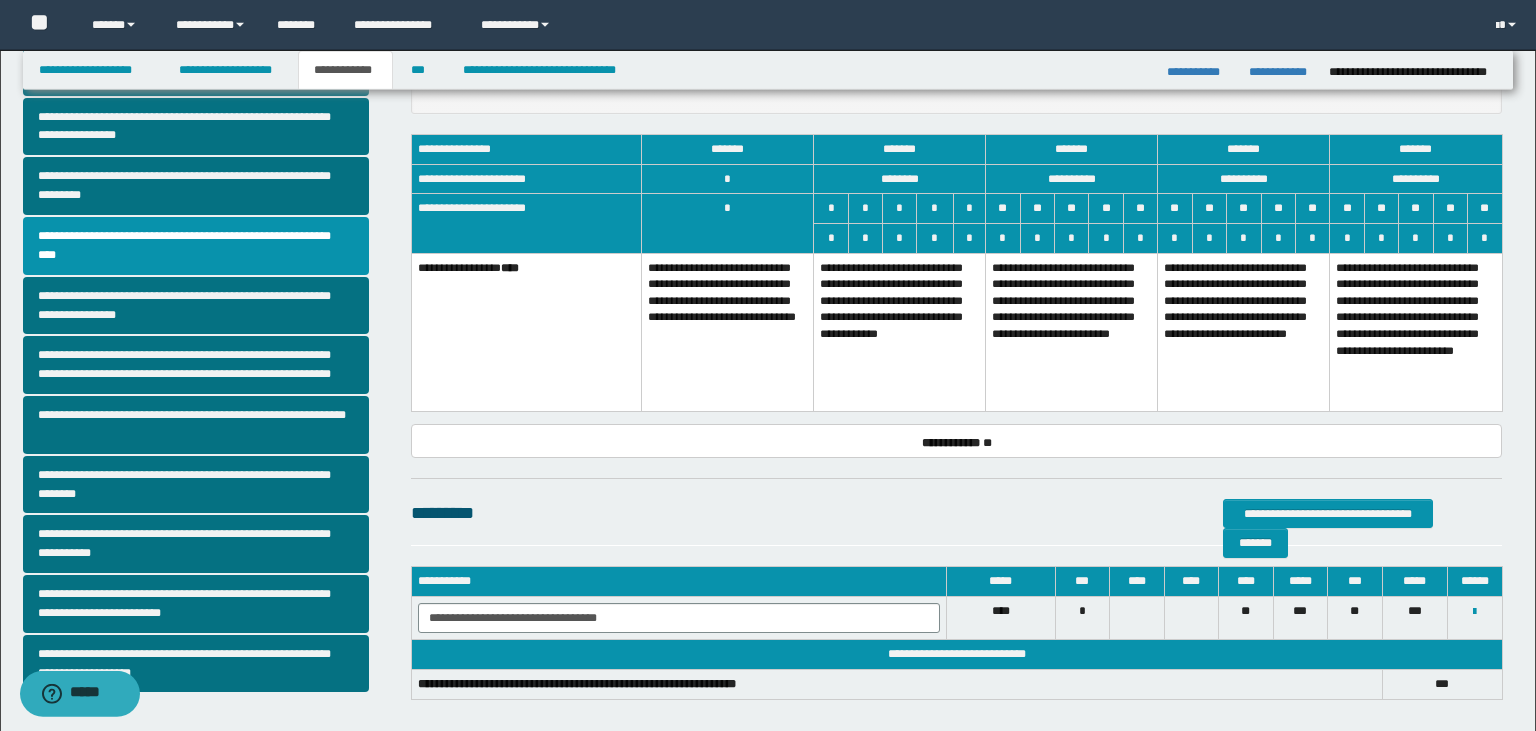 click on "**********" at bounding box center [1072, 332] 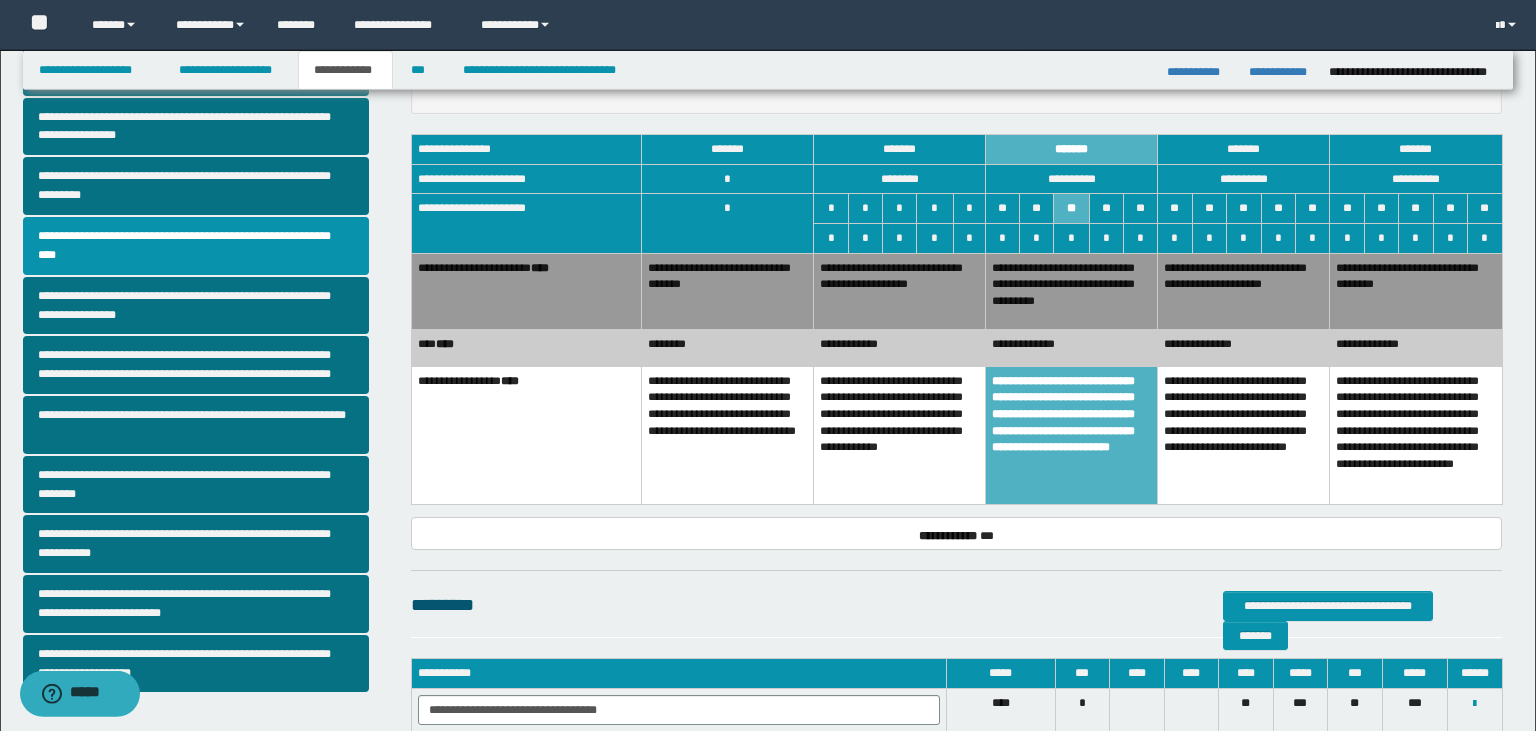 click on "********" at bounding box center (727, 348) 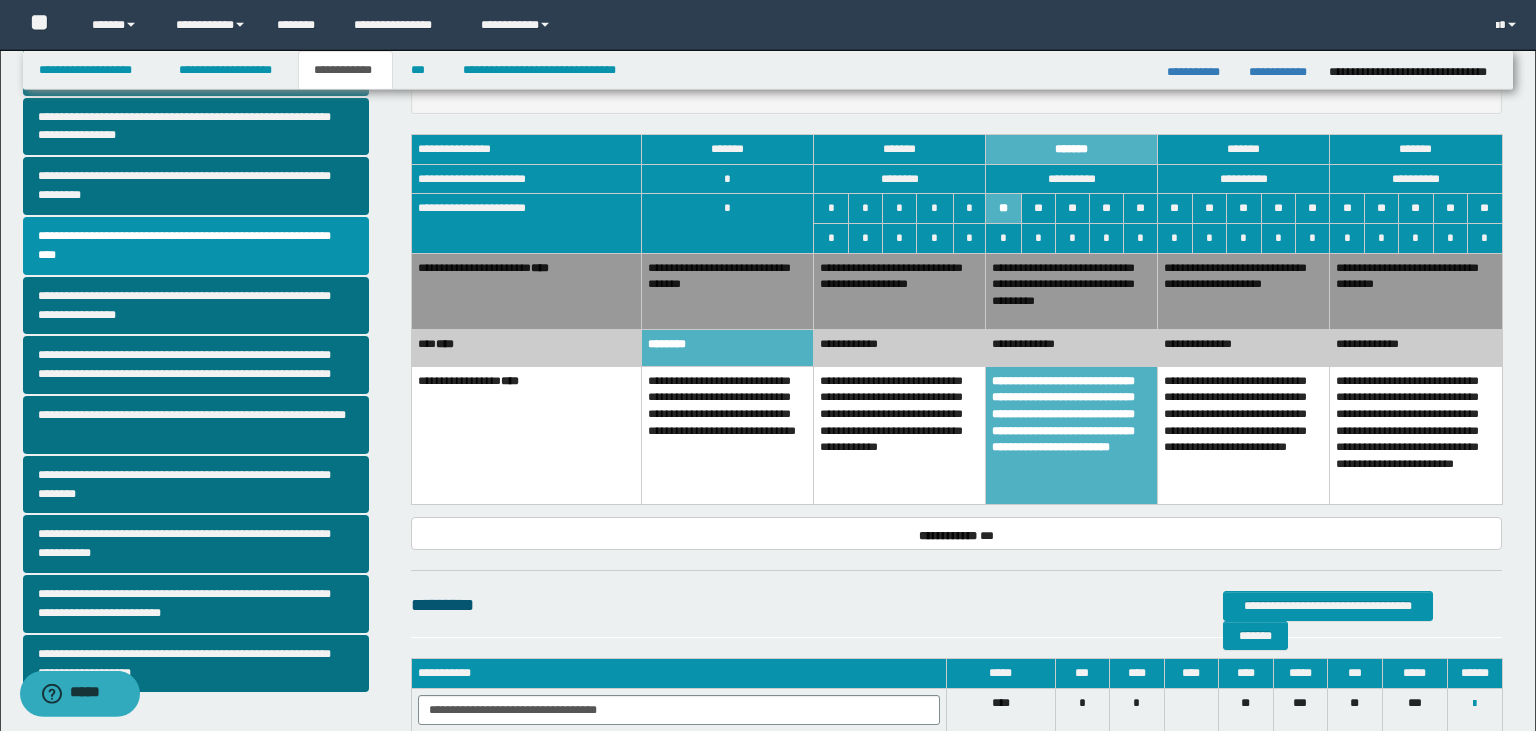 click on "**********" at bounding box center (900, 435) 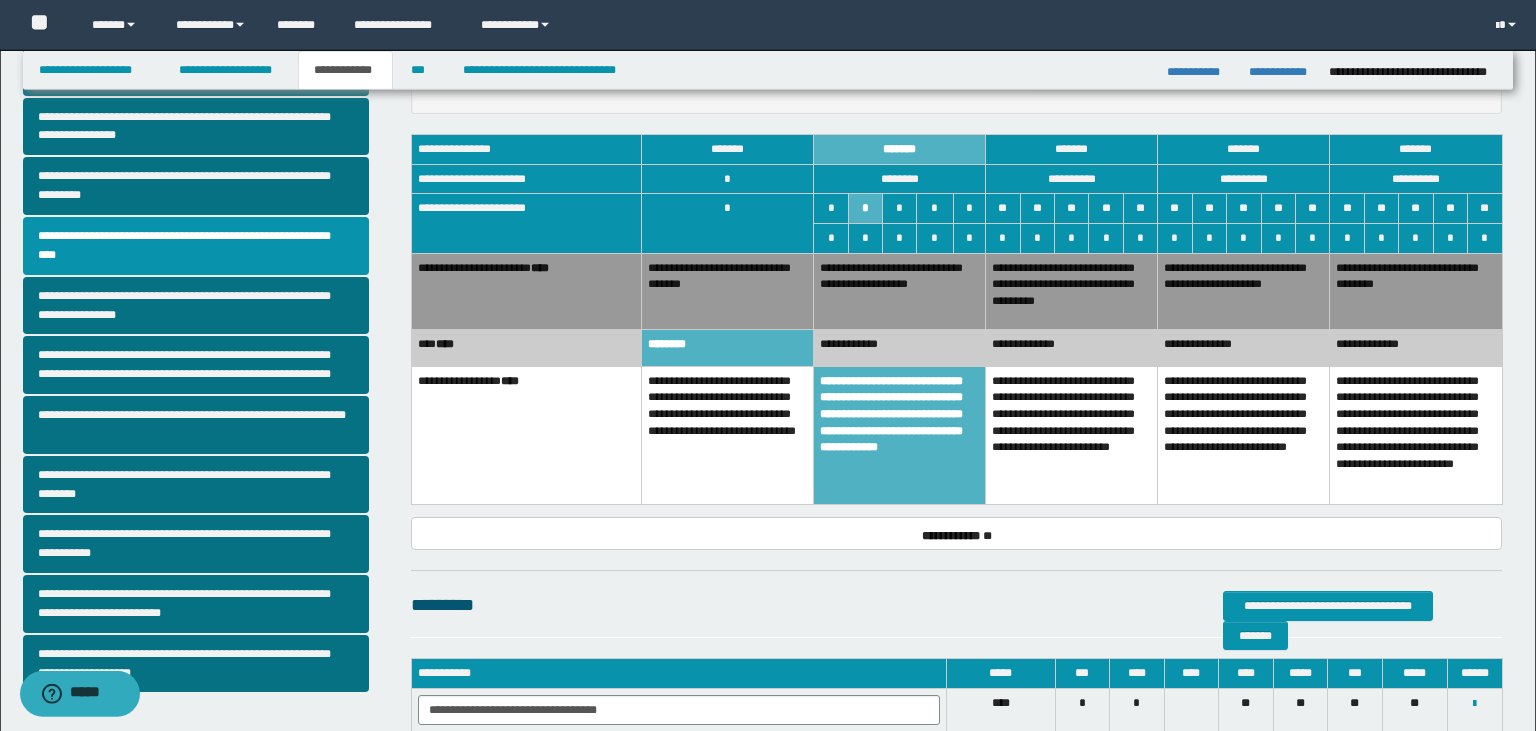 click on "**********" at bounding box center [900, 348] 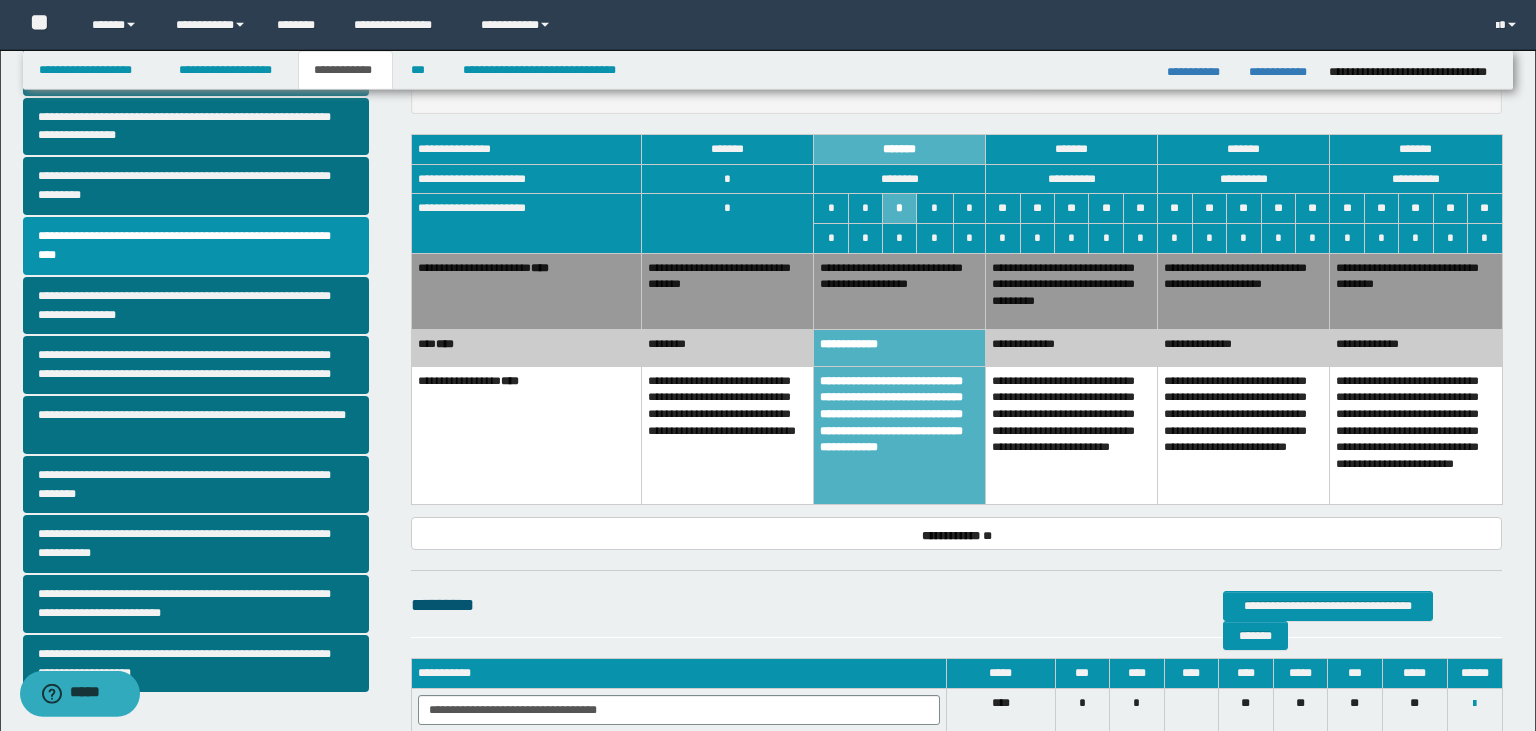 click on "**********" at bounding box center [956, 533] 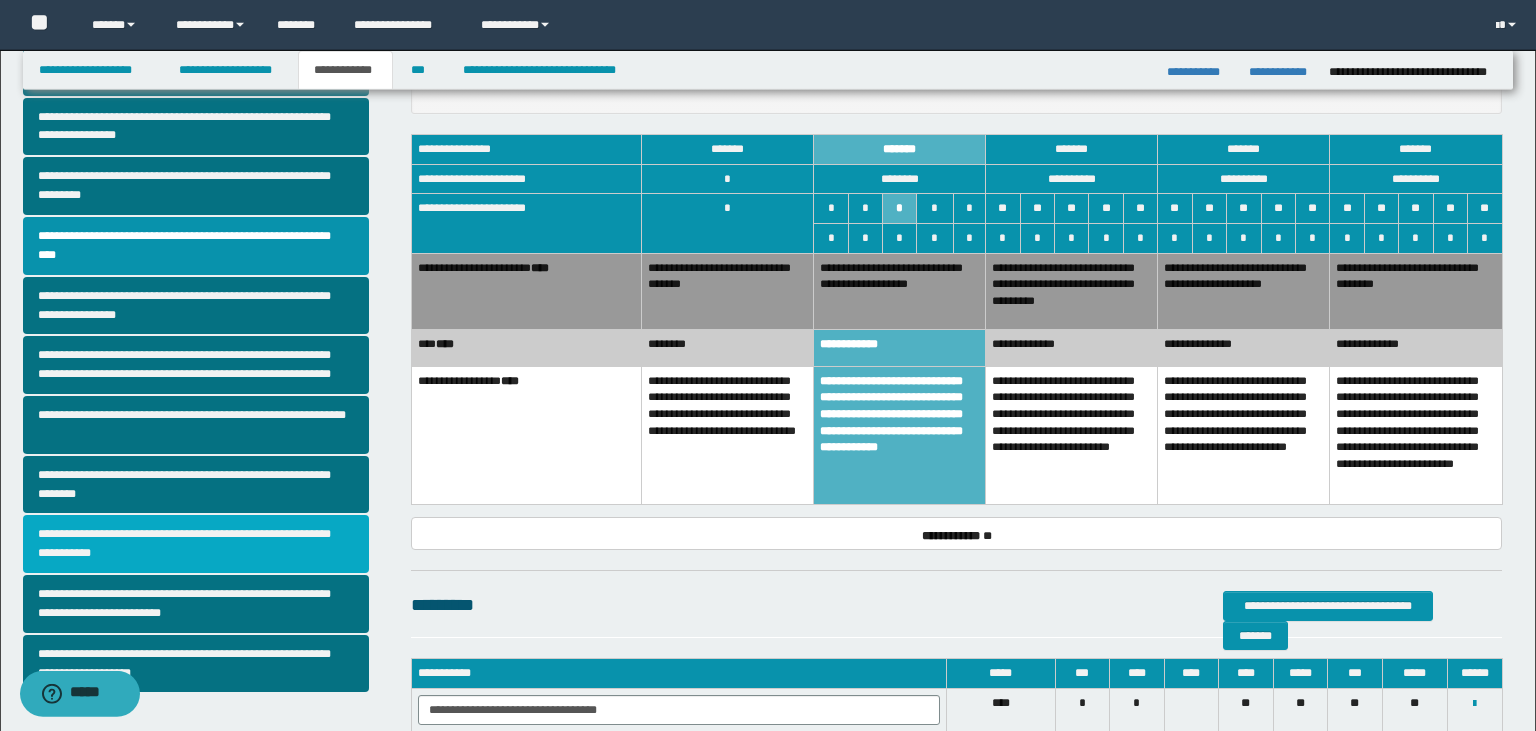 click on "**********" at bounding box center [196, 544] 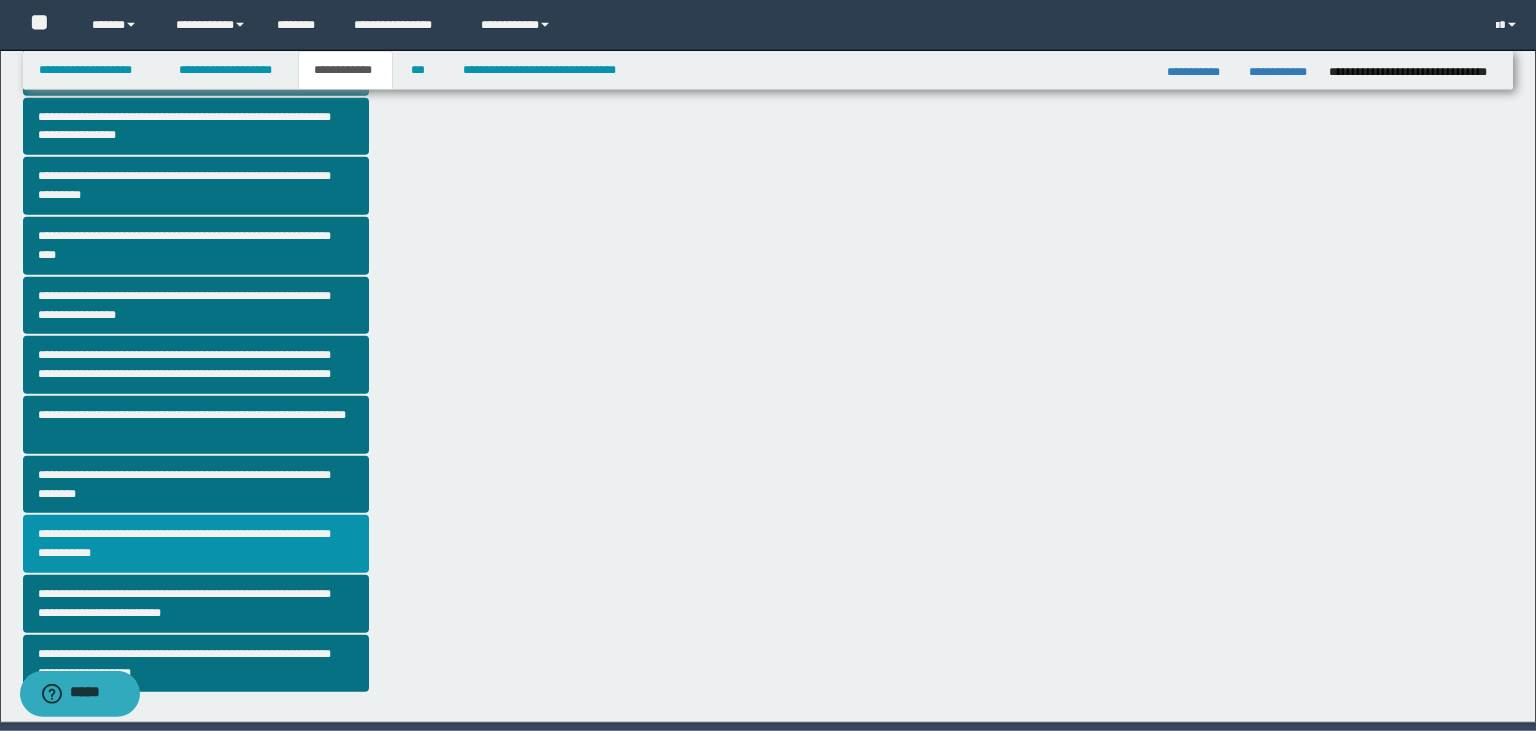 scroll, scrollTop: 0, scrollLeft: 0, axis: both 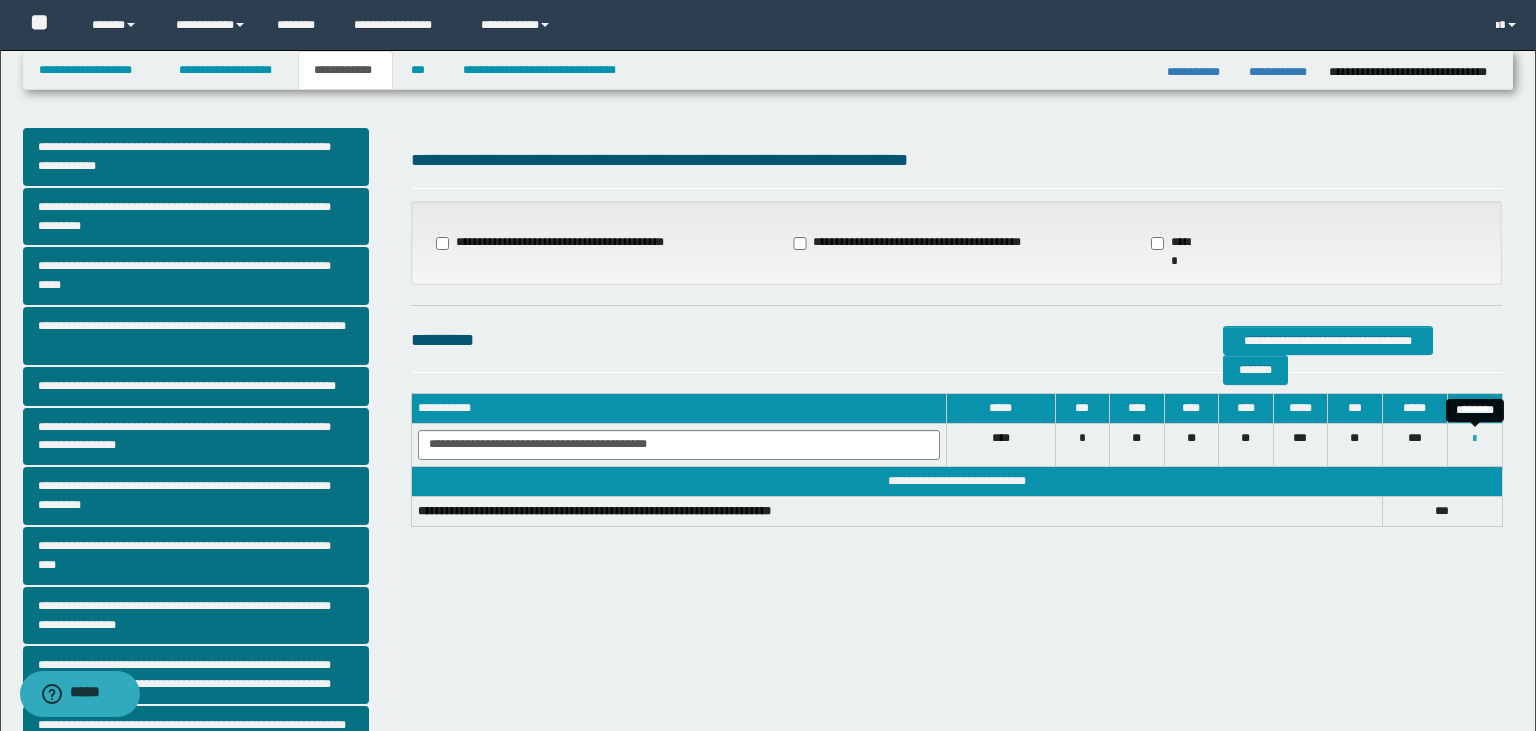 click at bounding box center (1474, 439) 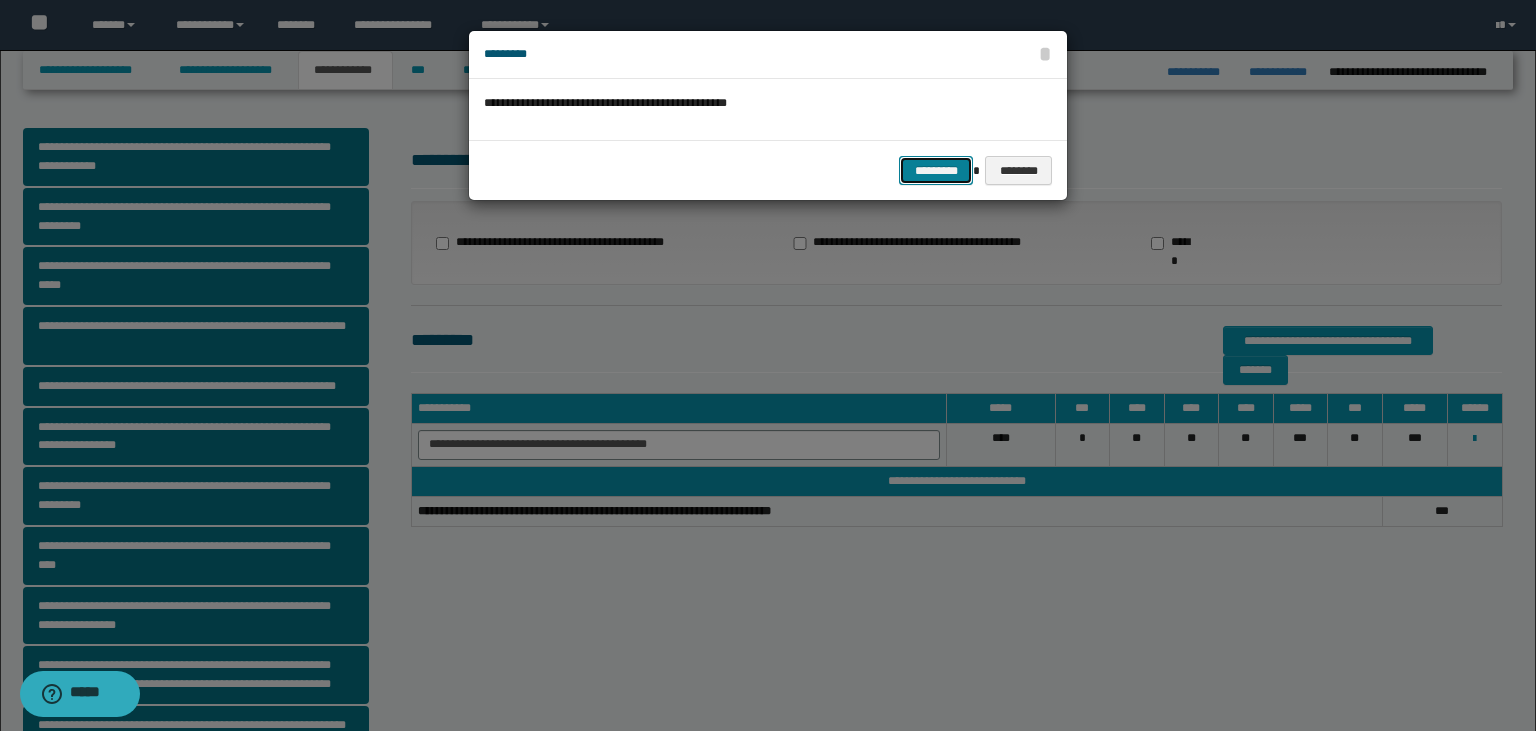 click on "*********" at bounding box center [936, 171] 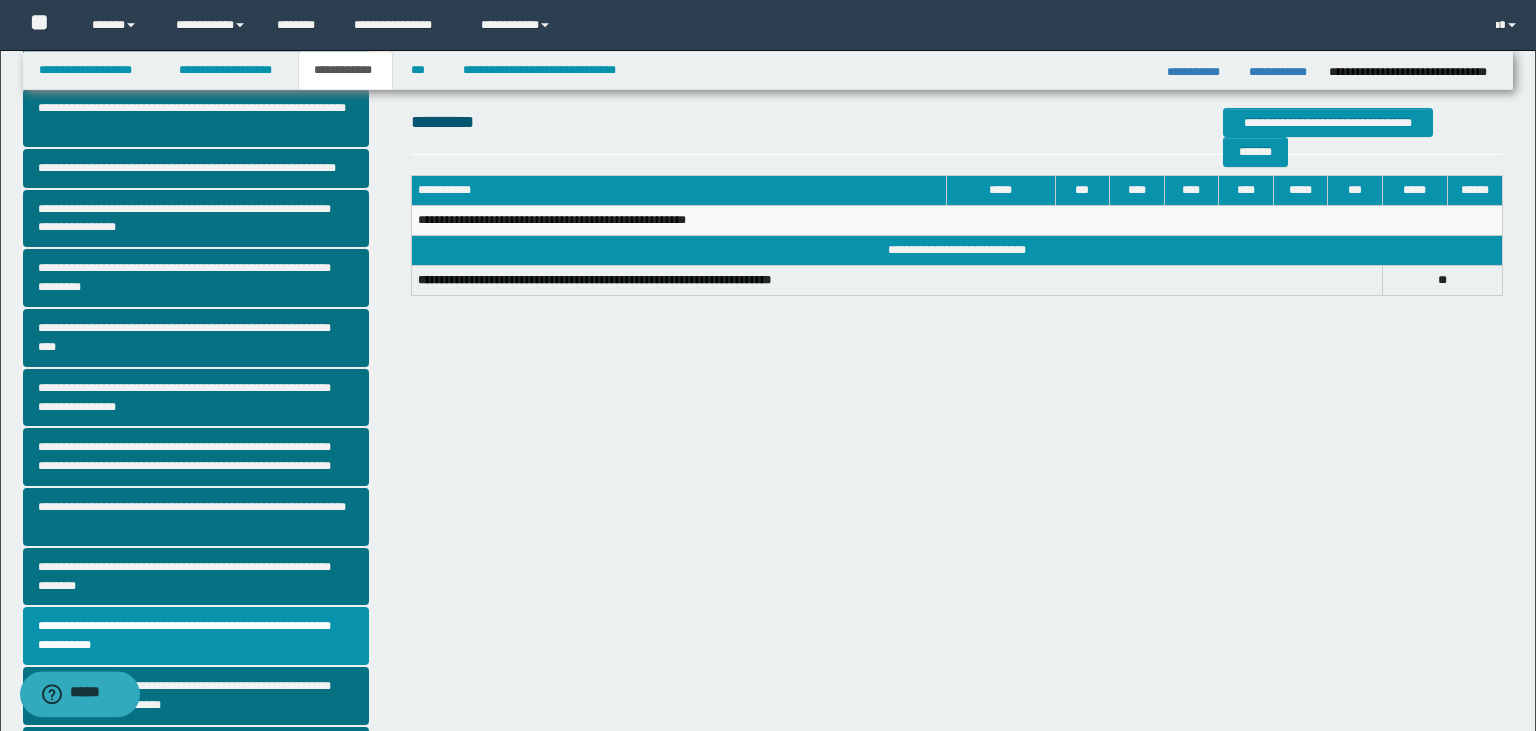 scroll, scrollTop: 235, scrollLeft: 0, axis: vertical 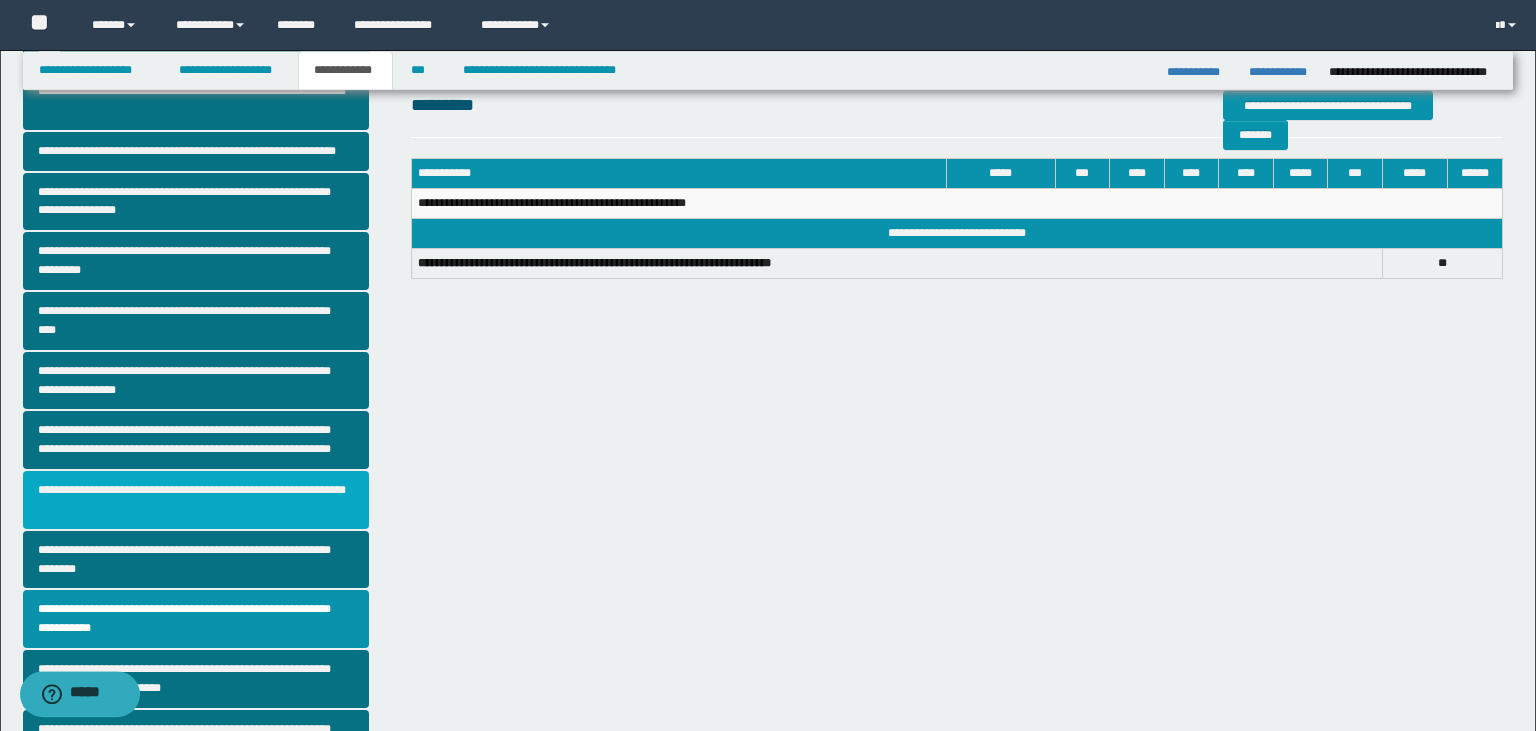 click on "**********" at bounding box center [196, 500] 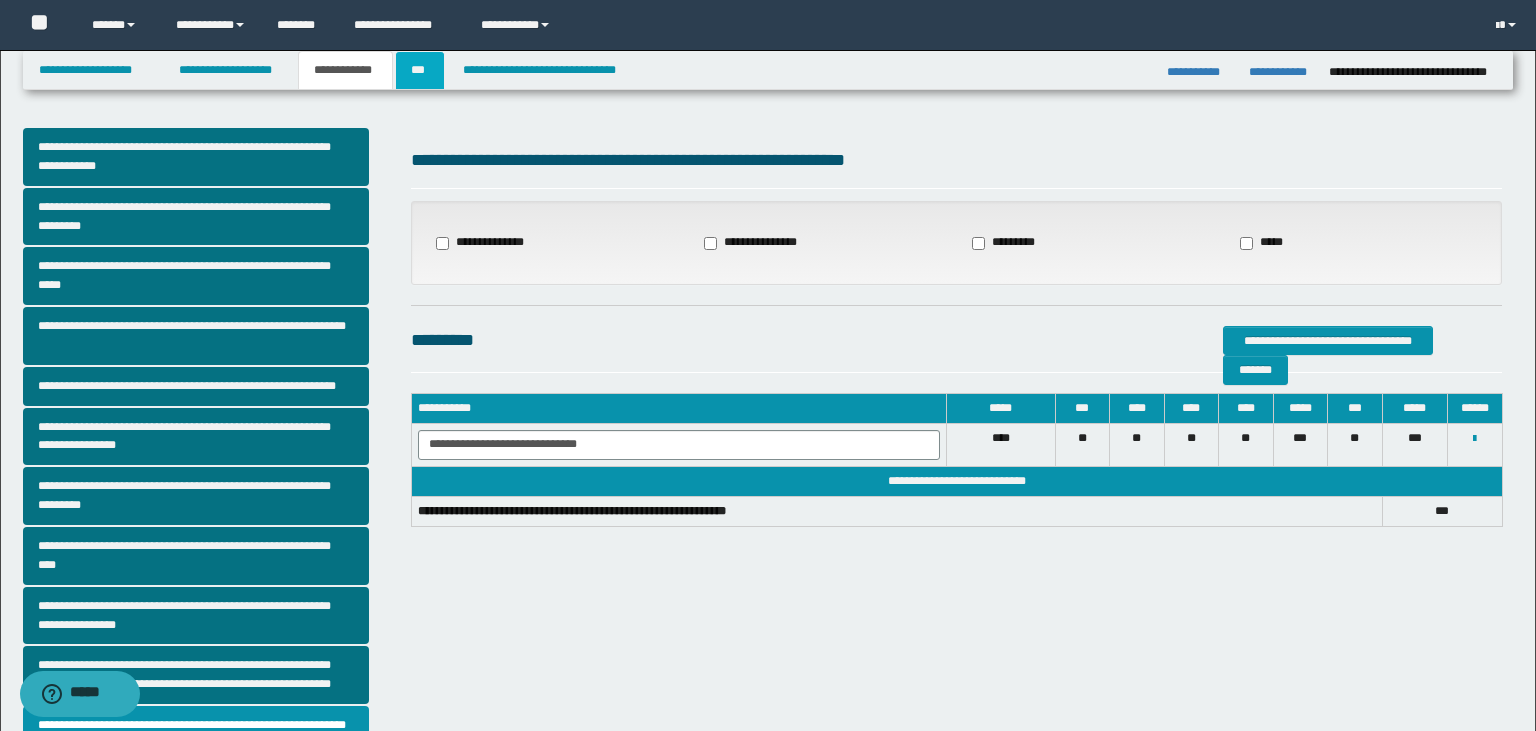 click on "***" at bounding box center (419, 70) 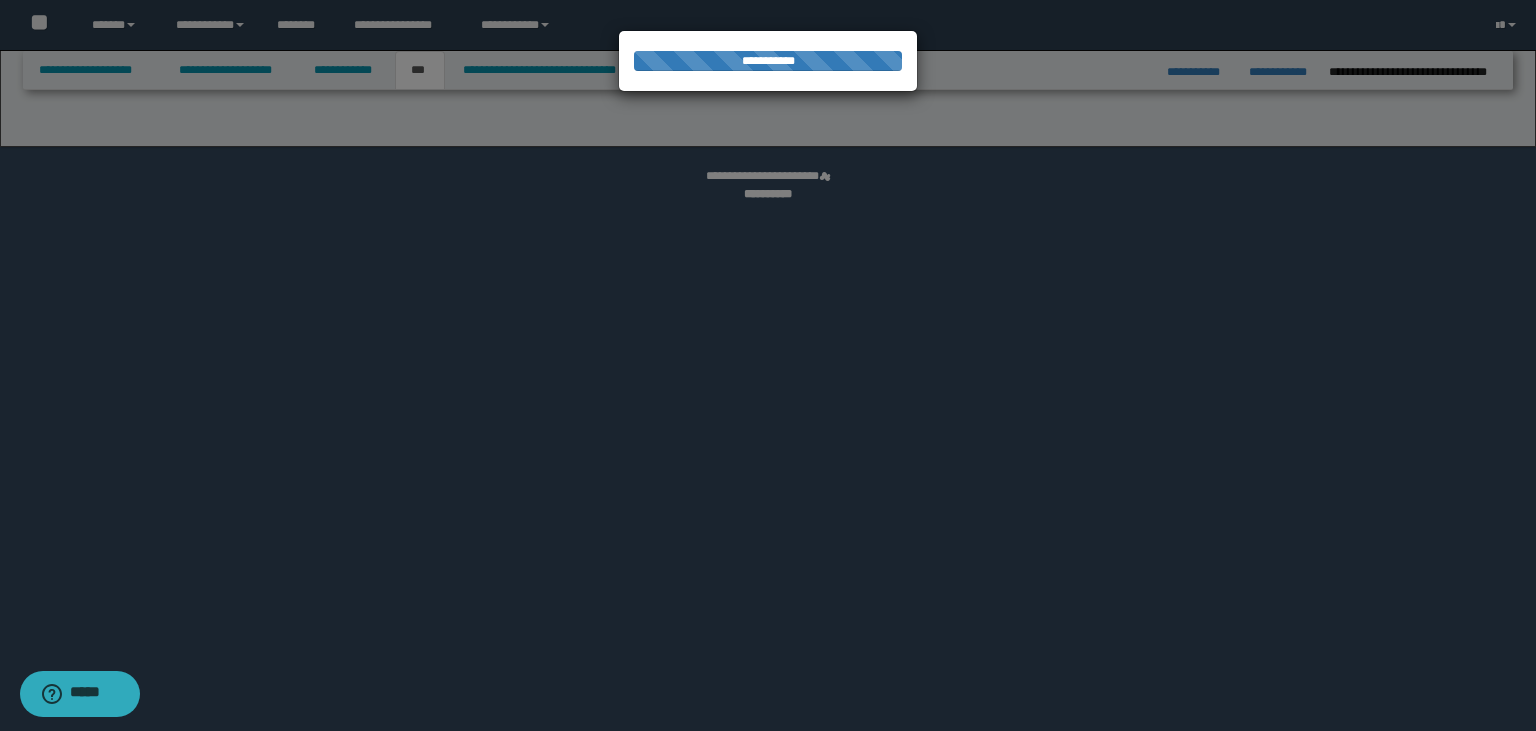 select on "**" 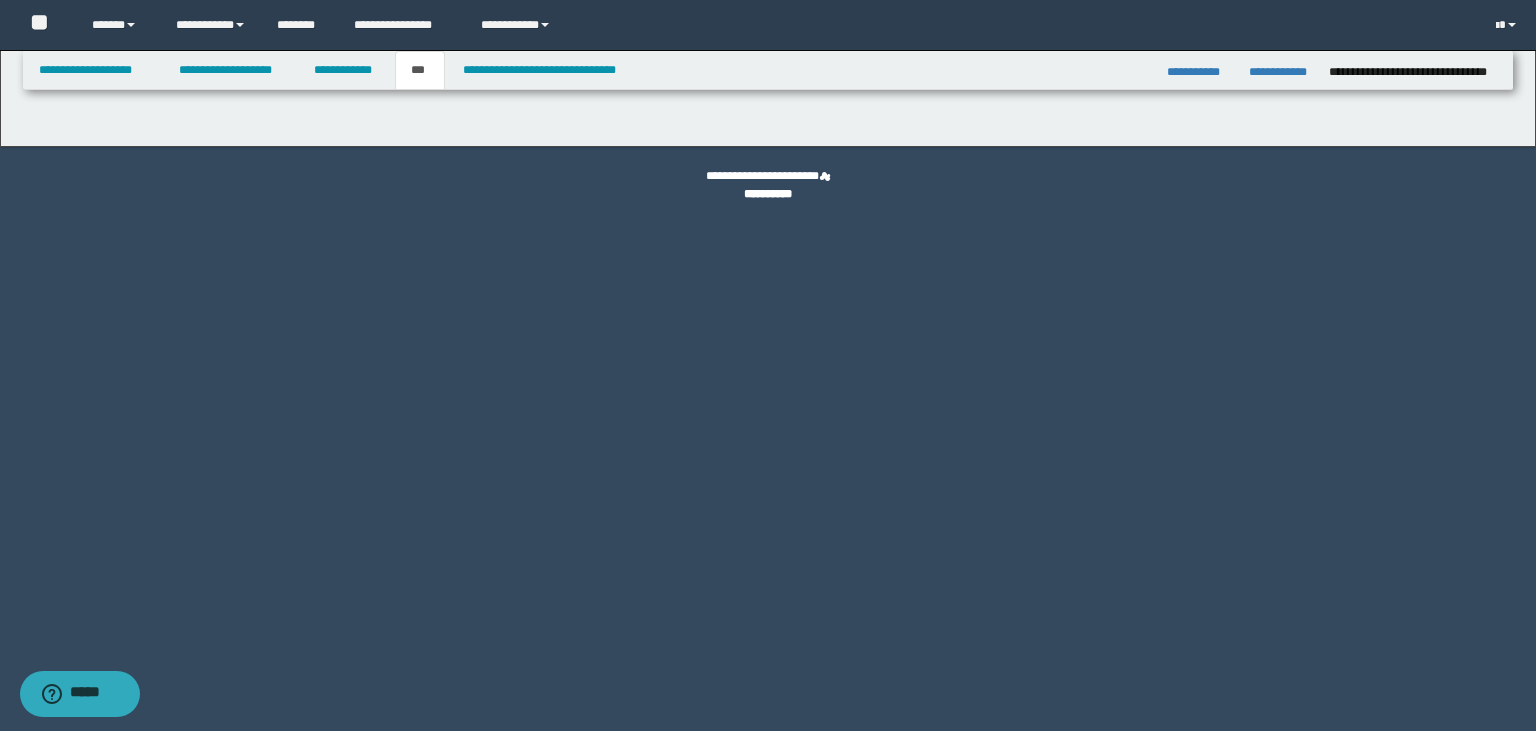 select on "*" 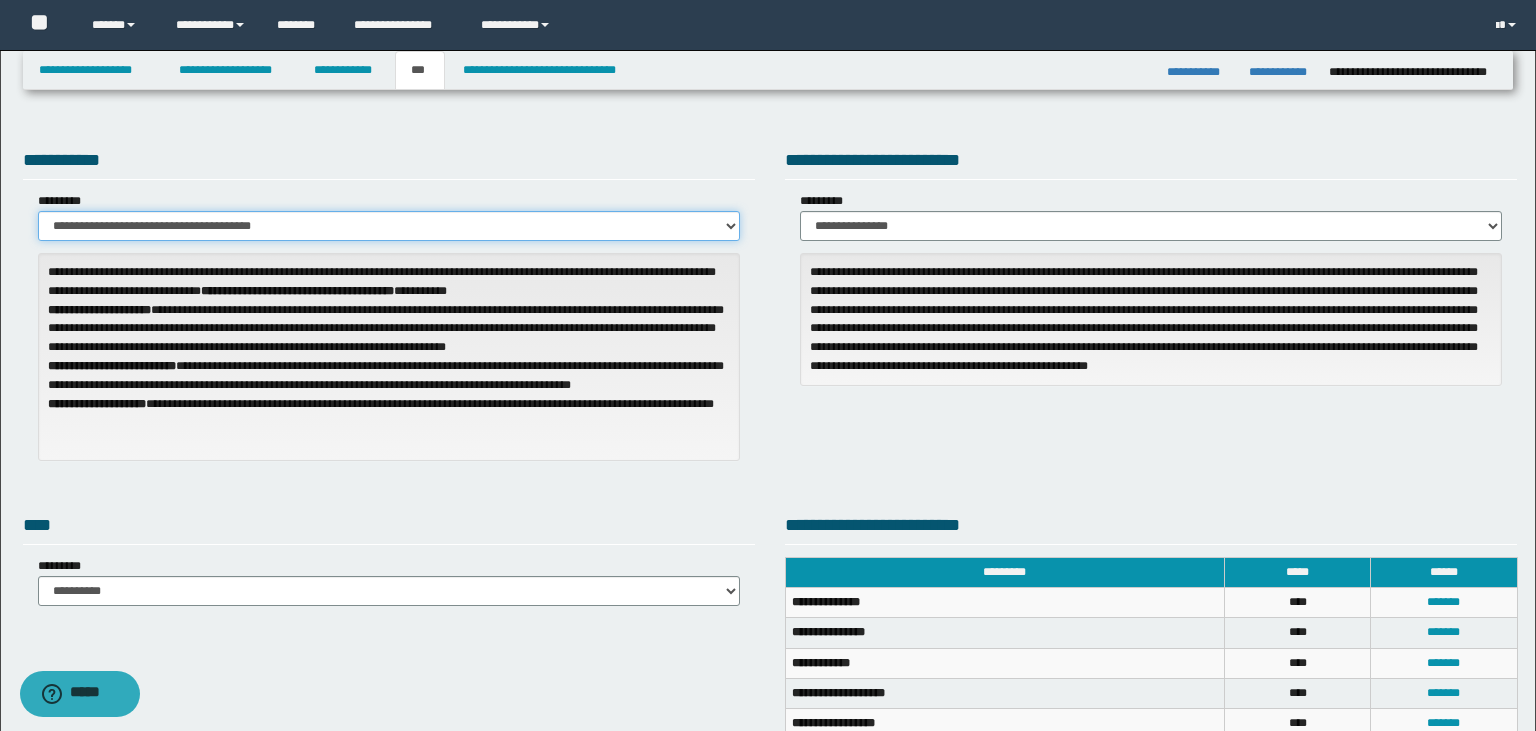 click on "**********" at bounding box center (389, 226) 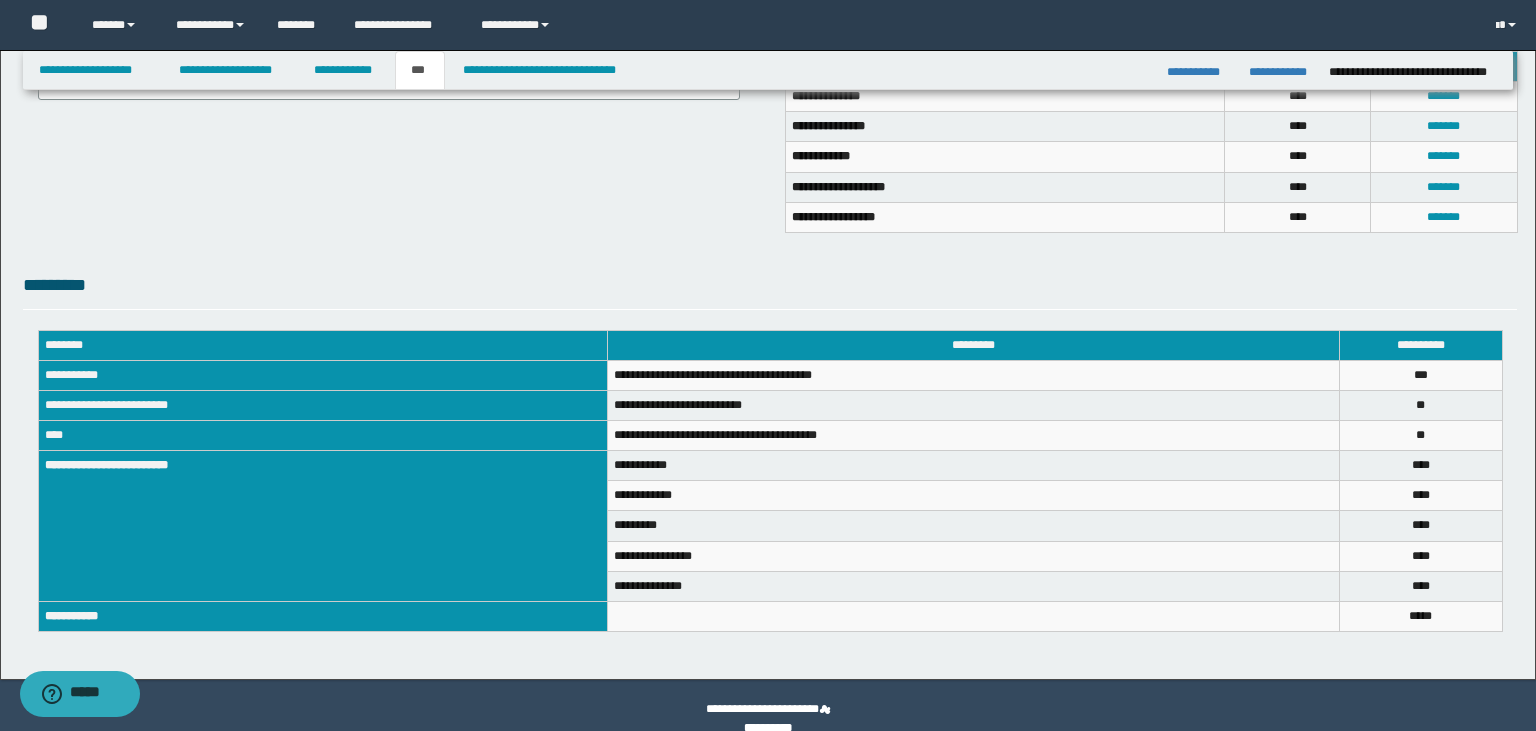 scroll, scrollTop: 552, scrollLeft: 0, axis: vertical 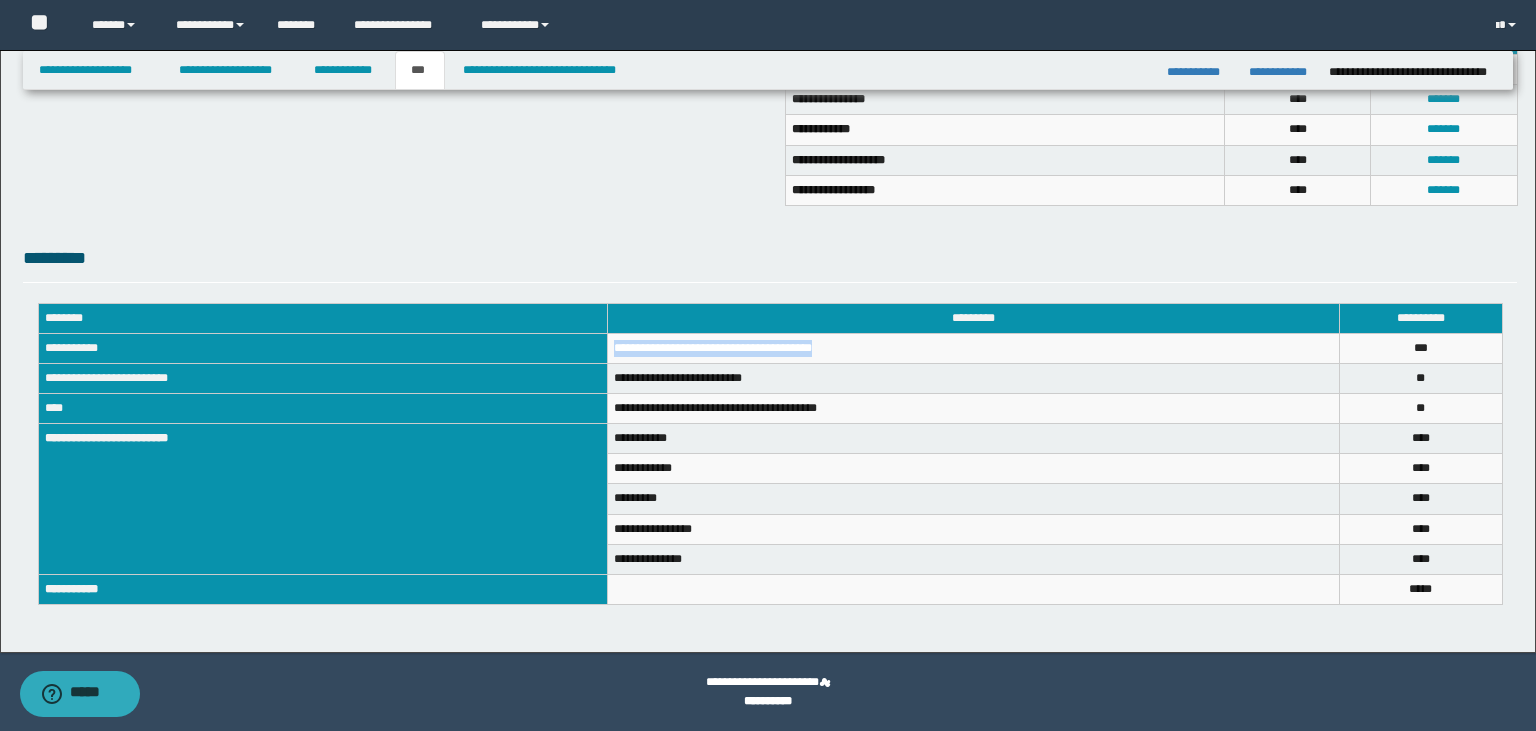drag, startPoint x: 842, startPoint y: 349, endPoint x: 607, endPoint y: 358, distance: 235.17227 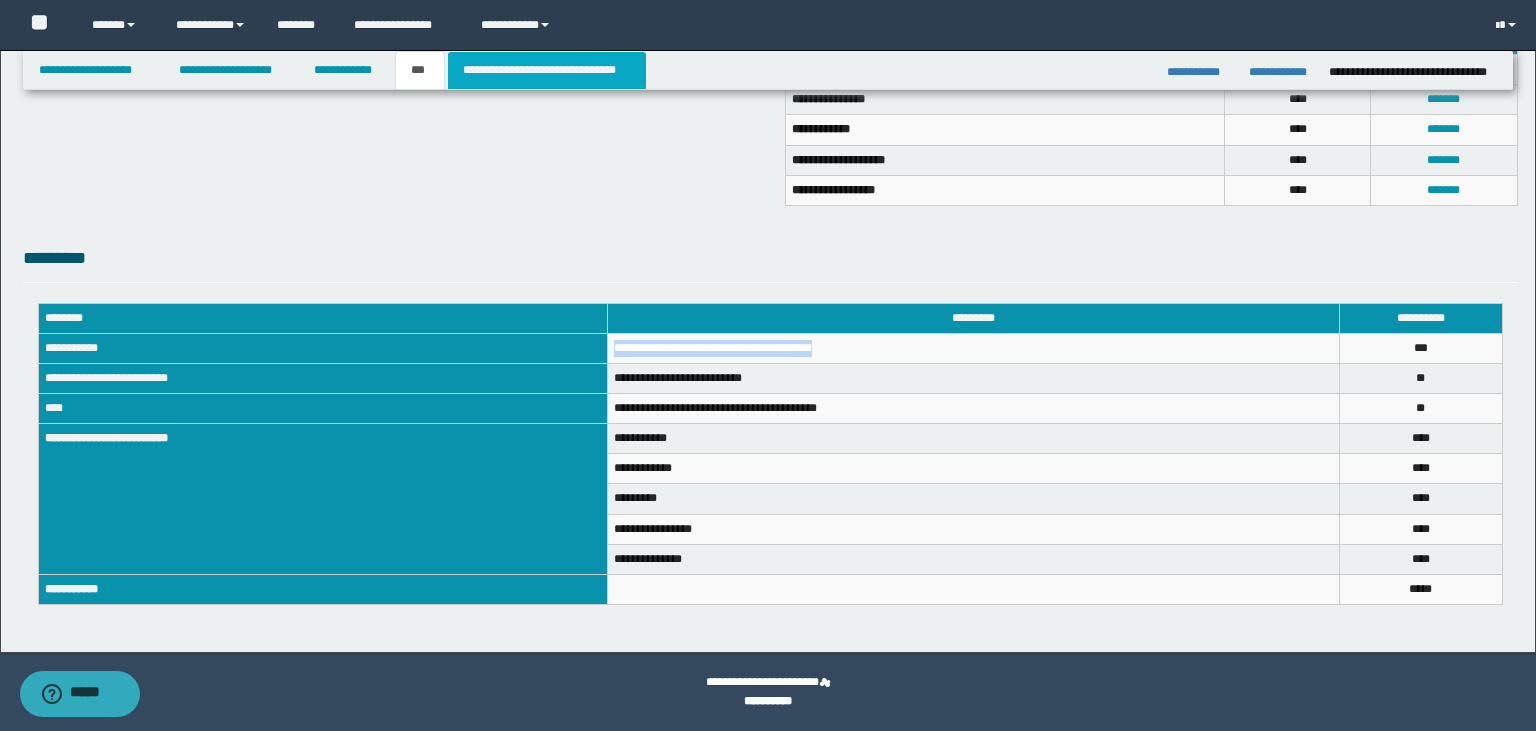 click on "**********" at bounding box center [547, 70] 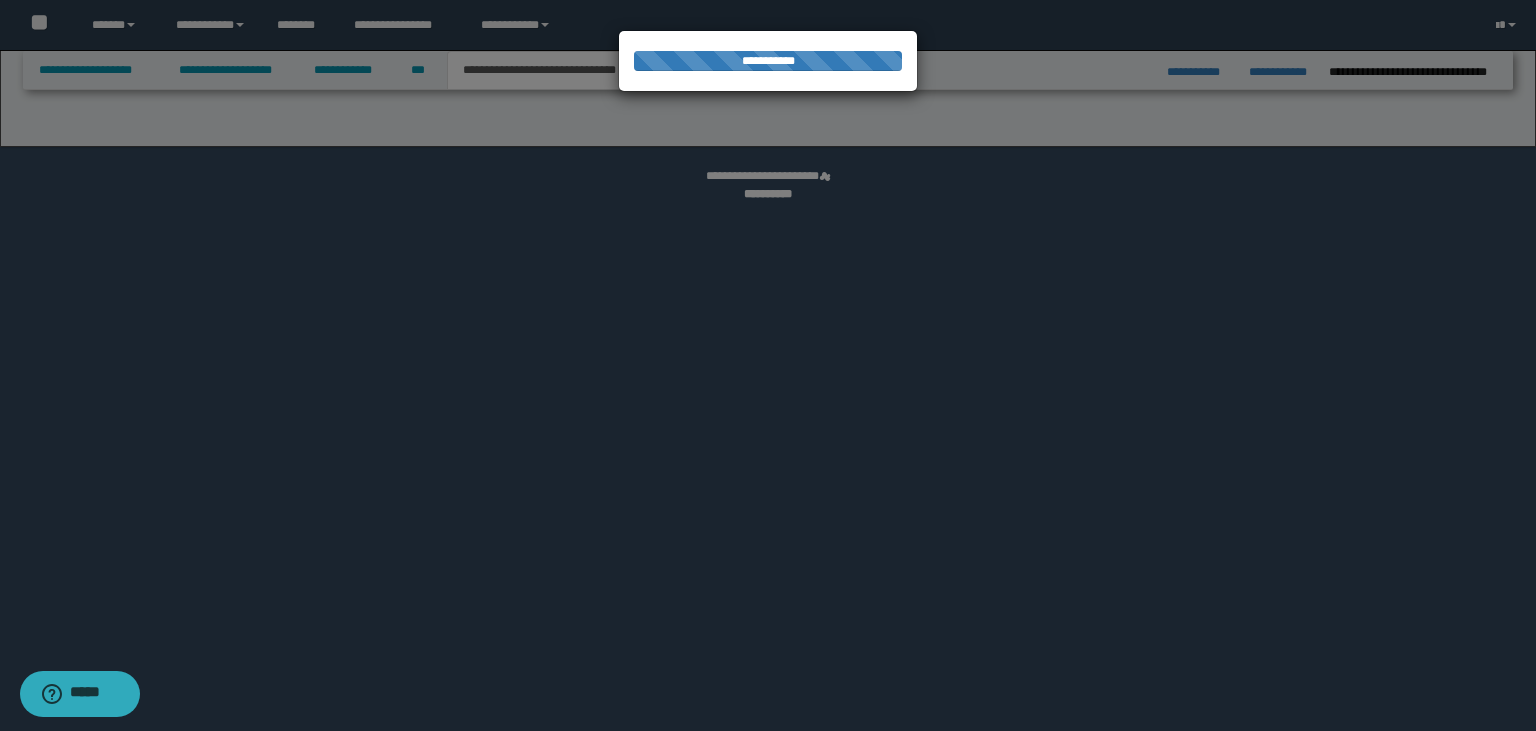 select on "*" 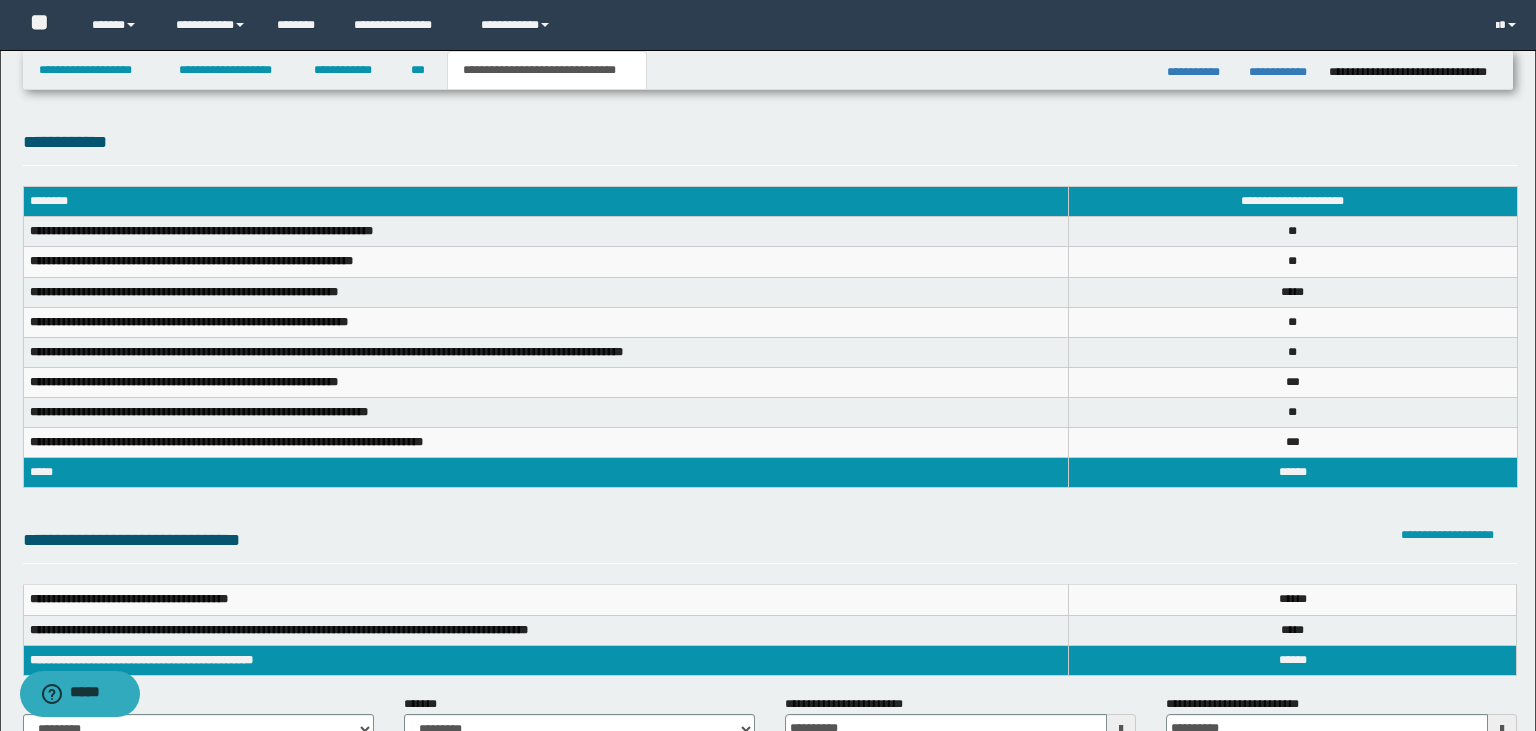 scroll, scrollTop: 0, scrollLeft: 0, axis: both 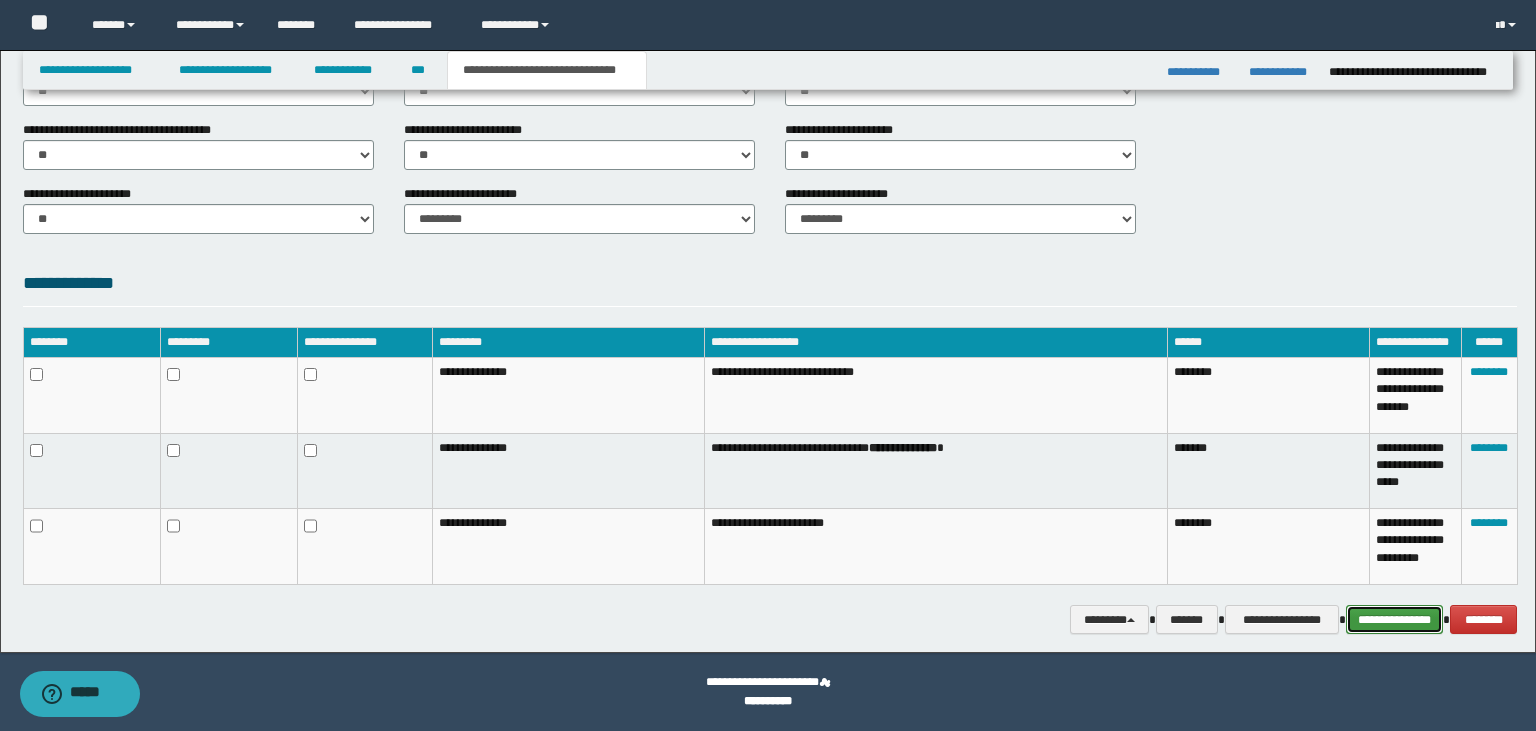 click on "**********" at bounding box center [1395, 620] 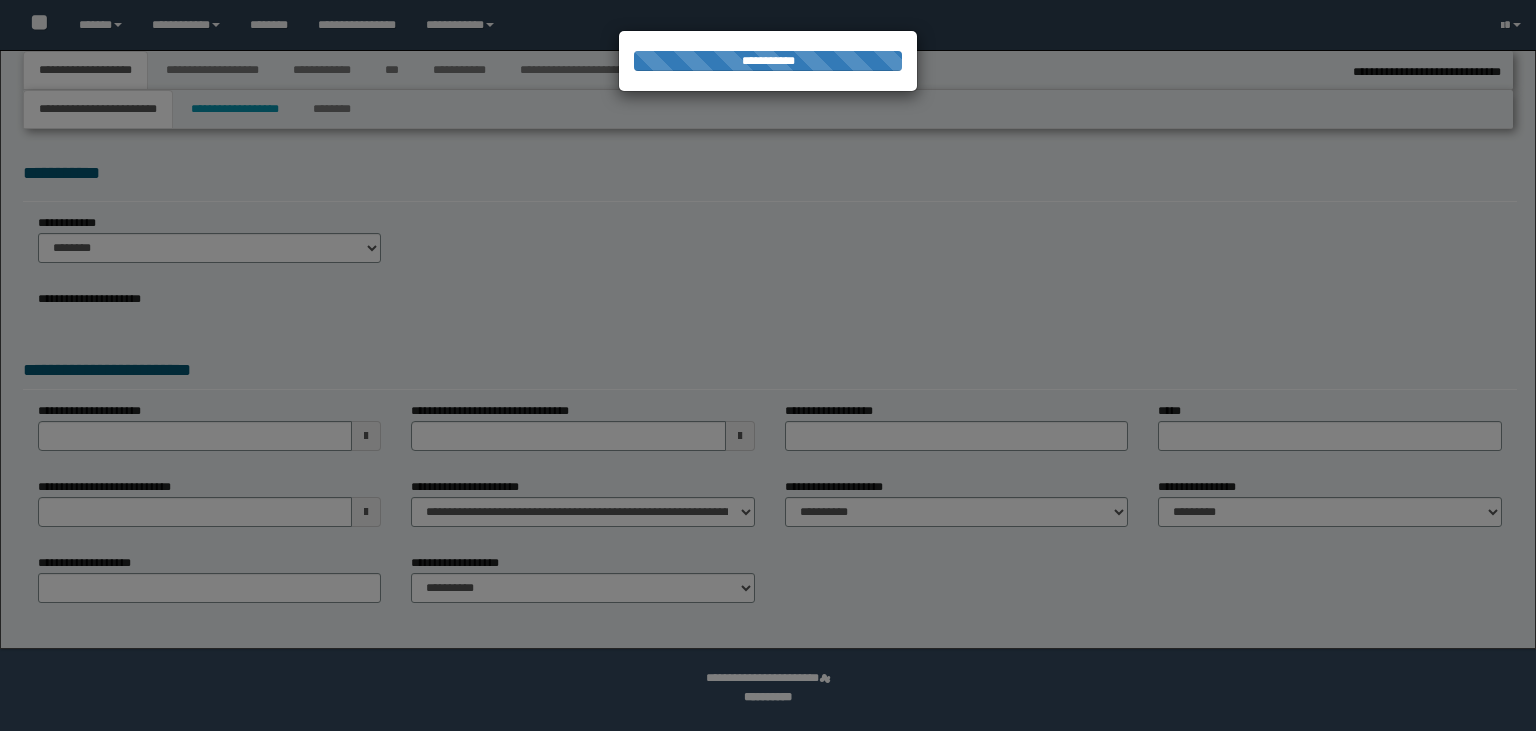 select on "*" 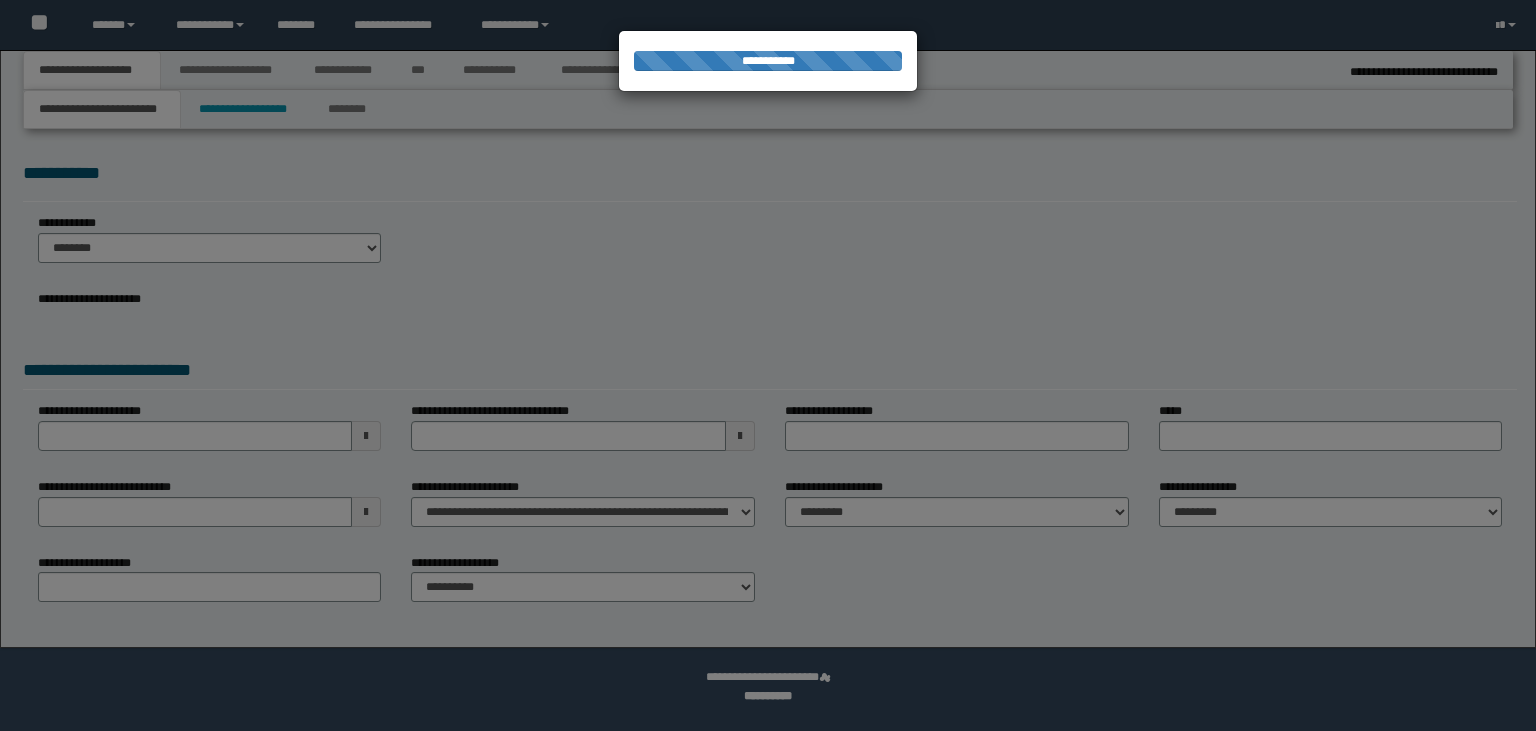 scroll, scrollTop: 0, scrollLeft: 0, axis: both 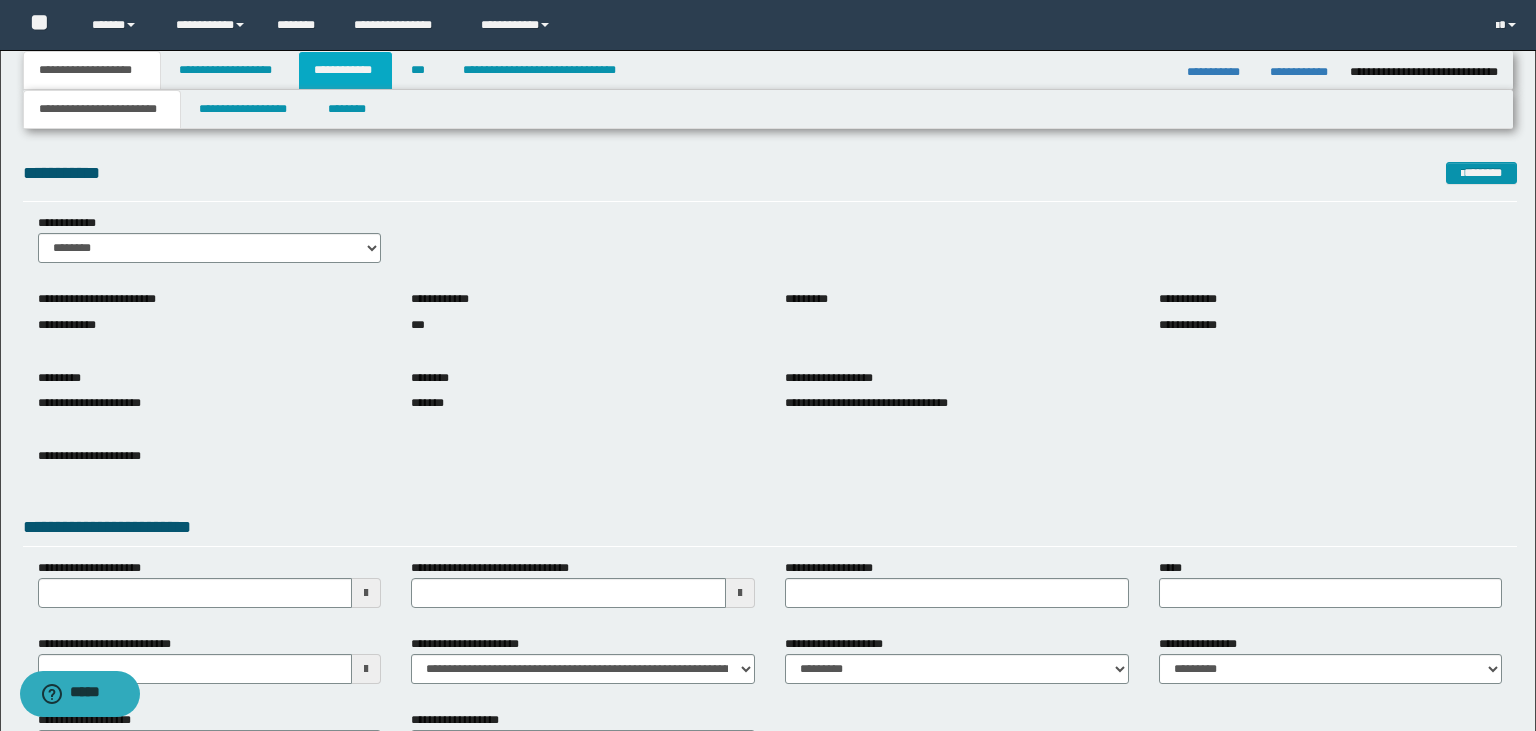 click on "**********" at bounding box center (346, 70) 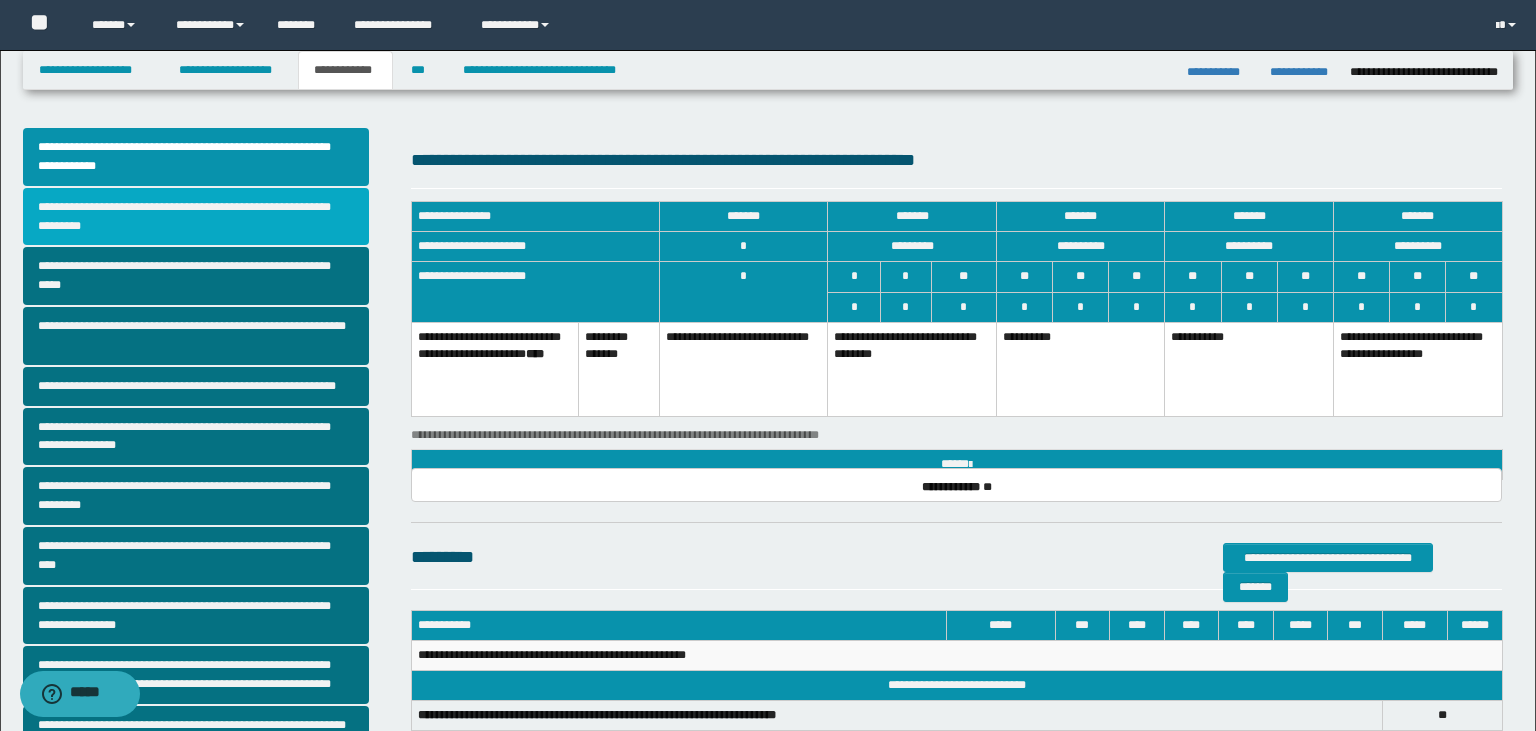click on "**********" at bounding box center (196, 217) 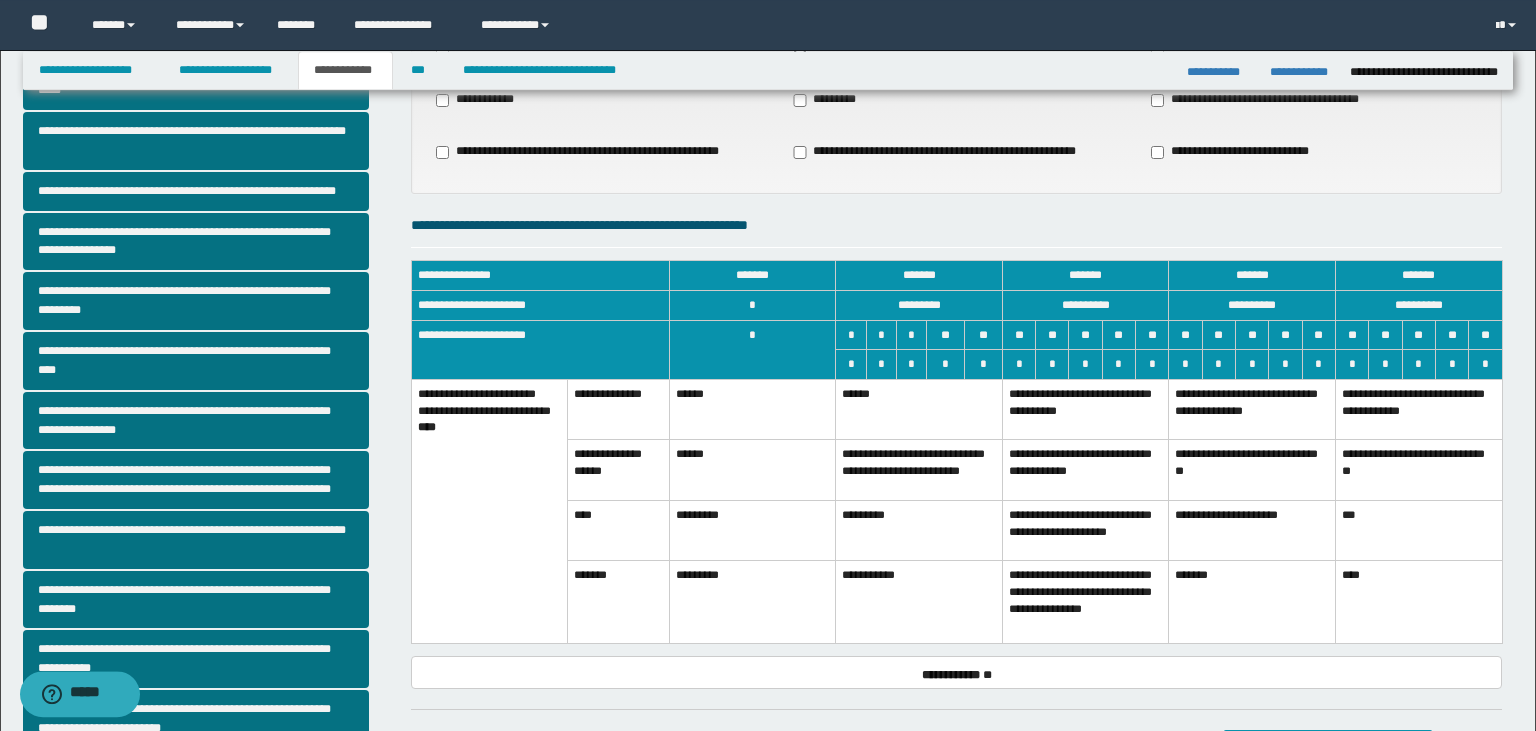 scroll, scrollTop: 243, scrollLeft: 0, axis: vertical 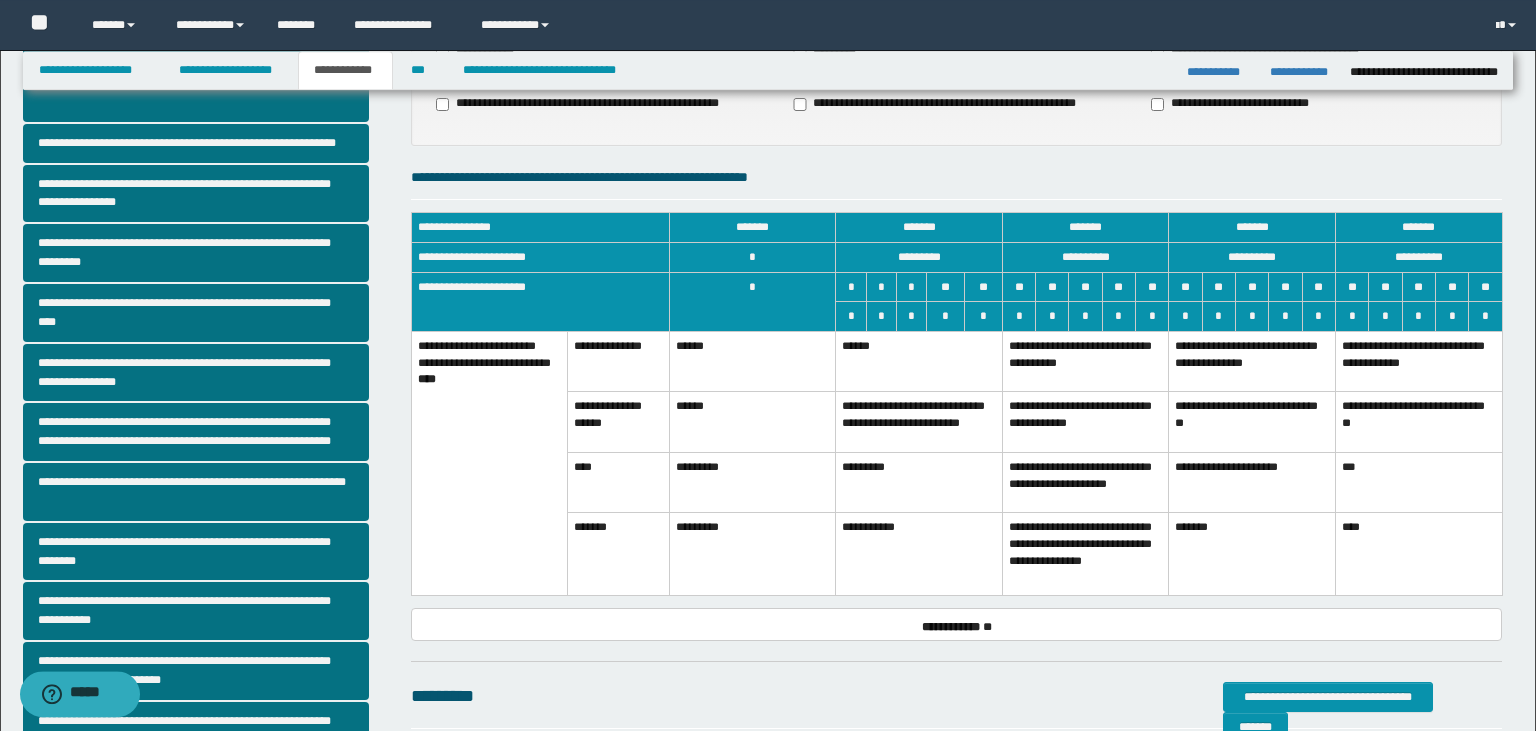 click on "**********" at bounding box center [1085, 361] 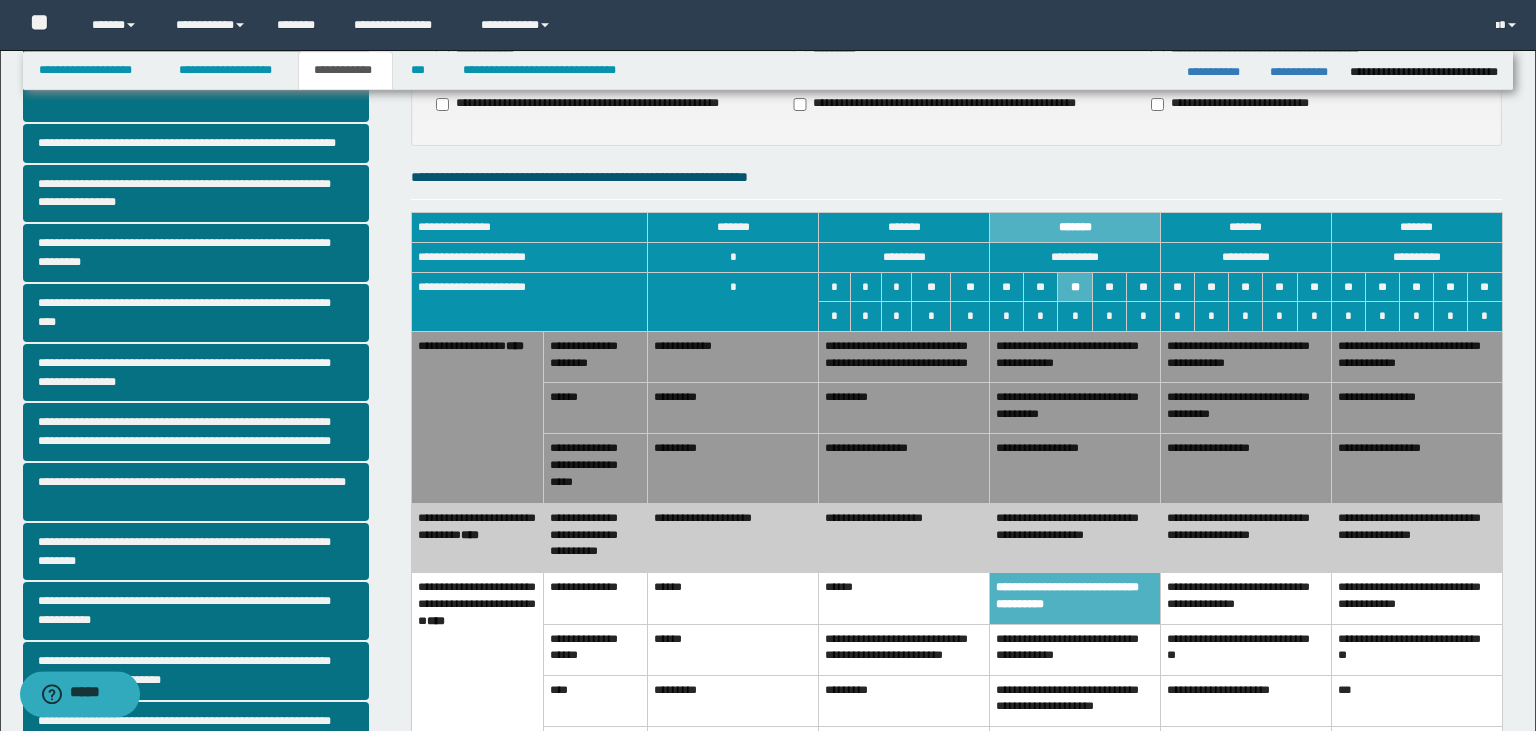 click on "**********" at bounding box center (733, 538) 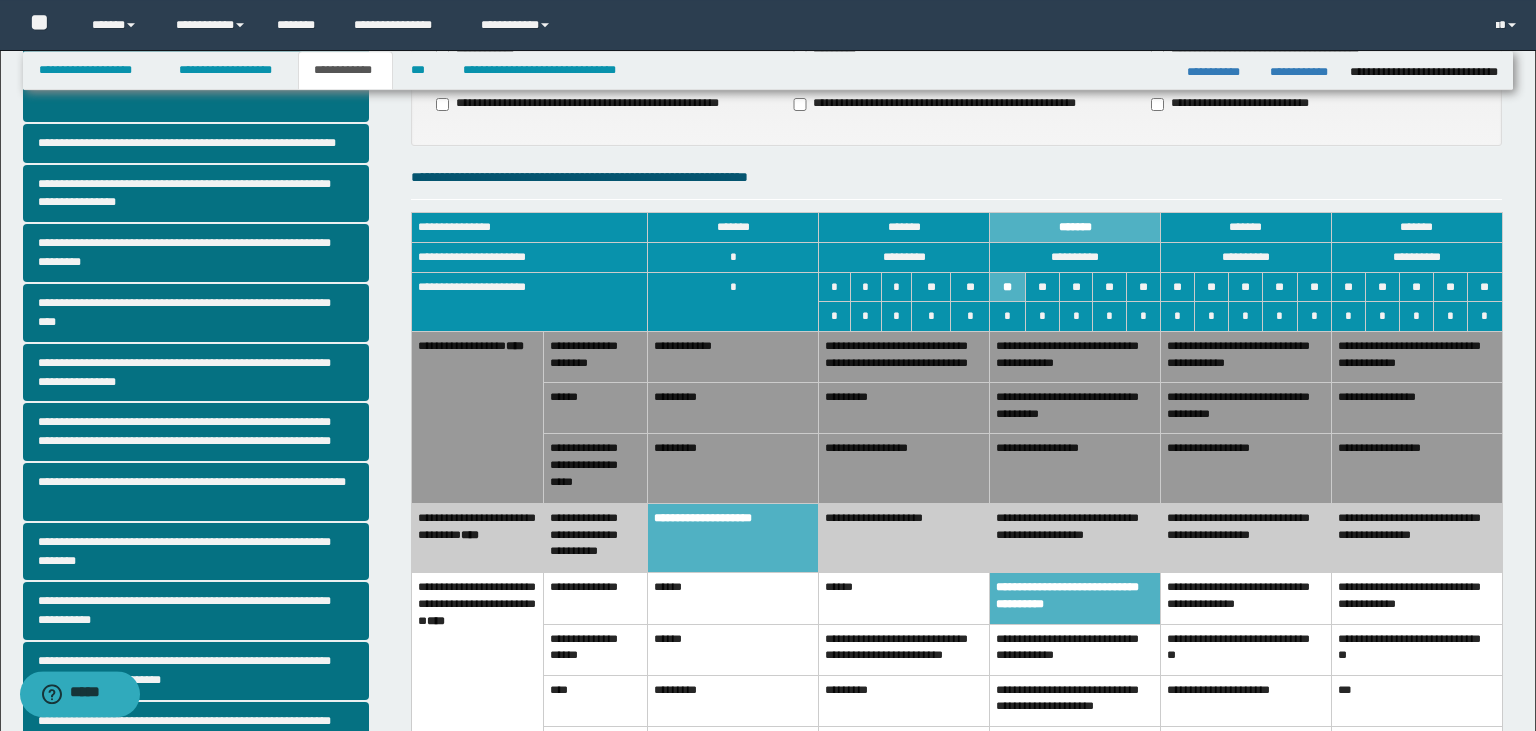 click on "**********" at bounding box center (733, 356) 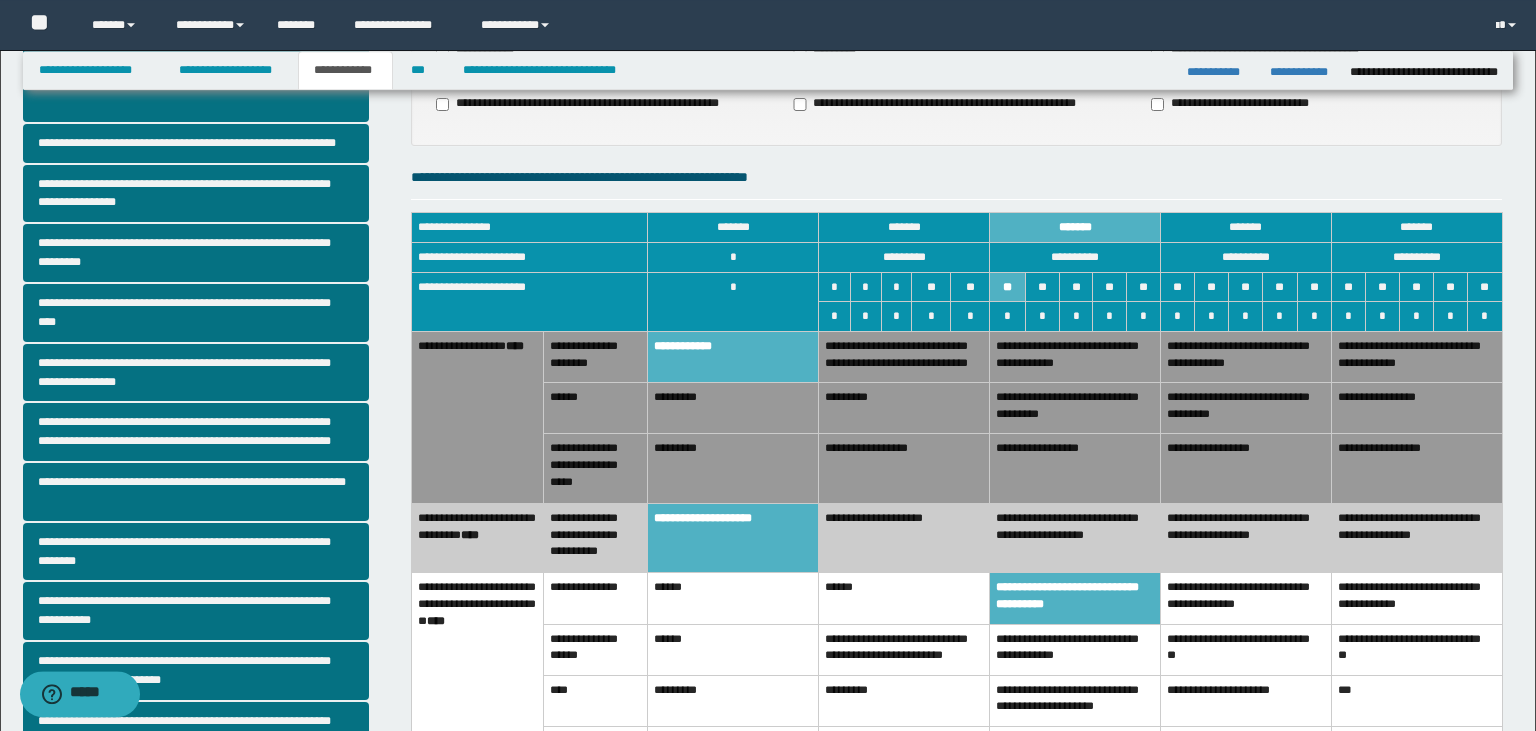 click on "**********" at bounding box center (1075, 356) 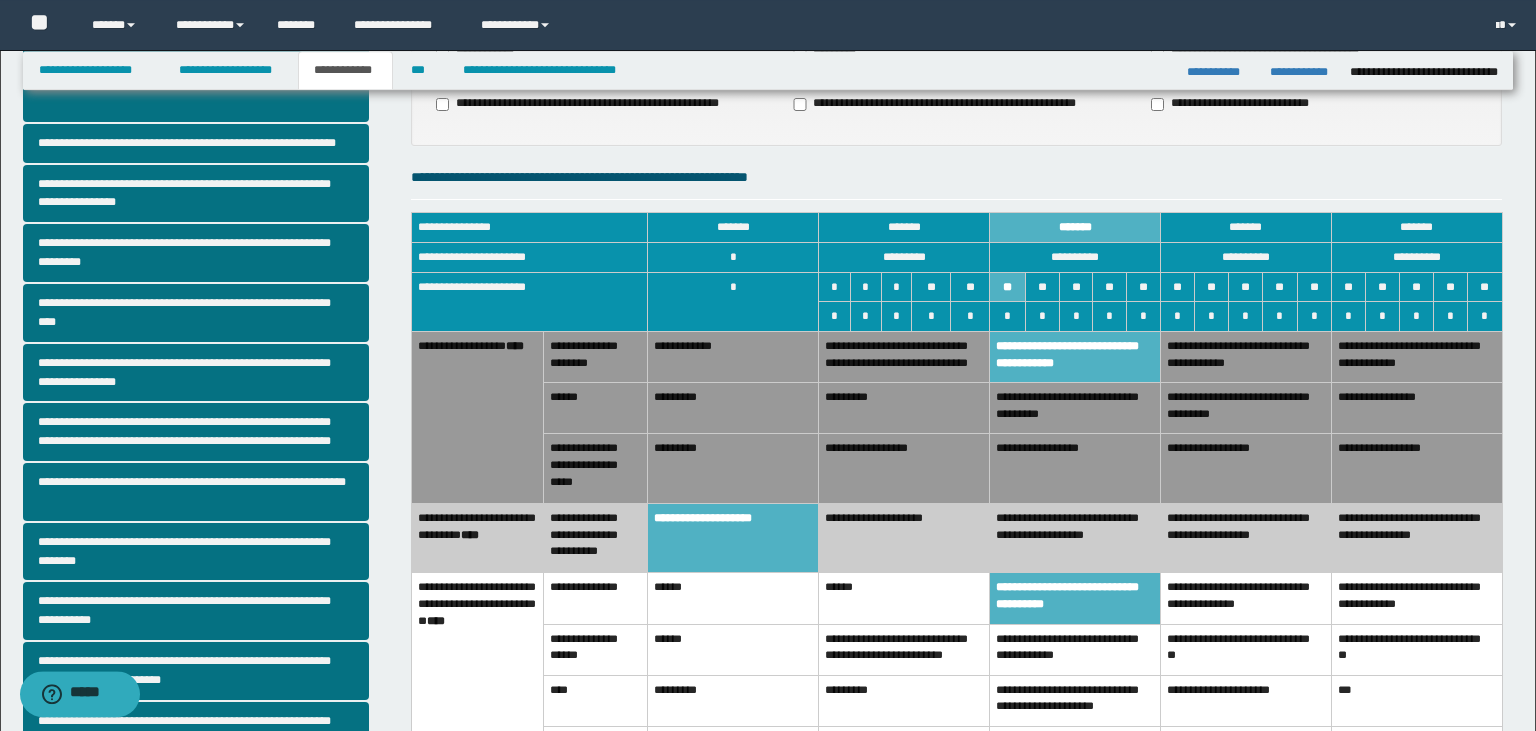 click on "**********" at bounding box center [904, 538] 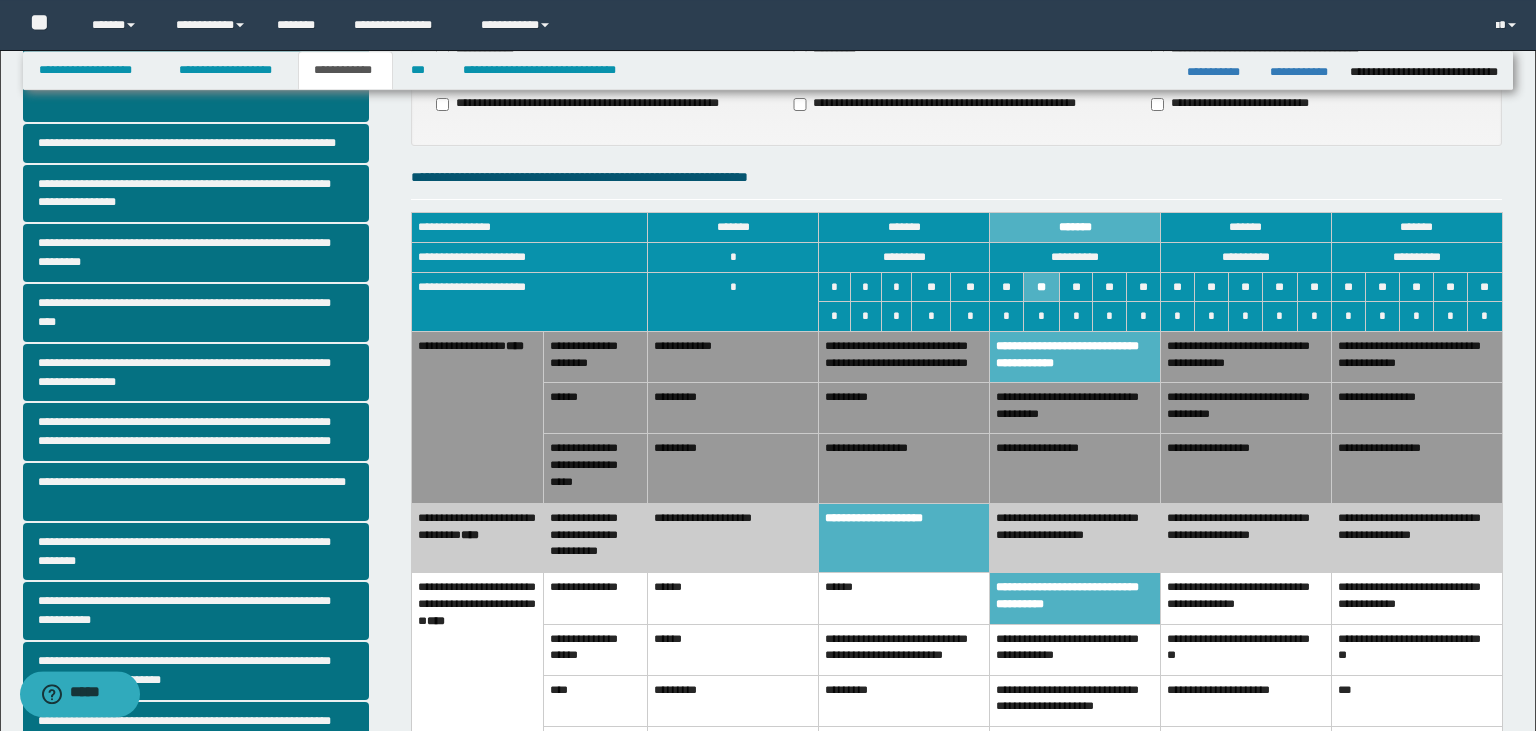 click on "*********" at bounding box center [904, 408] 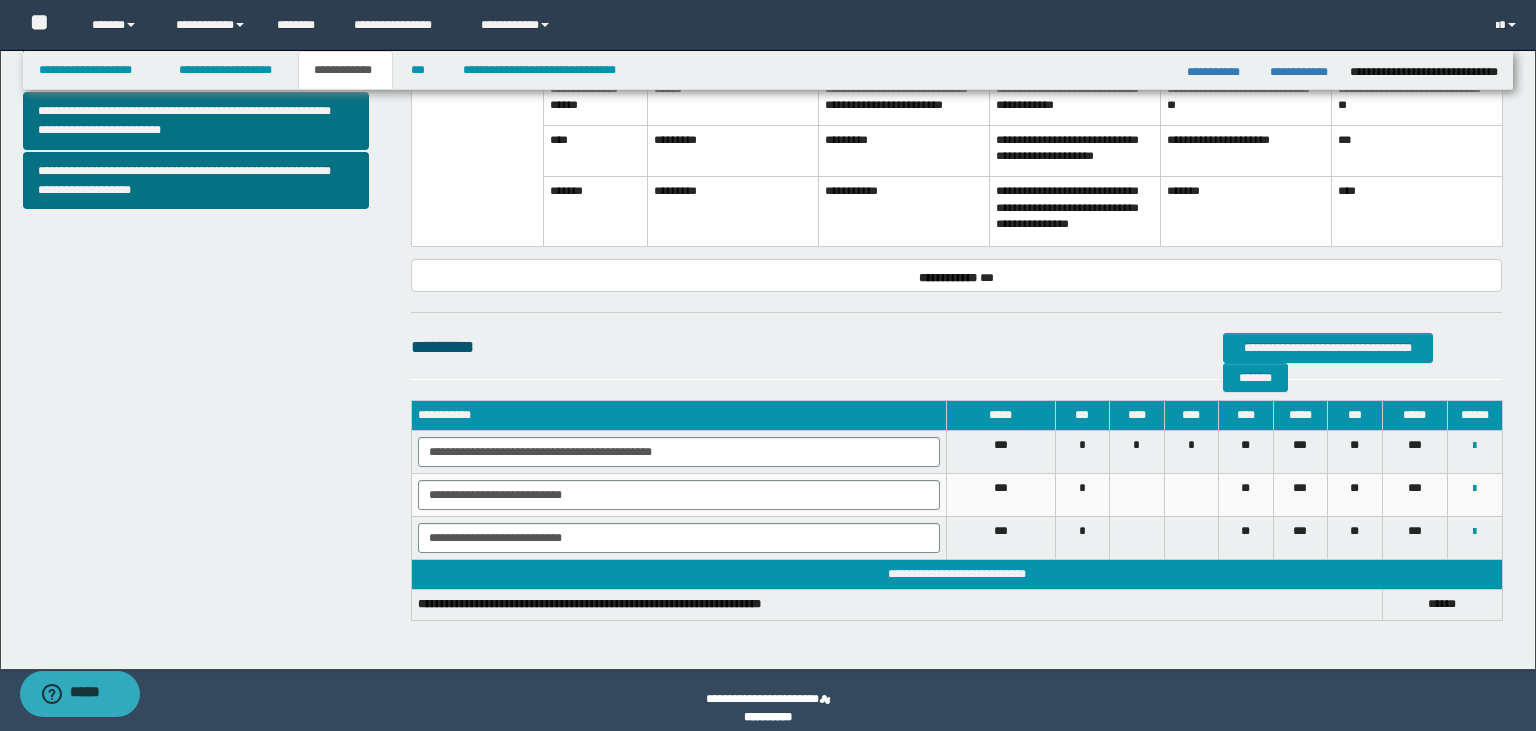 scroll, scrollTop: 808, scrollLeft: 0, axis: vertical 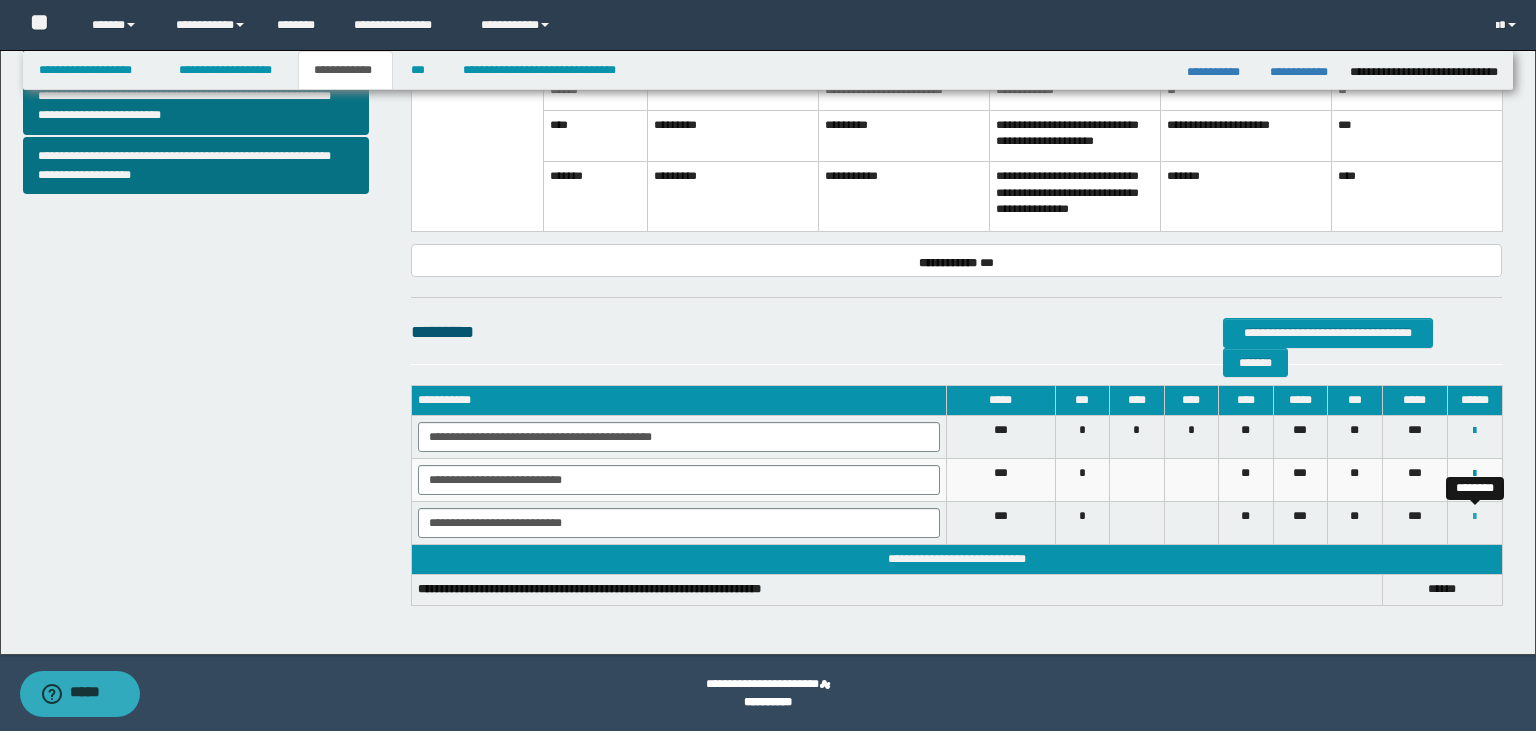 click at bounding box center [1474, 517] 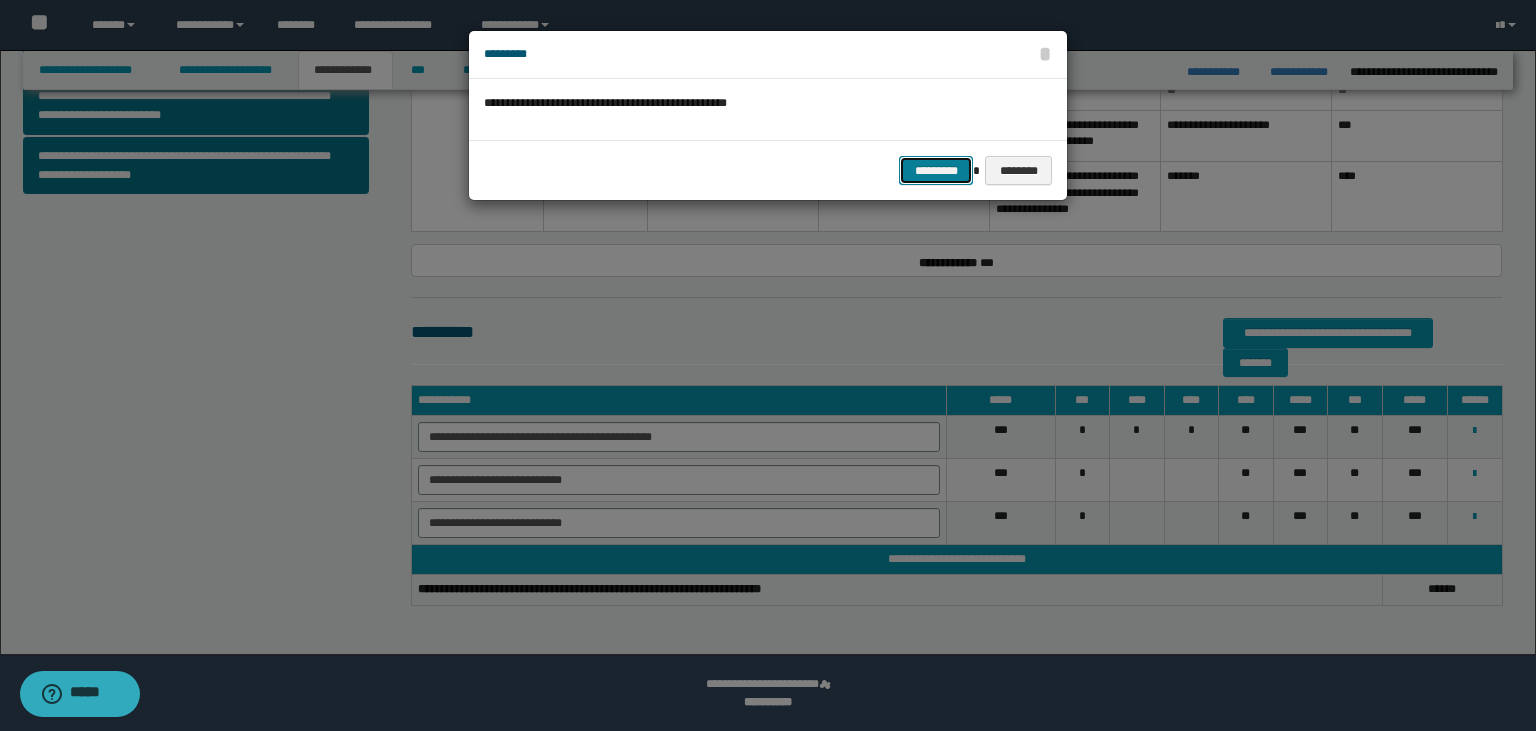 click on "*********" at bounding box center [936, 171] 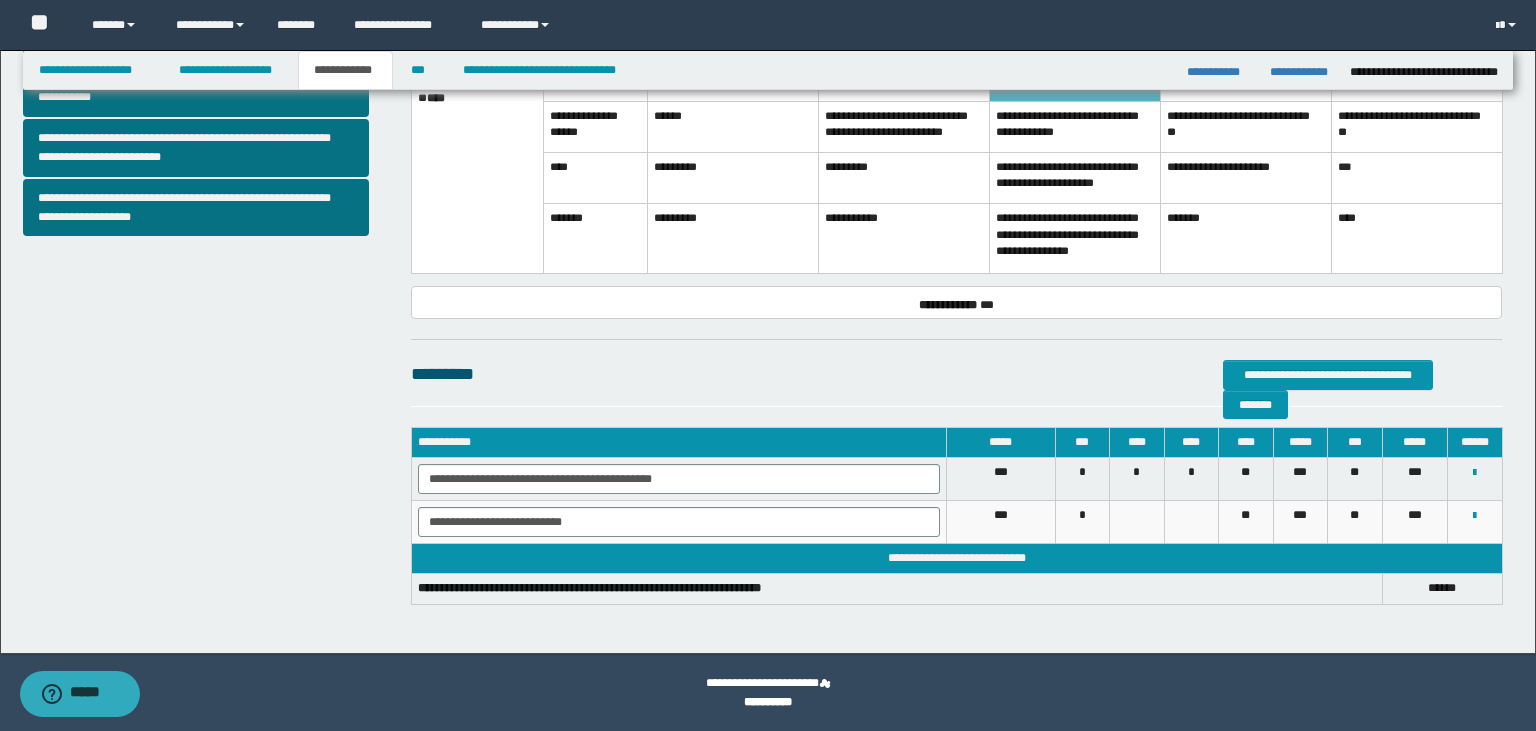 scroll, scrollTop: 766, scrollLeft: 0, axis: vertical 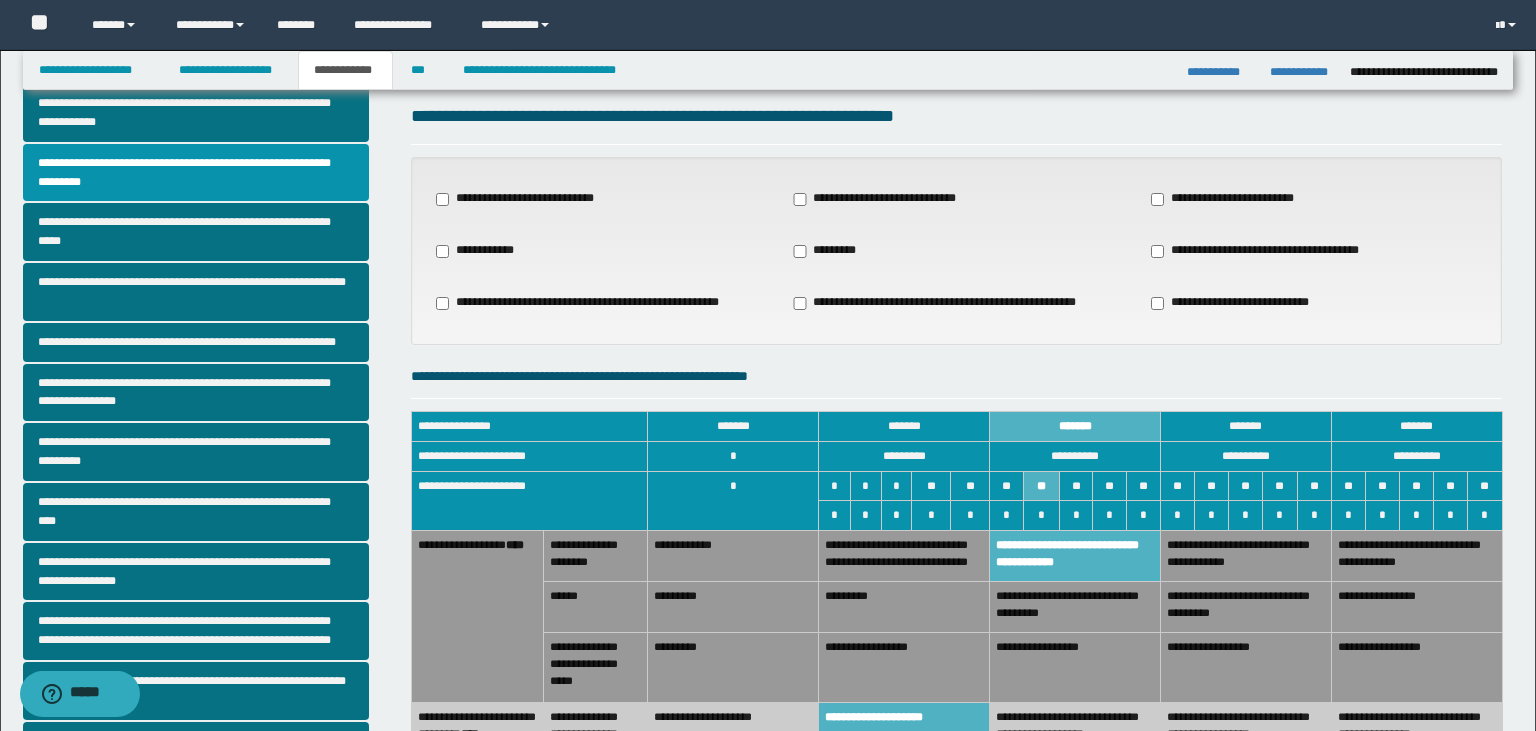 click on "*********" at bounding box center [827, 251] 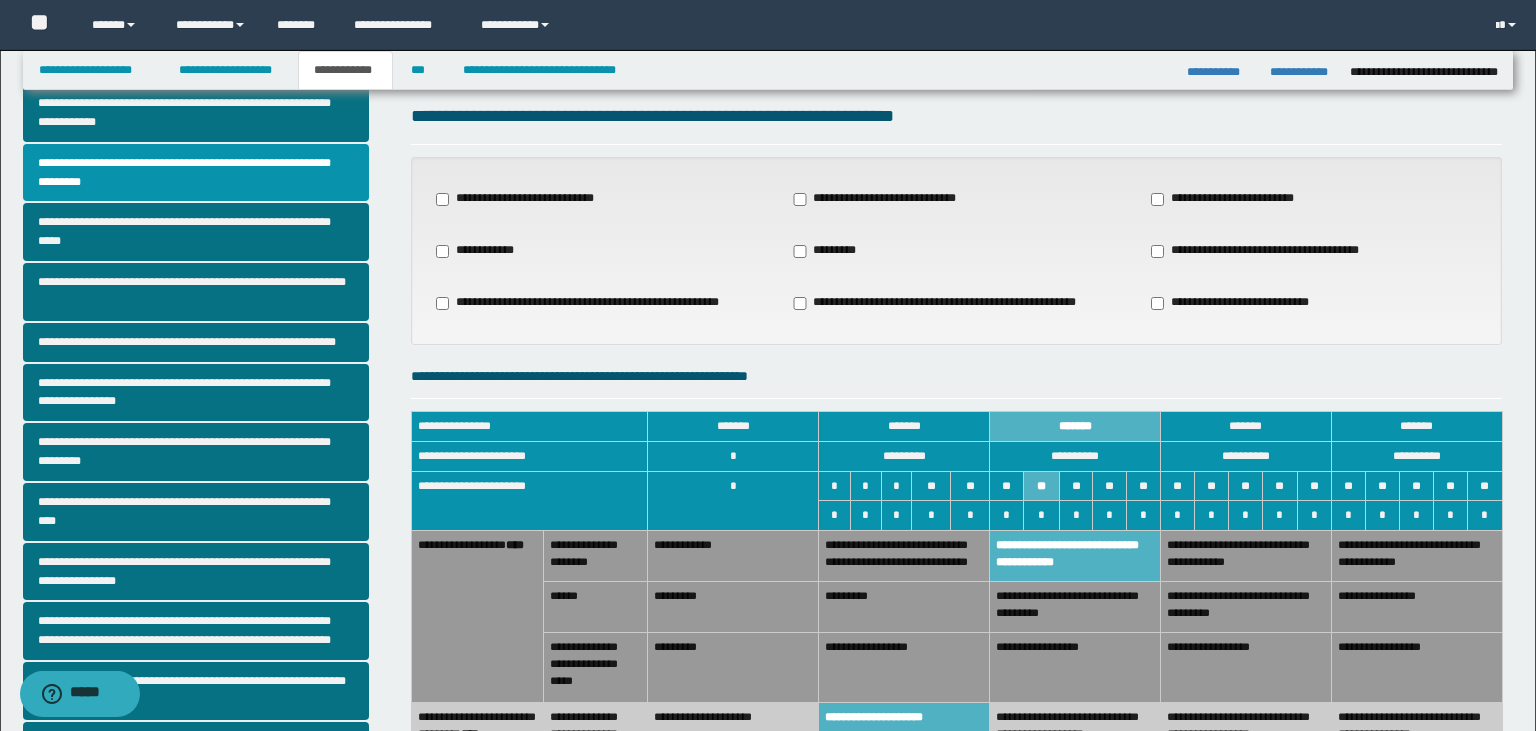 scroll, scrollTop: 44, scrollLeft: 0, axis: vertical 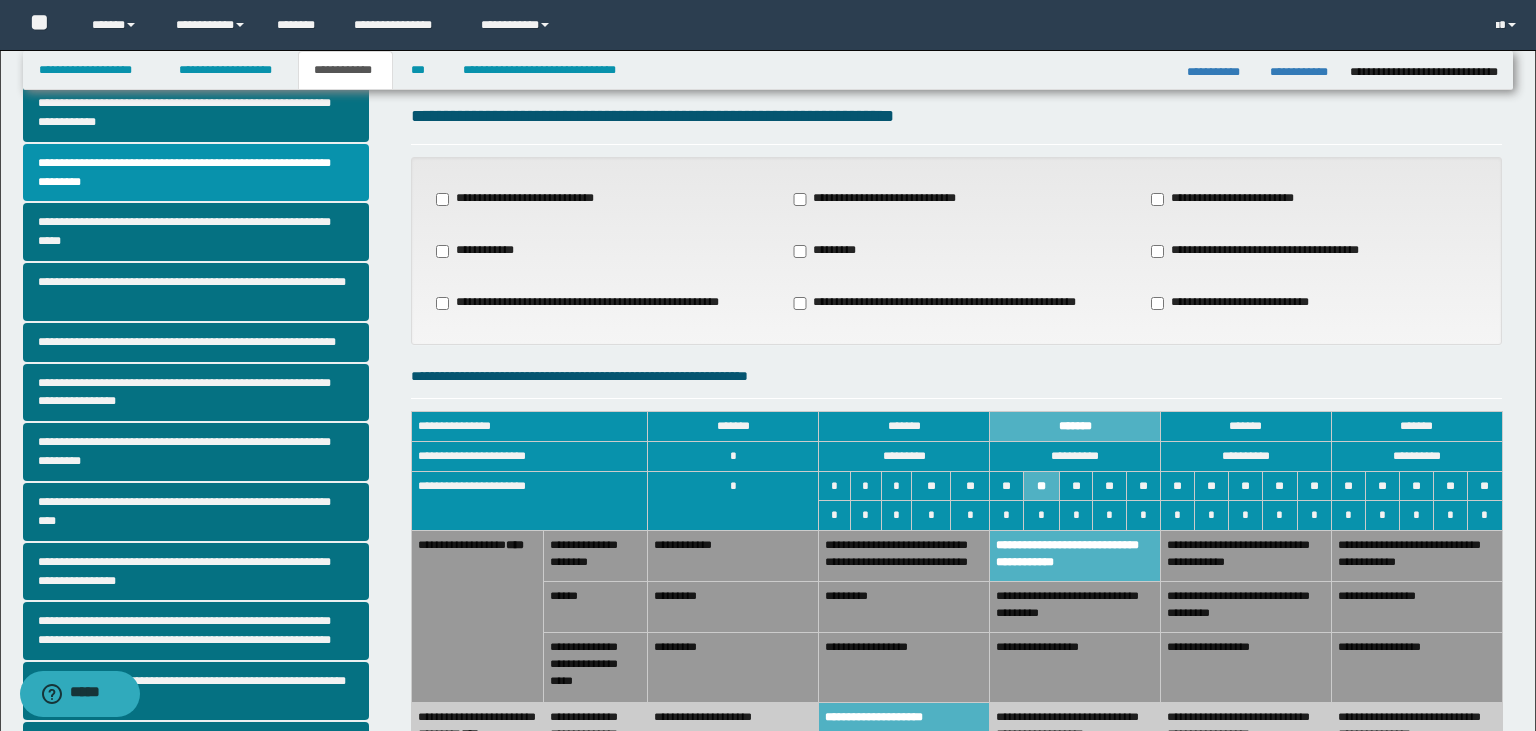 click on "**********" at bounding box center (768, 321) 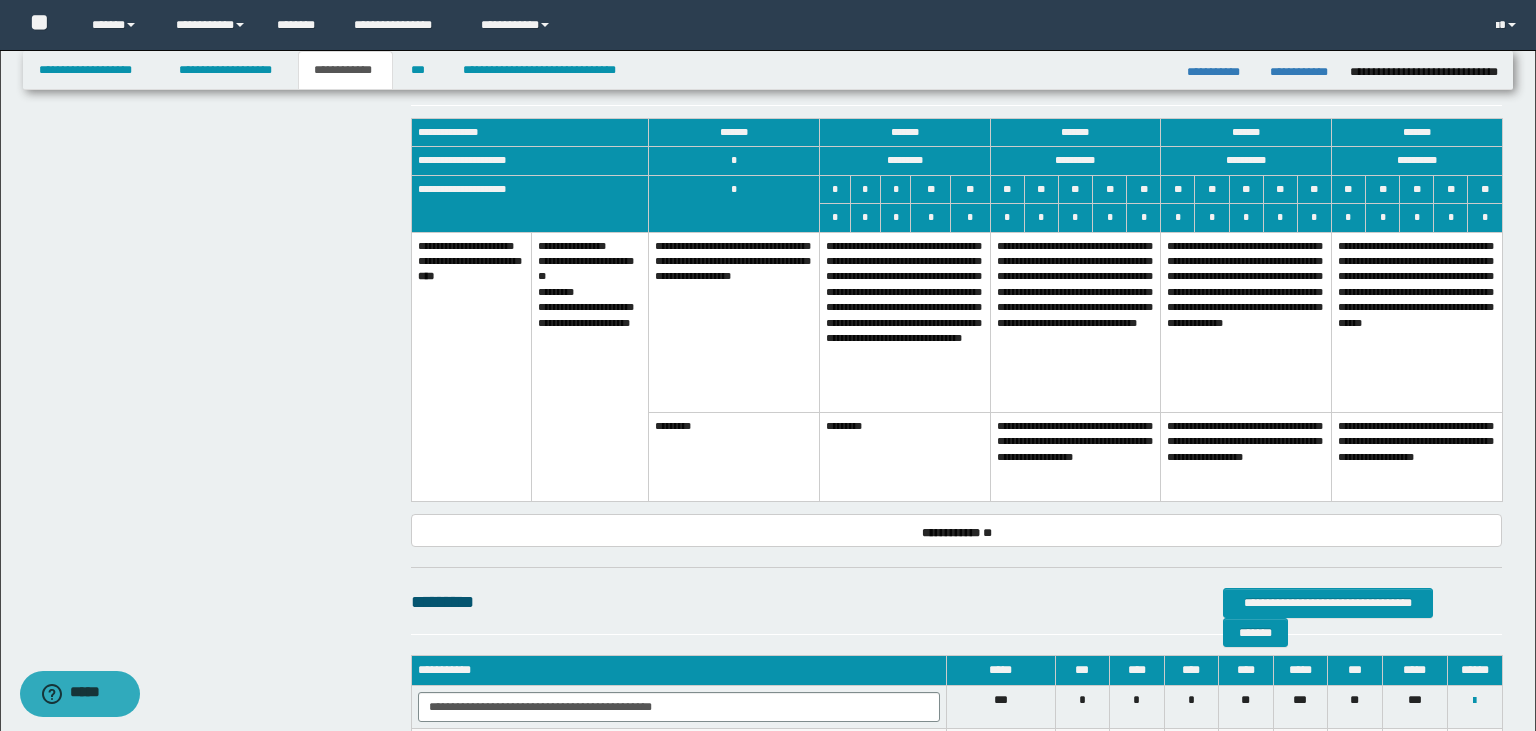 scroll, scrollTop: 1038, scrollLeft: 0, axis: vertical 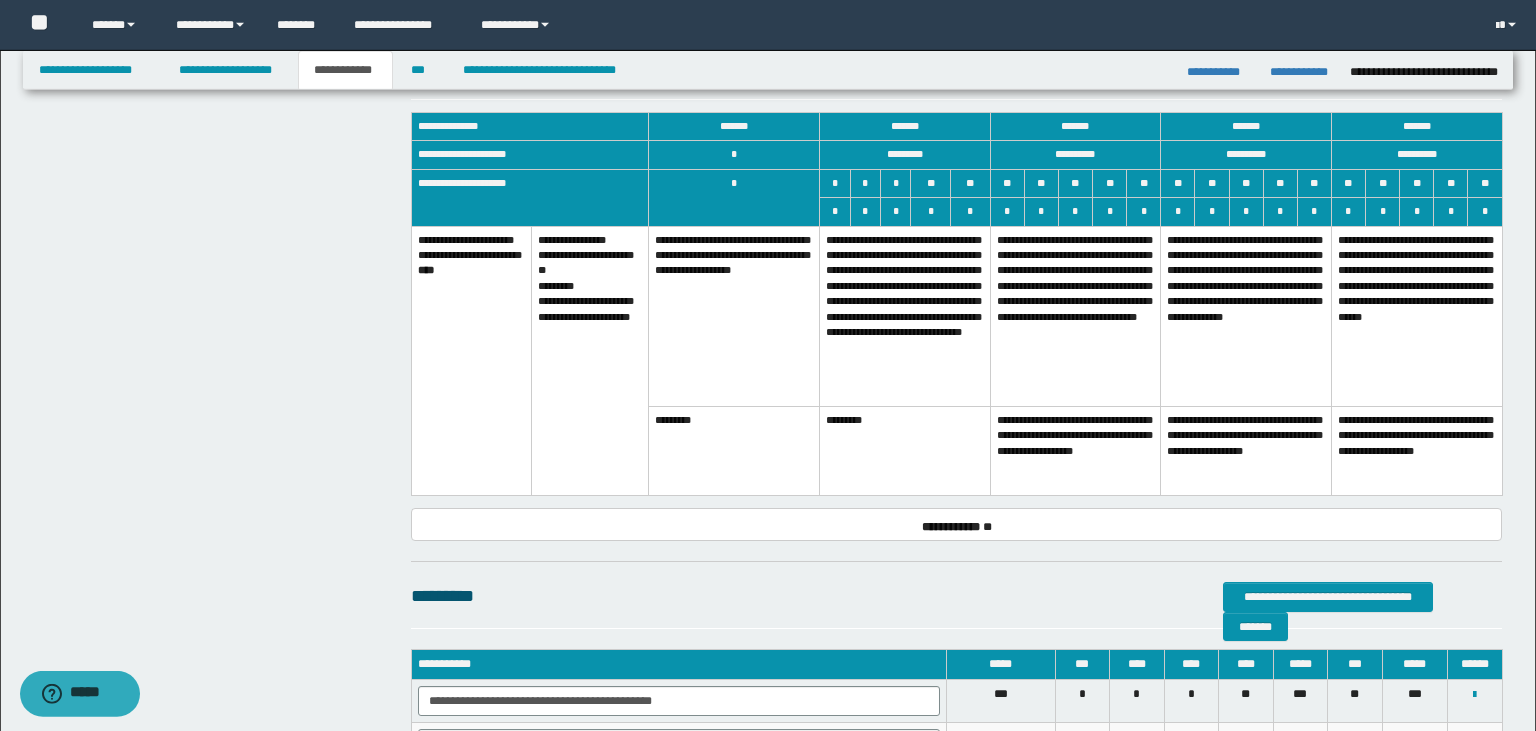 click on "*********" at bounding box center (905, 451) 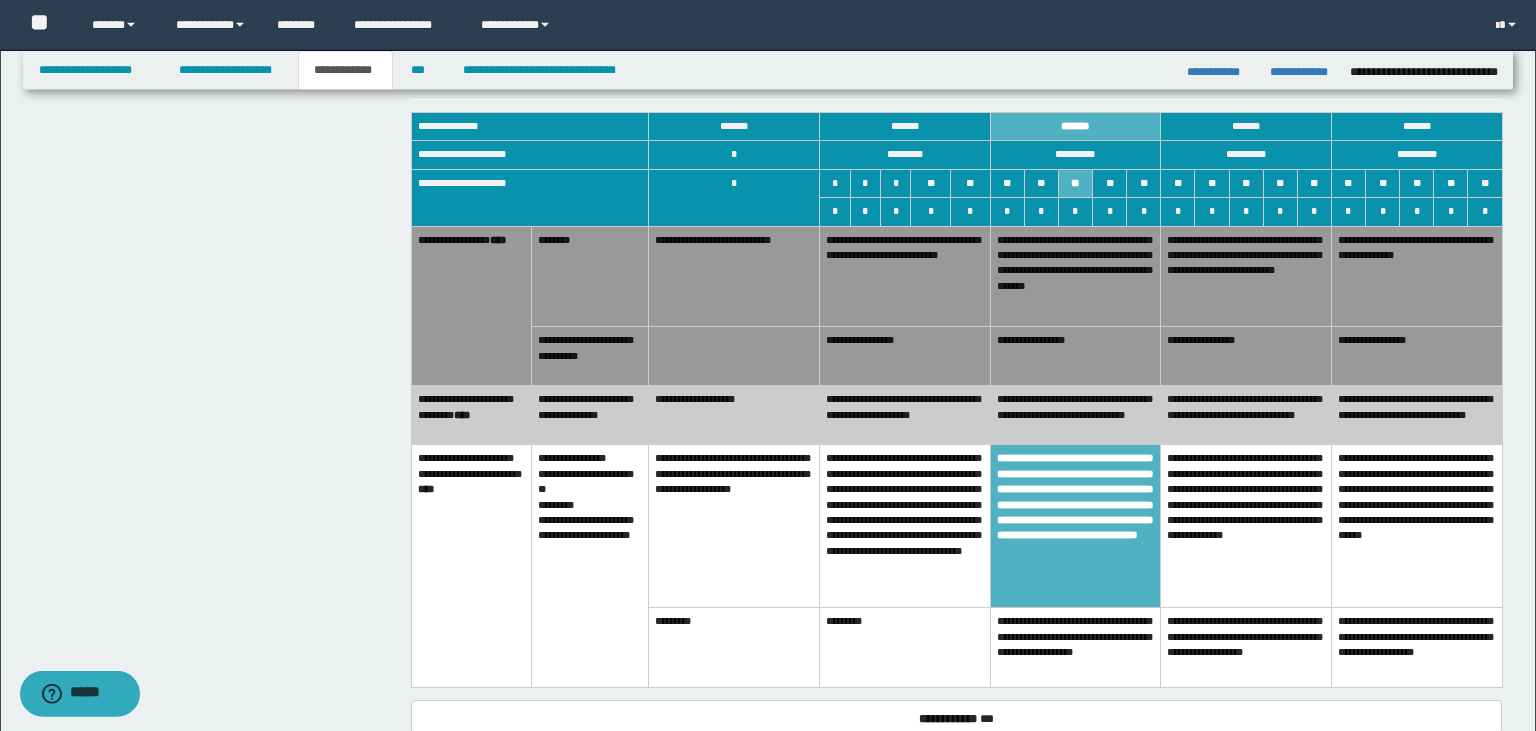 click on "**********" at bounding box center [905, 415] 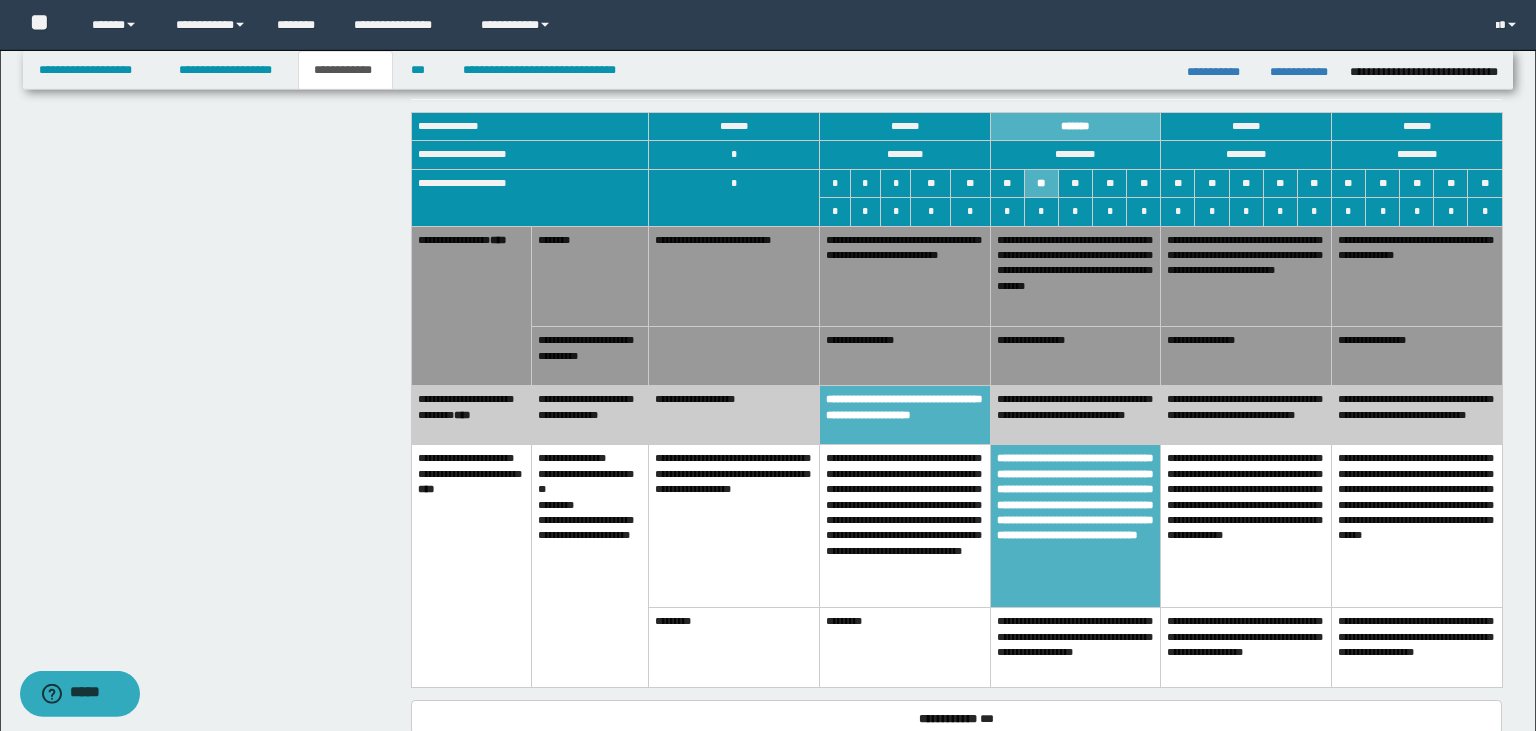 click on "**********" at bounding box center (905, 276) 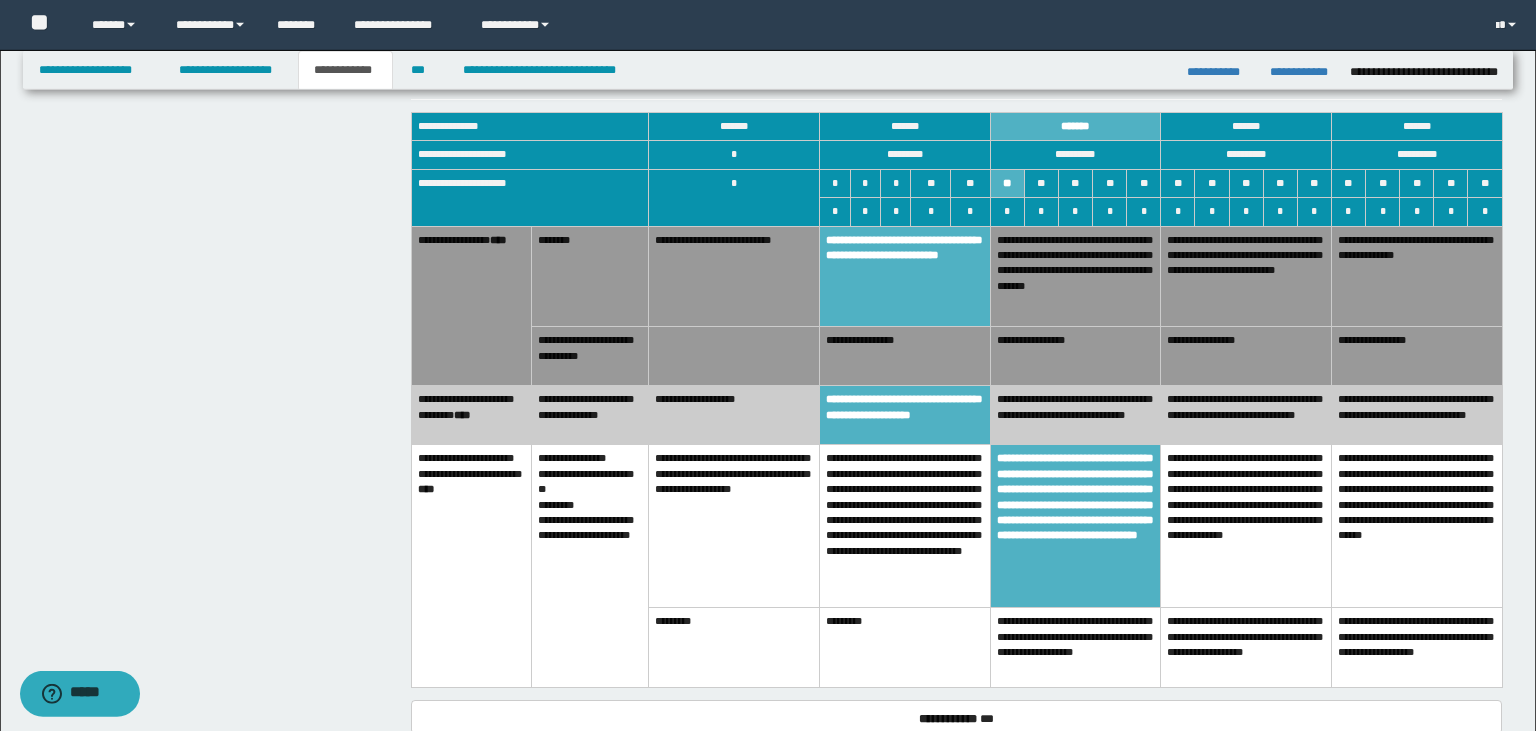 scroll, scrollTop: 393, scrollLeft: 0, axis: vertical 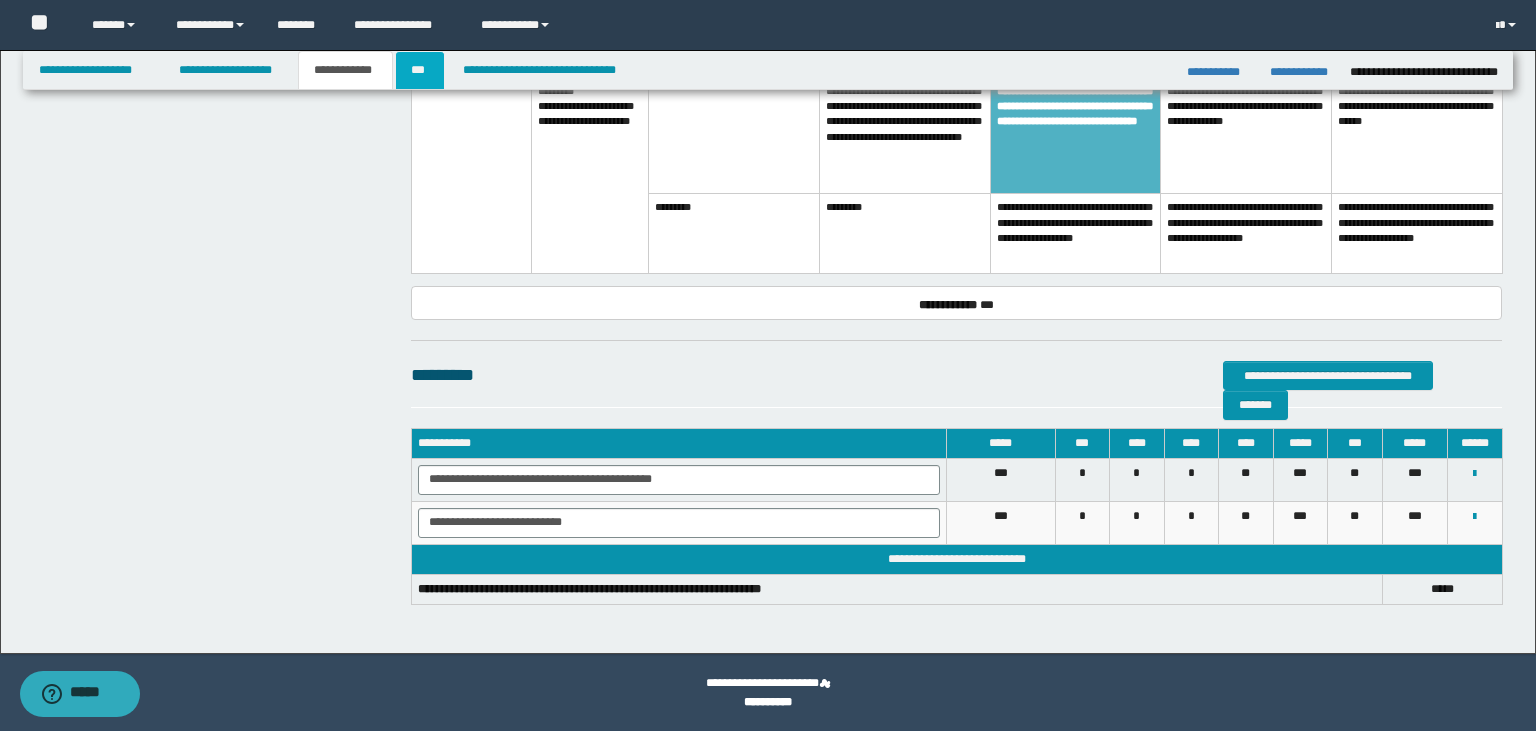 click on "***" at bounding box center [419, 70] 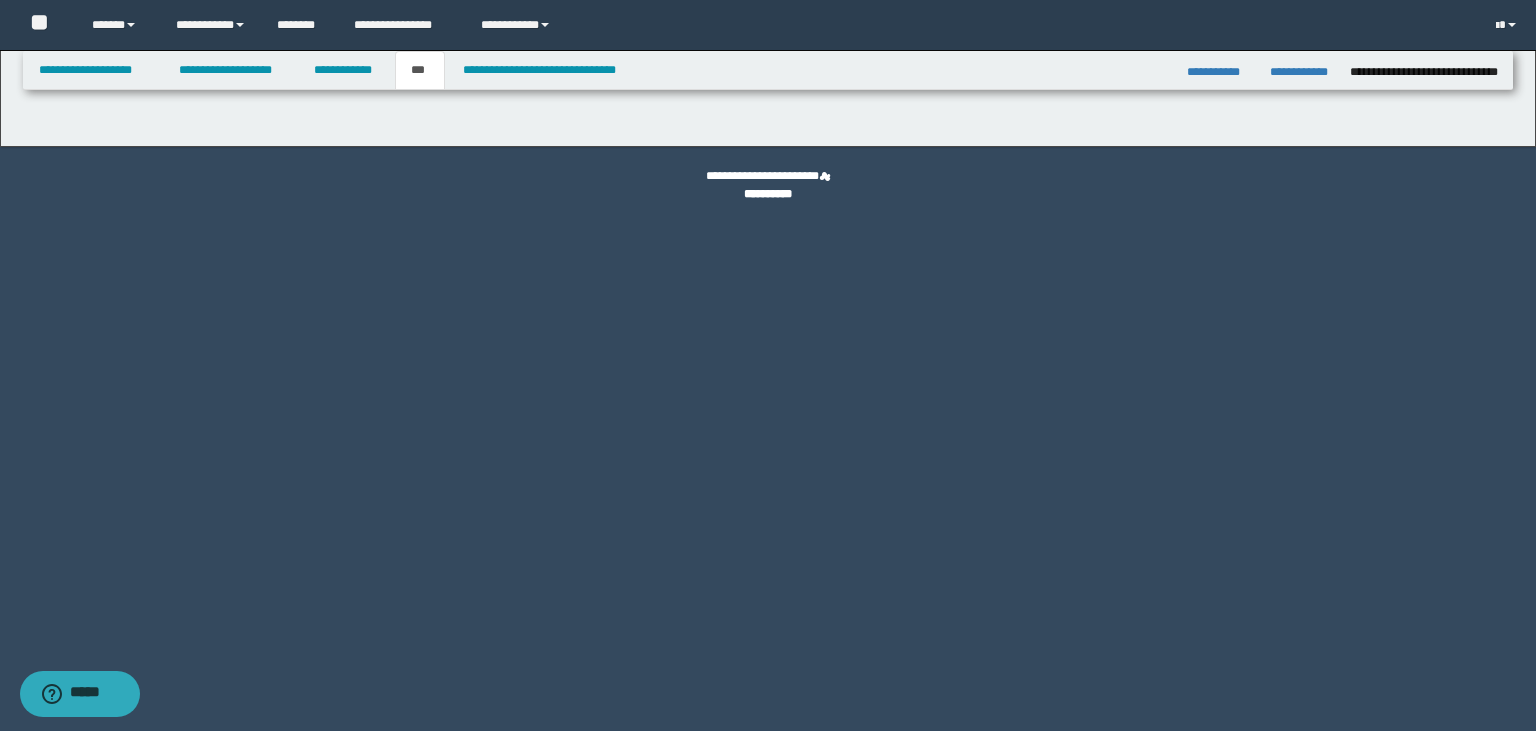 scroll, scrollTop: 0, scrollLeft: 0, axis: both 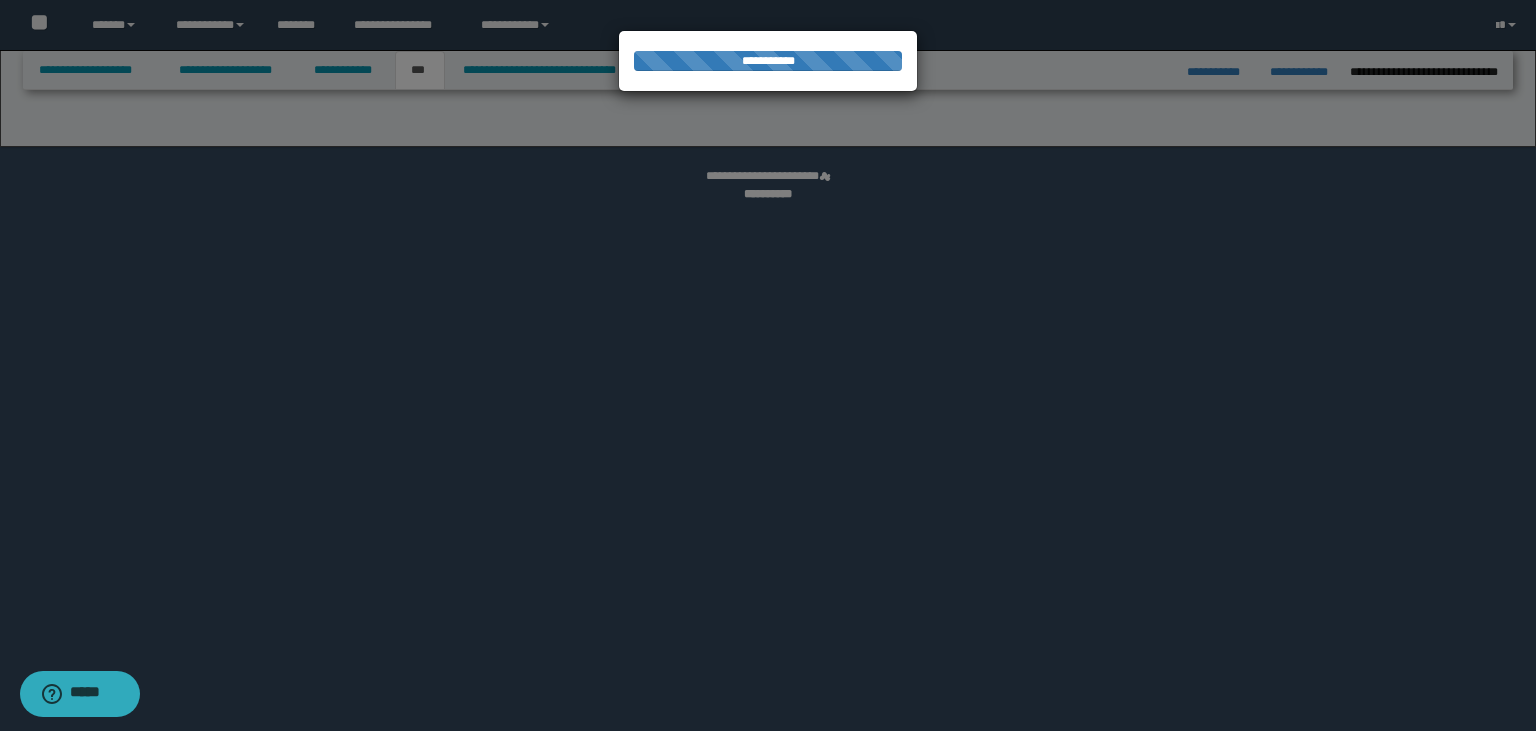 select on "**" 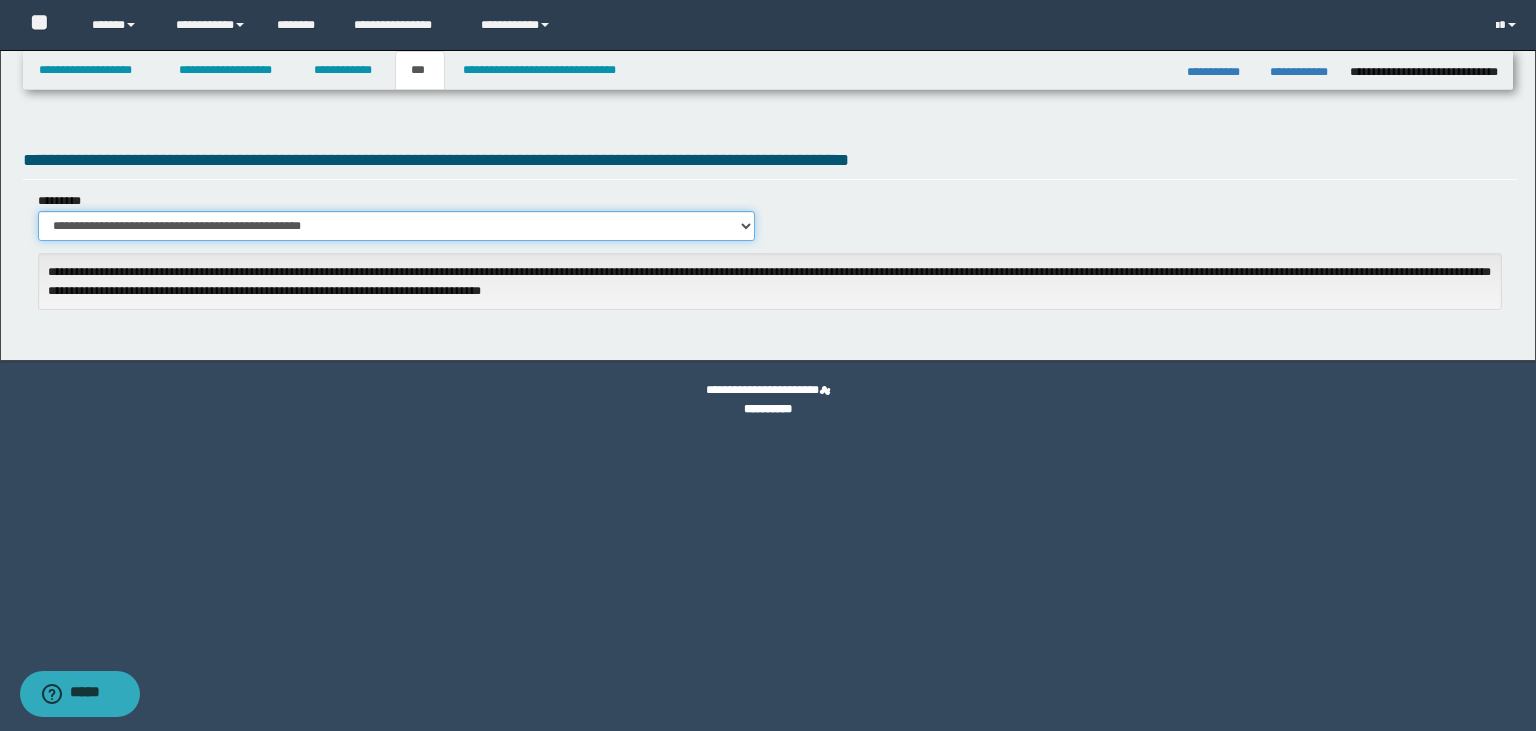 click on "**********" at bounding box center (396, 226) 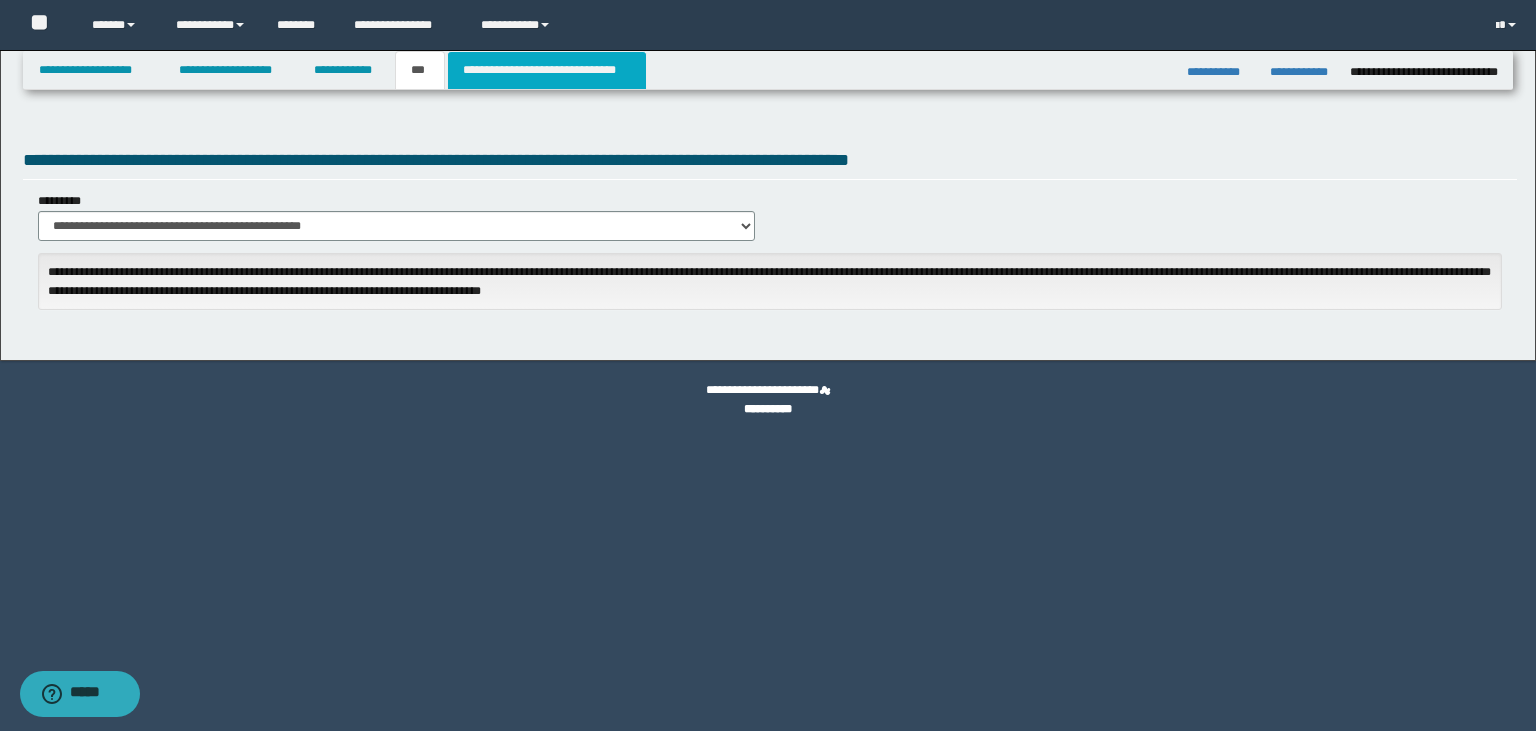 click on "**********" at bounding box center (547, 70) 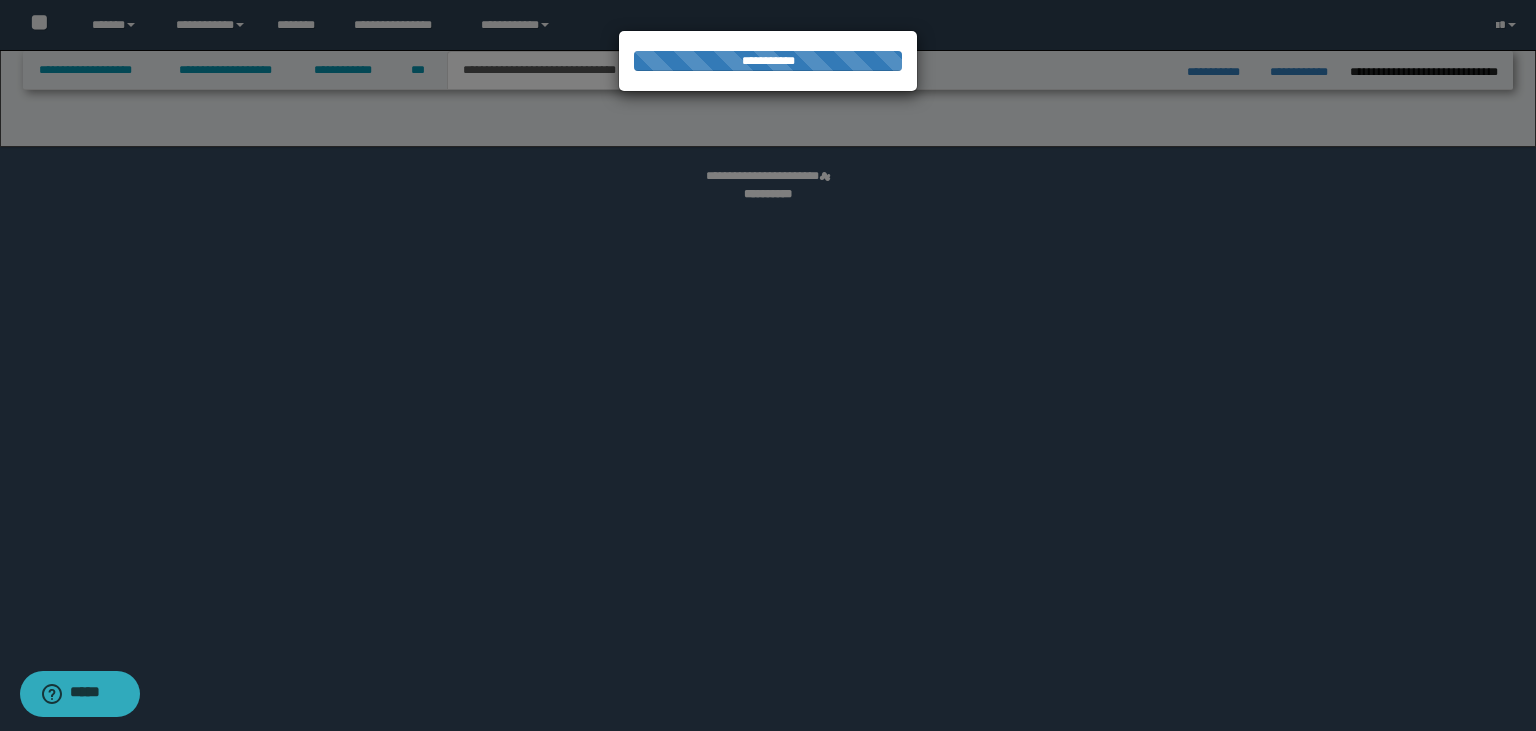select on "*" 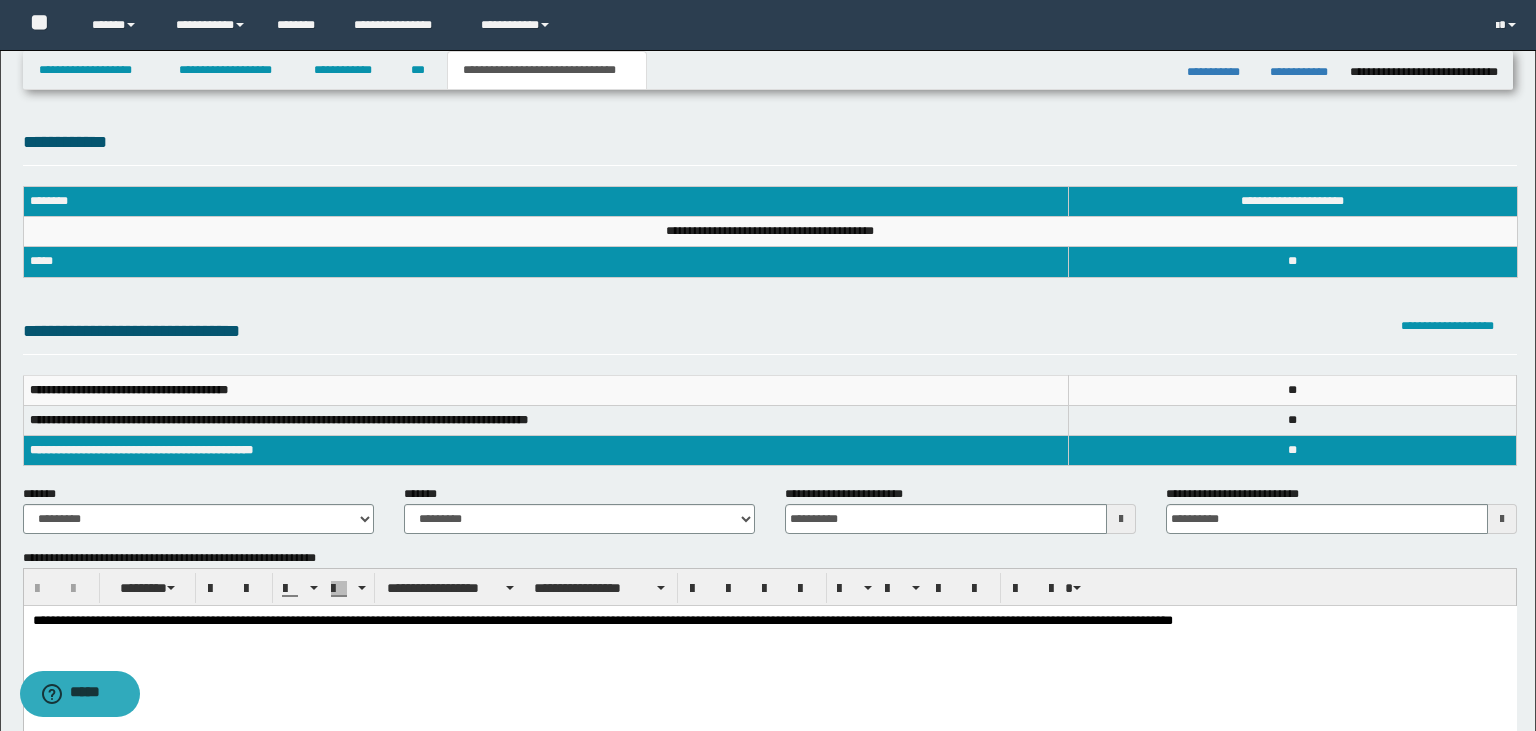 scroll, scrollTop: 0, scrollLeft: 0, axis: both 